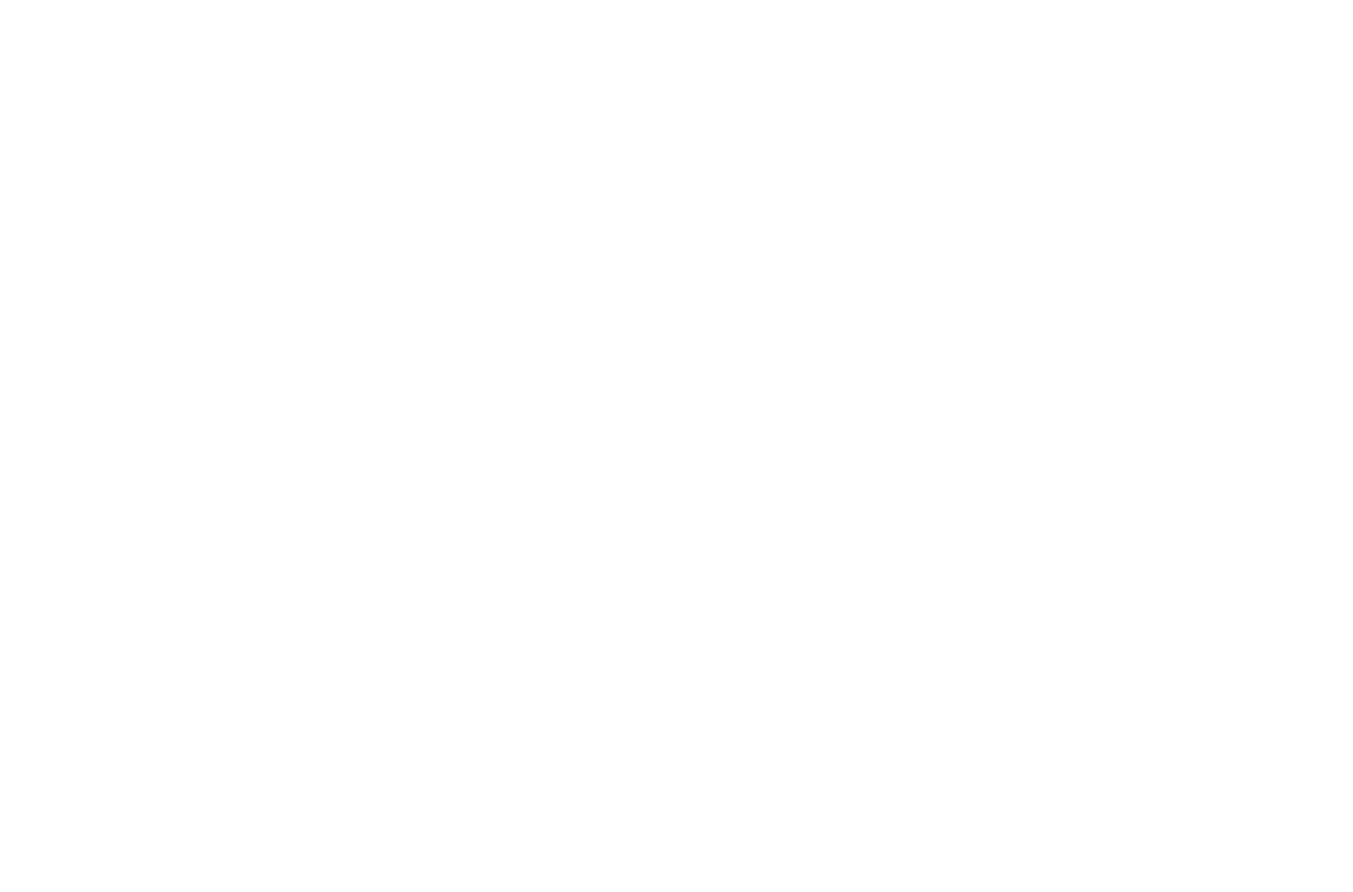 scroll, scrollTop: 0, scrollLeft: 0, axis: both 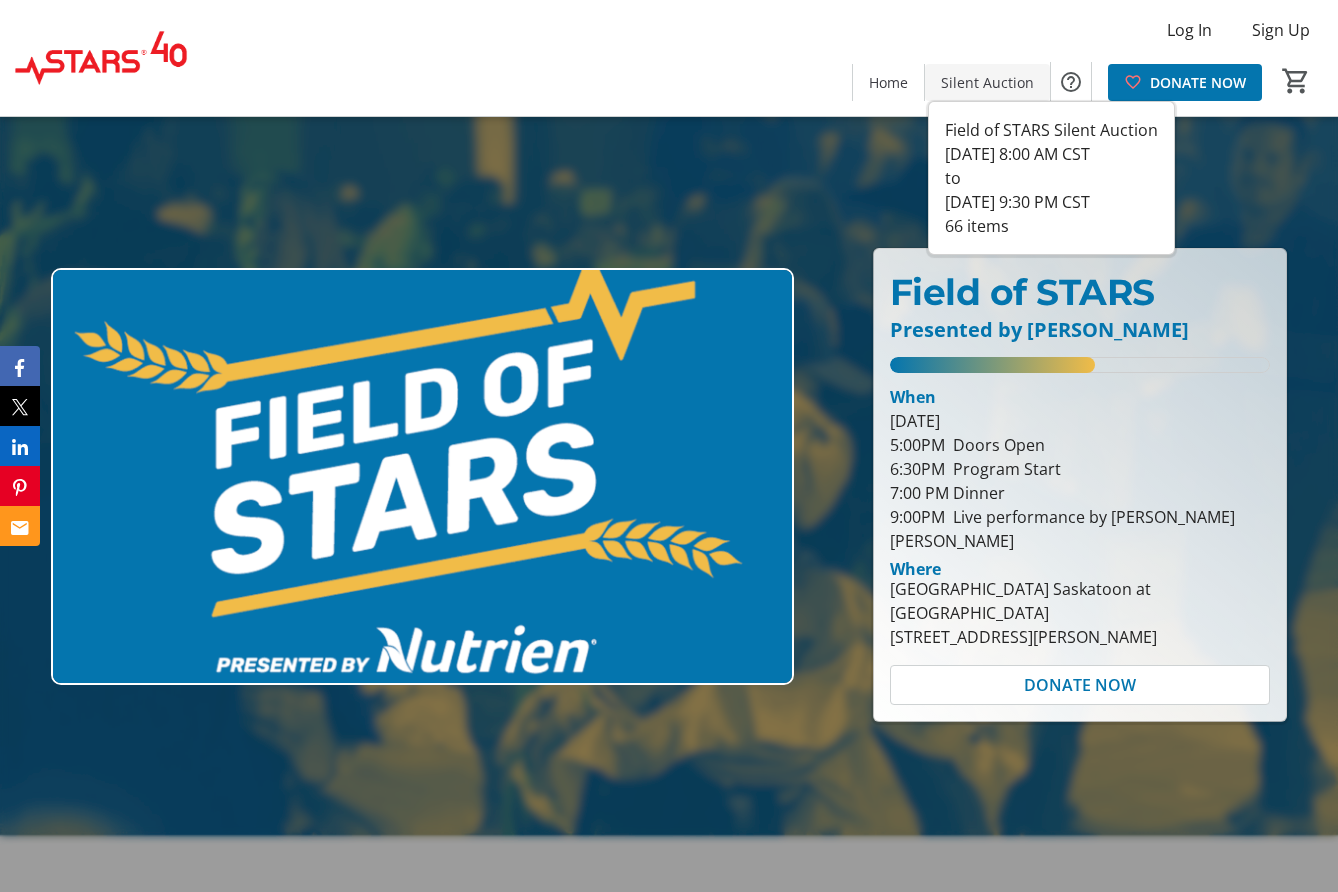 click on "Silent Auction" 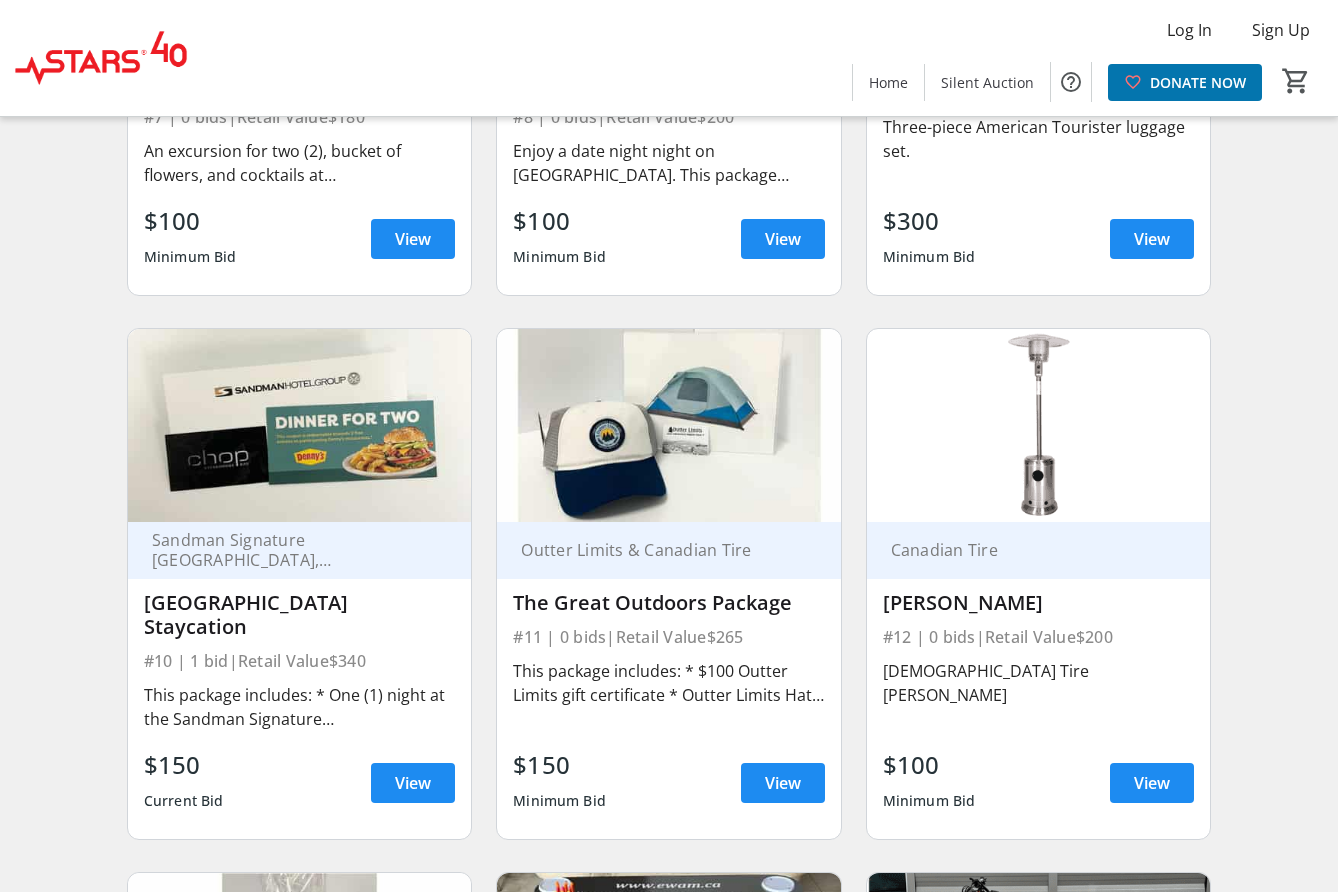 scroll, scrollTop: 1600, scrollLeft: 0, axis: vertical 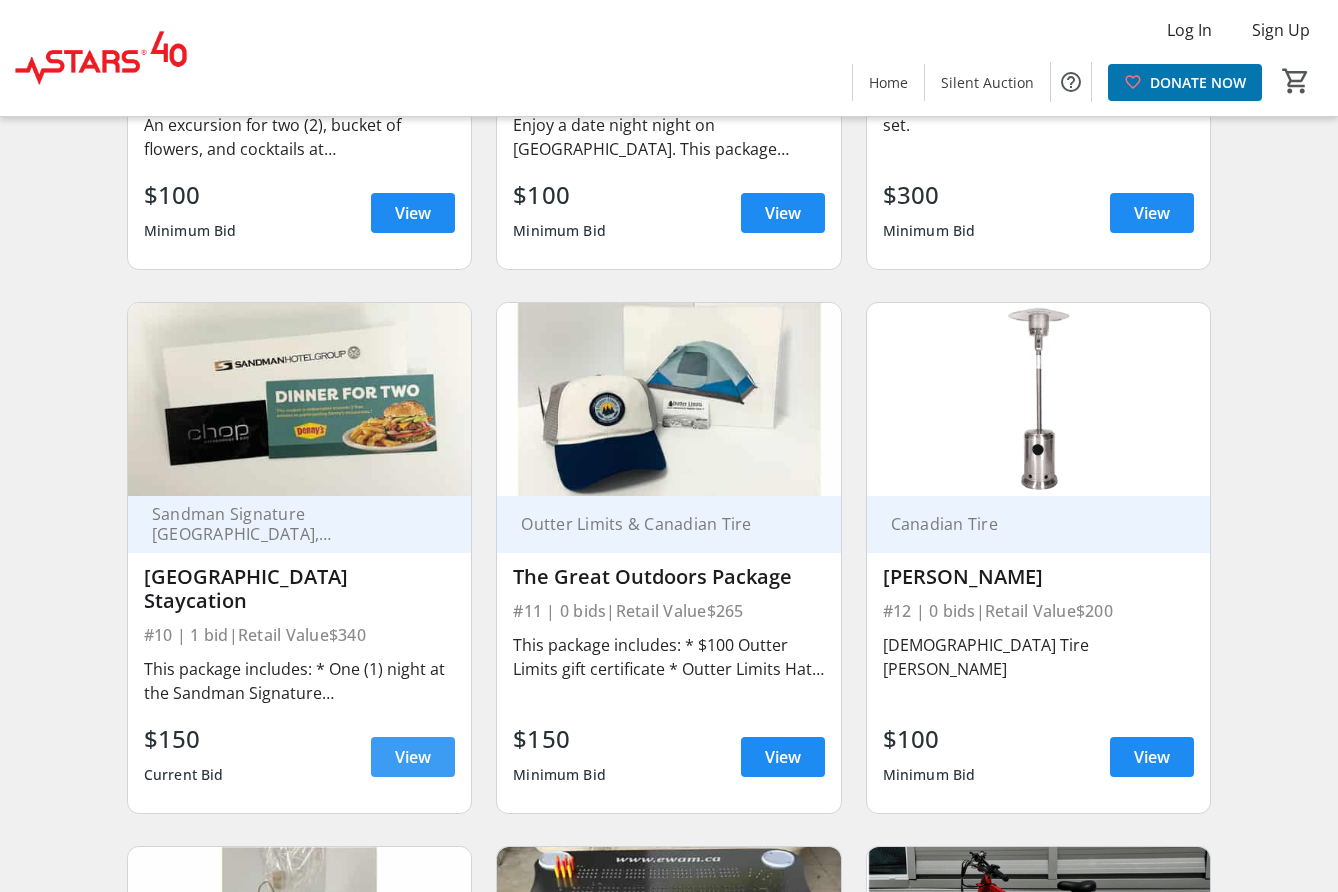 click on "View" at bounding box center (413, 757) 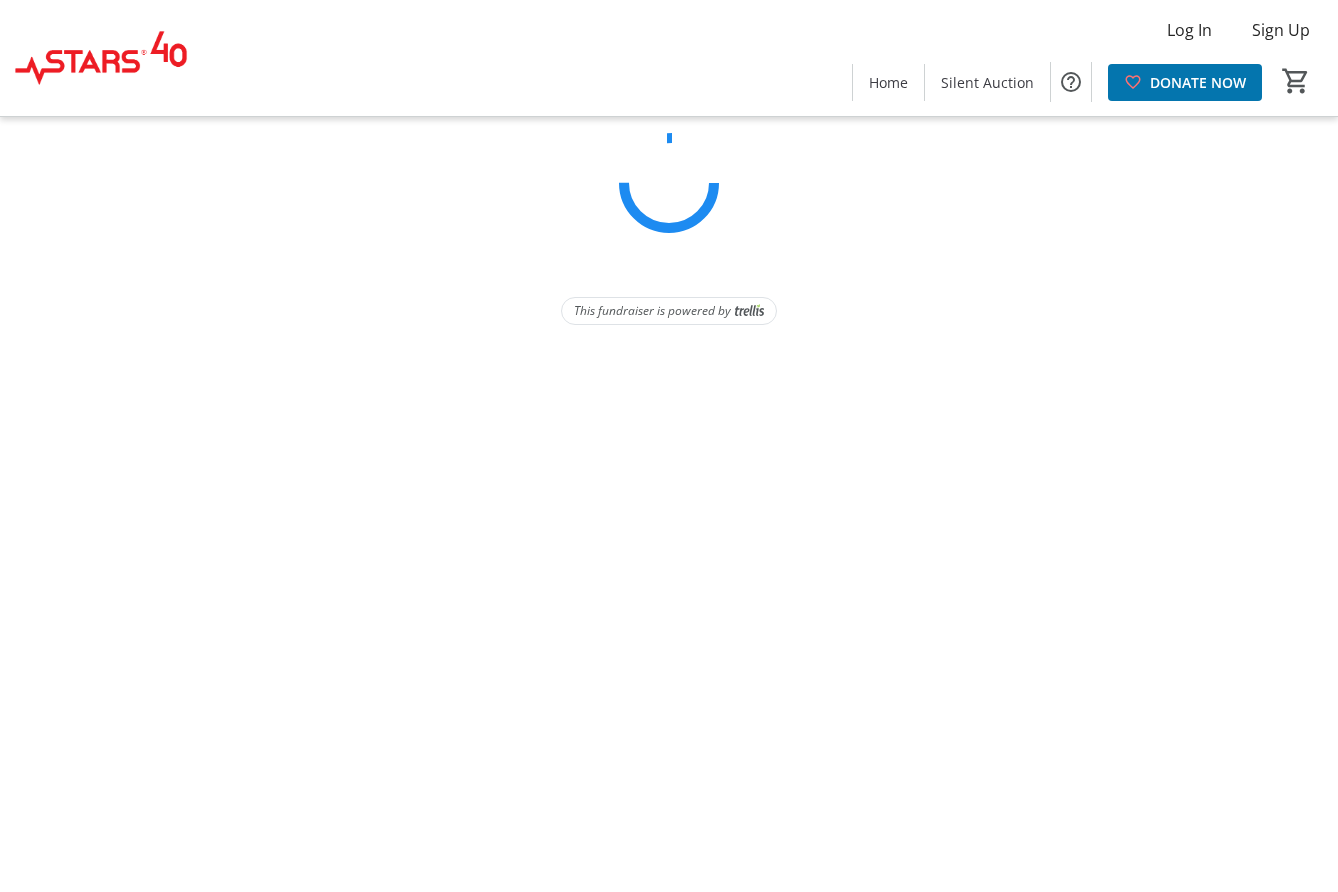 scroll, scrollTop: 0, scrollLeft: 0, axis: both 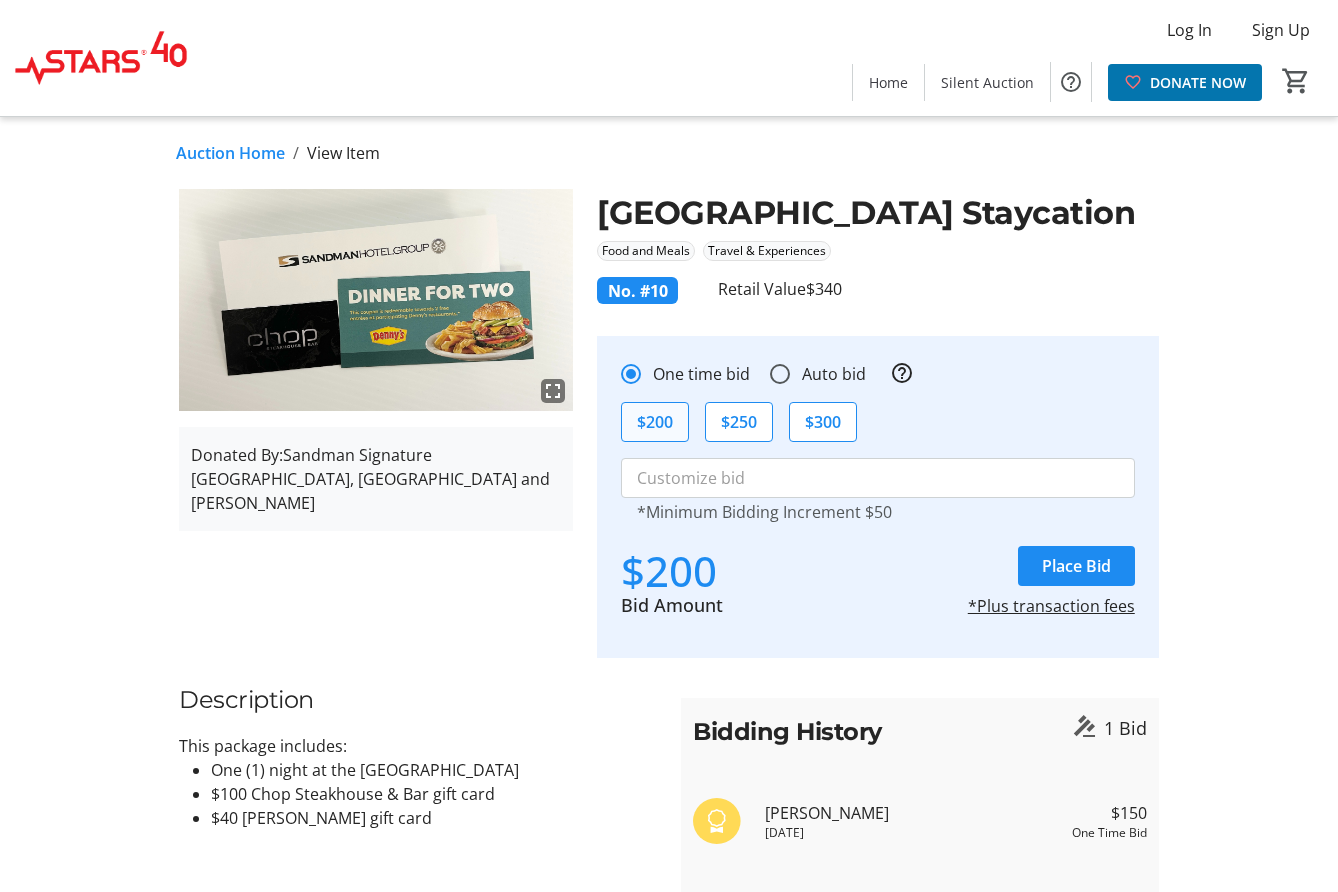 click on "$200" 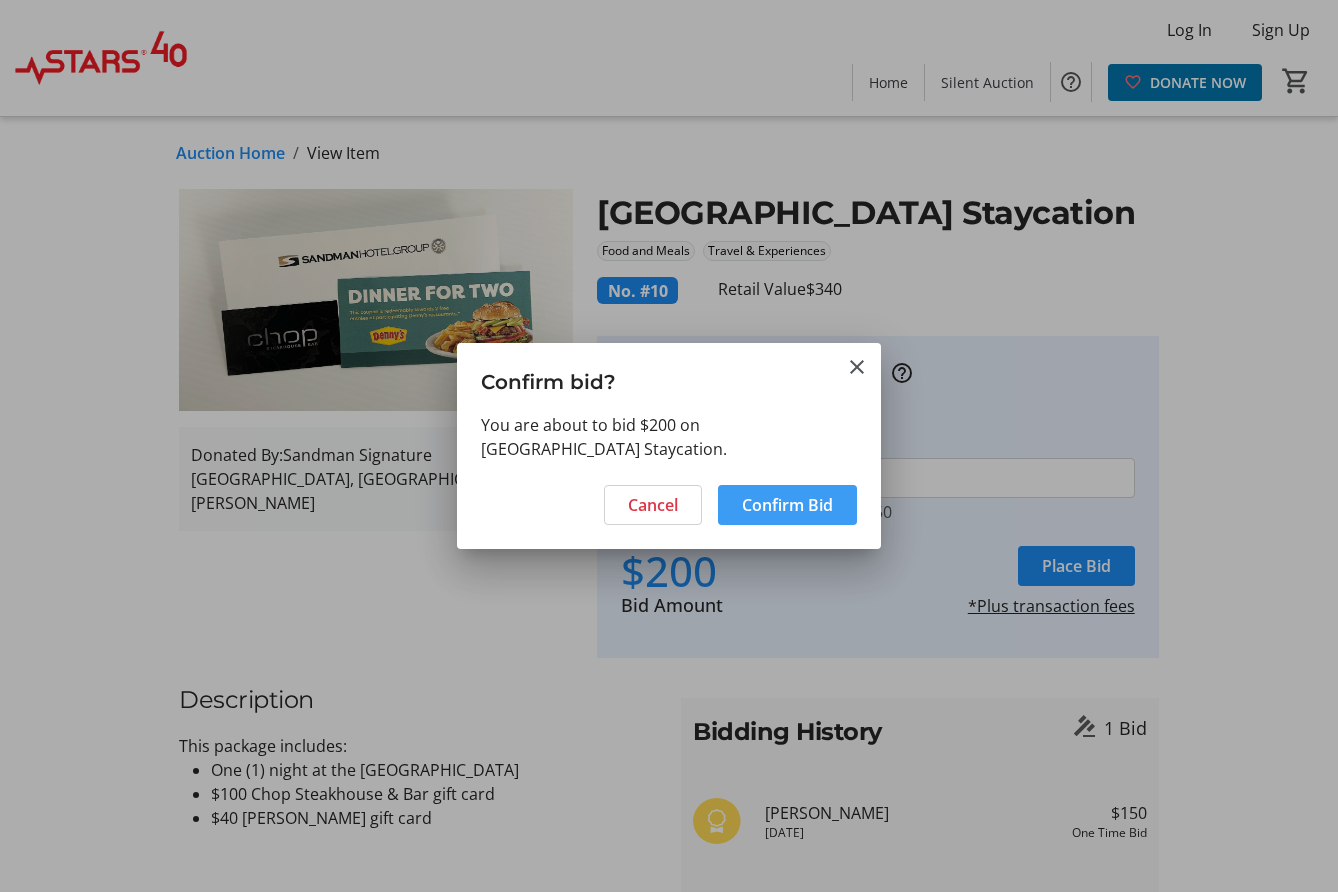 click on "Confirm Bid" at bounding box center (787, 505) 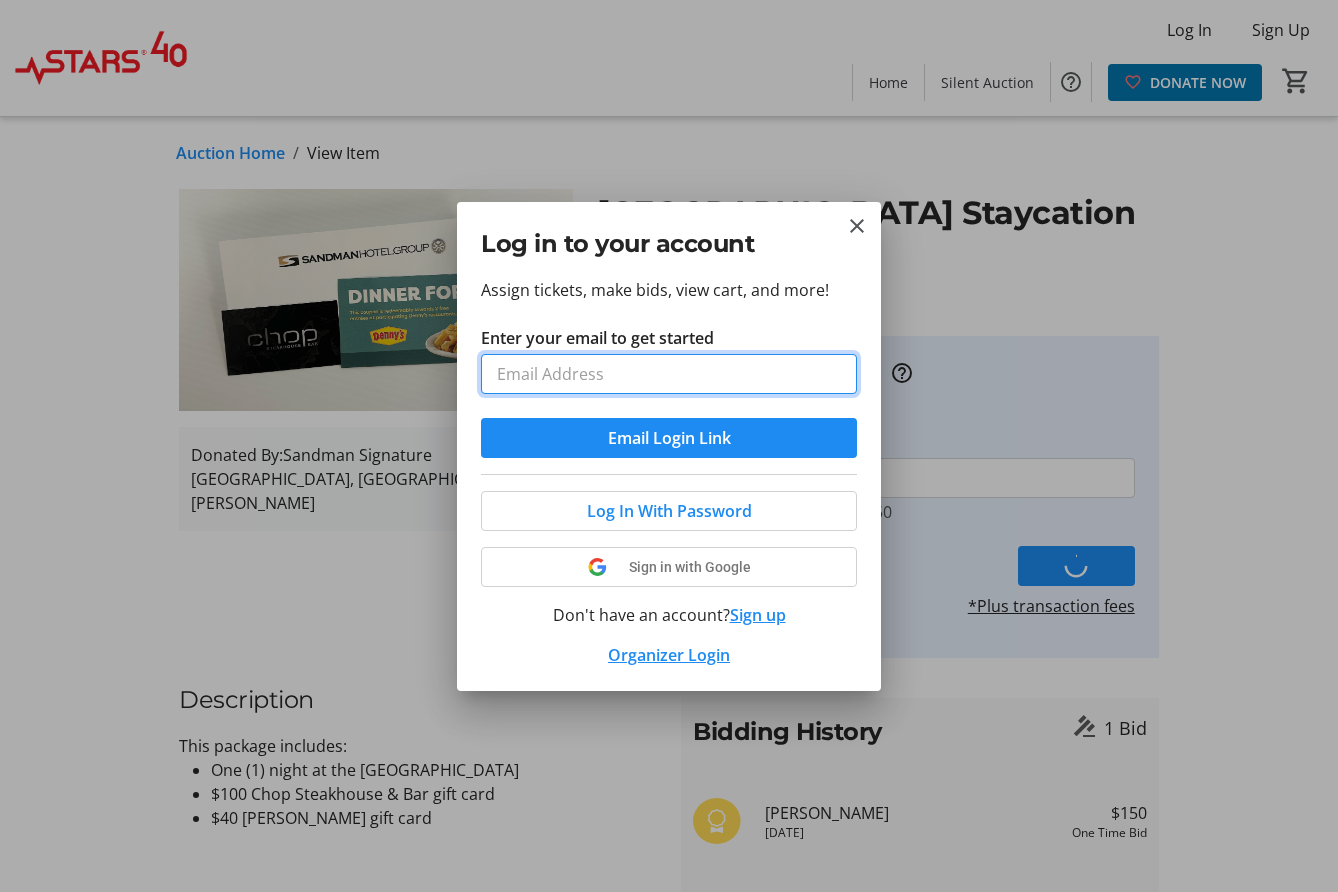 click on "Enter your email to get started" at bounding box center [669, 374] 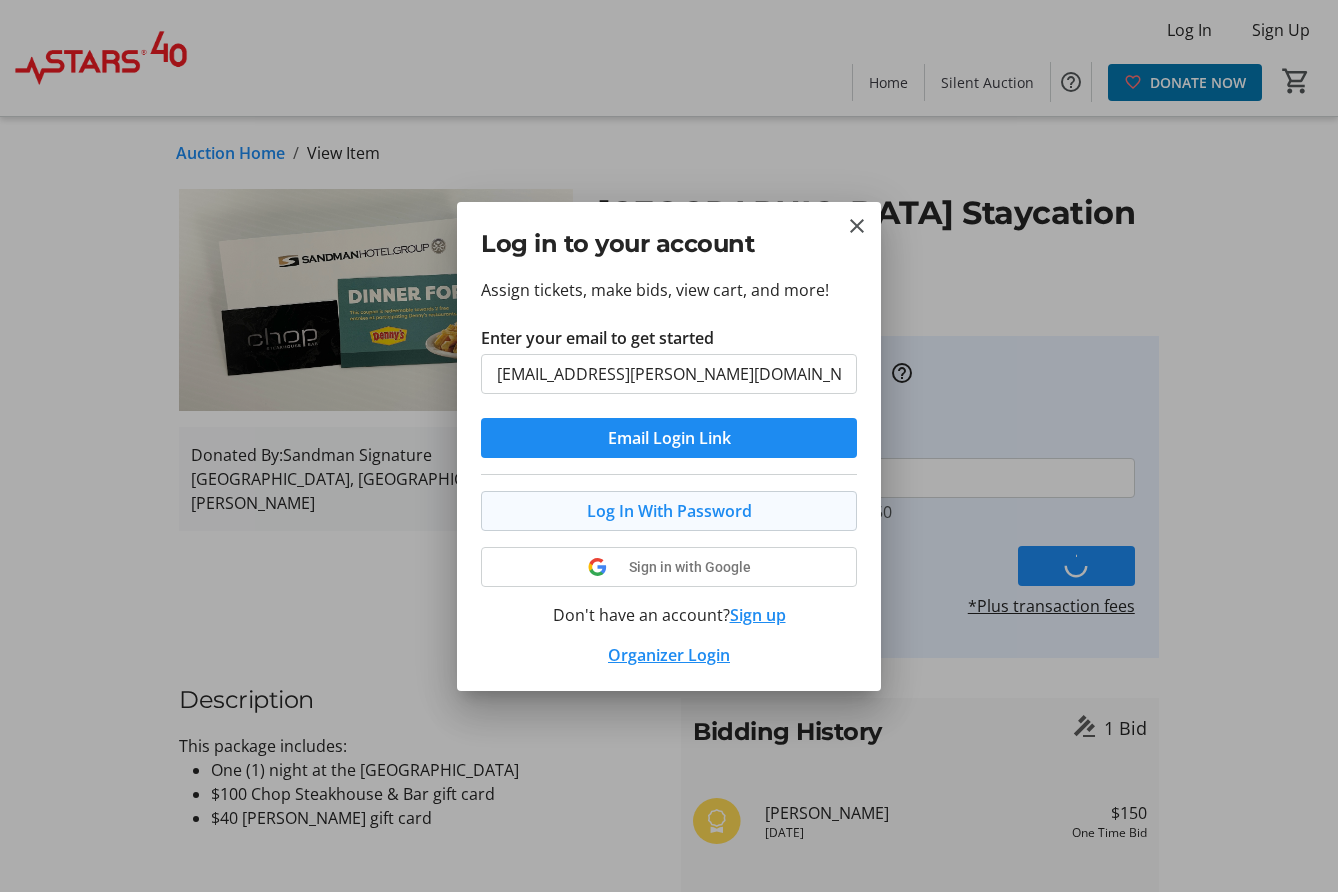 click on "Log In With Password" at bounding box center [669, 511] 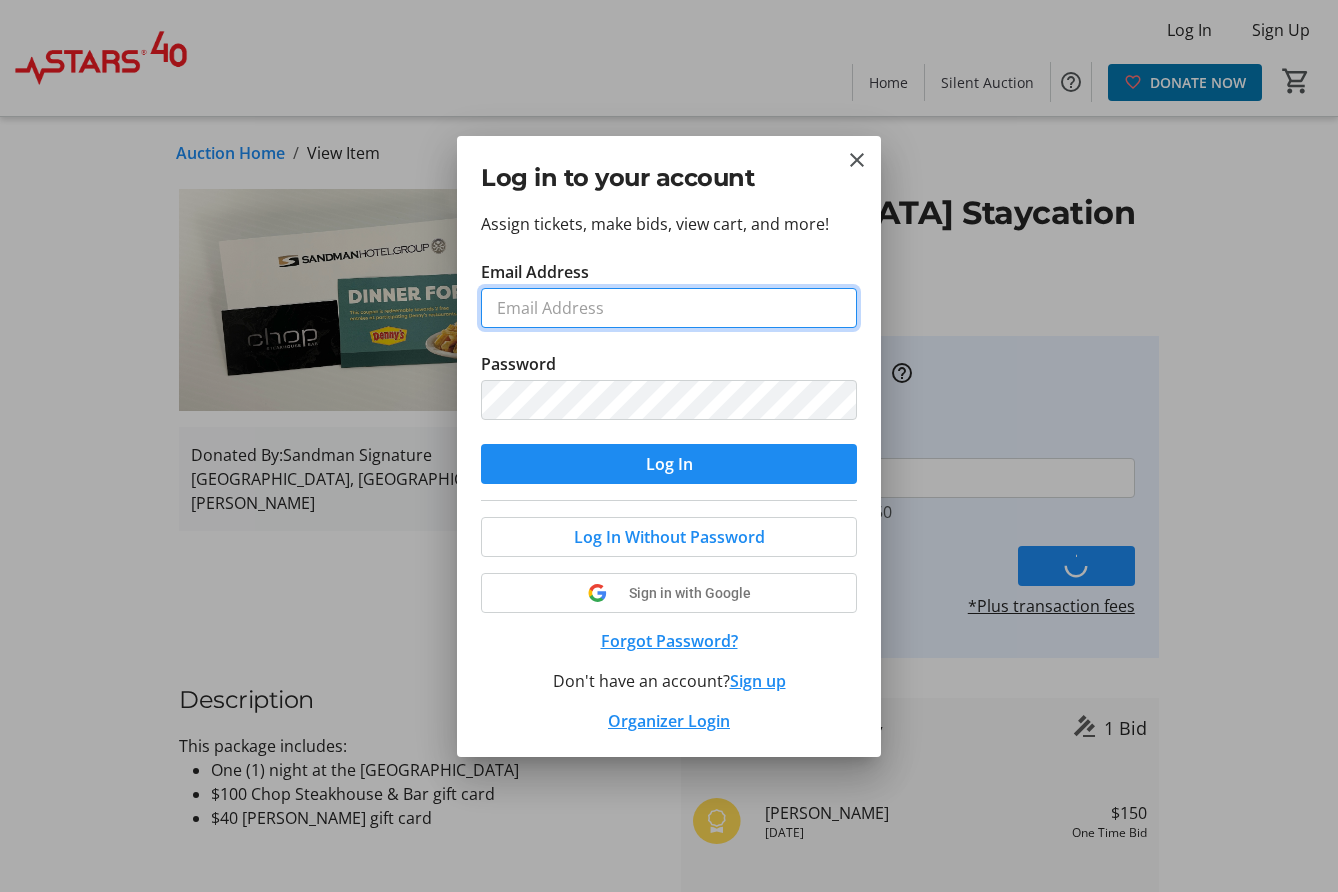 click on "Email Address" at bounding box center (669, 308) 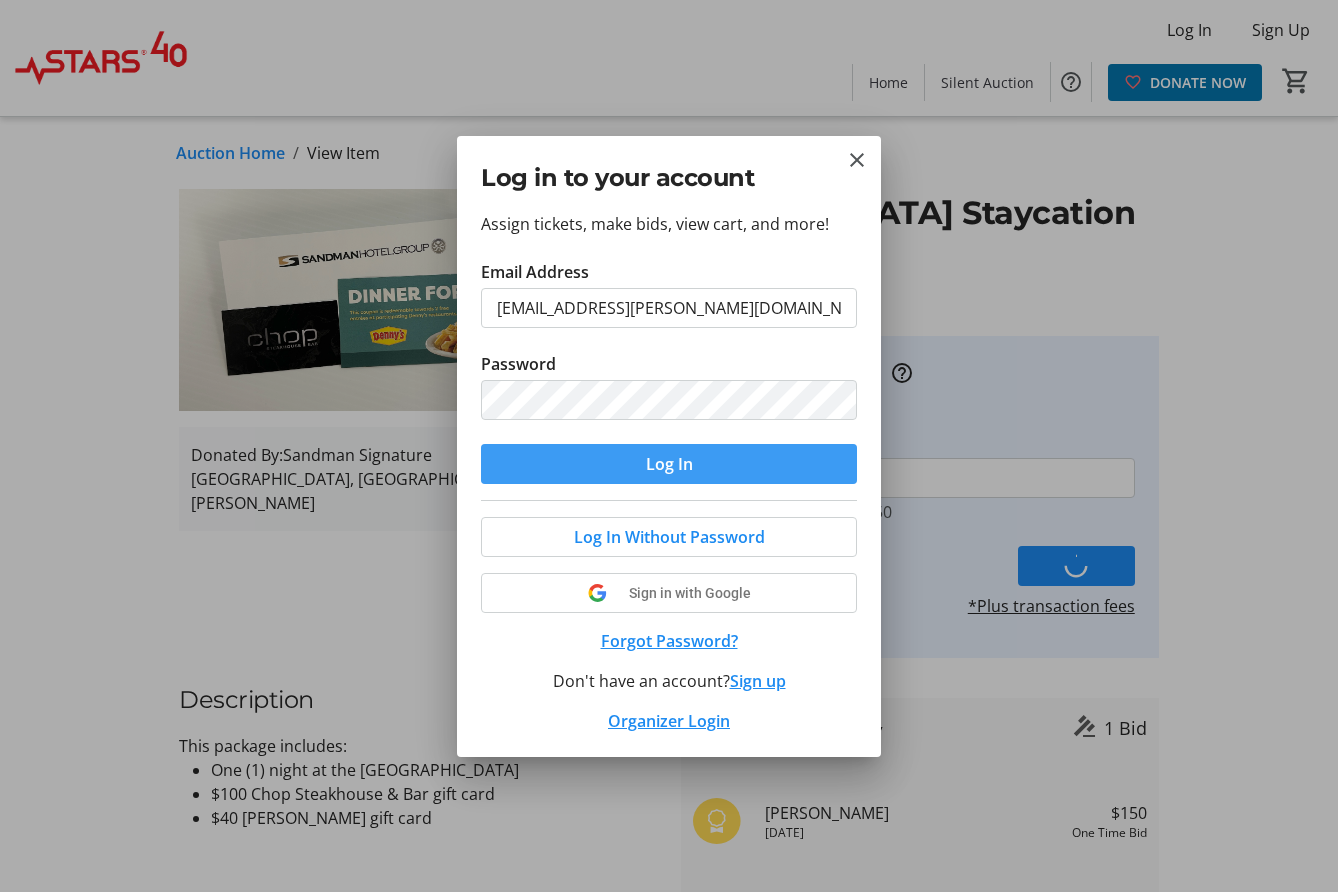 click on "Log In" at bounding box center [669, 464] 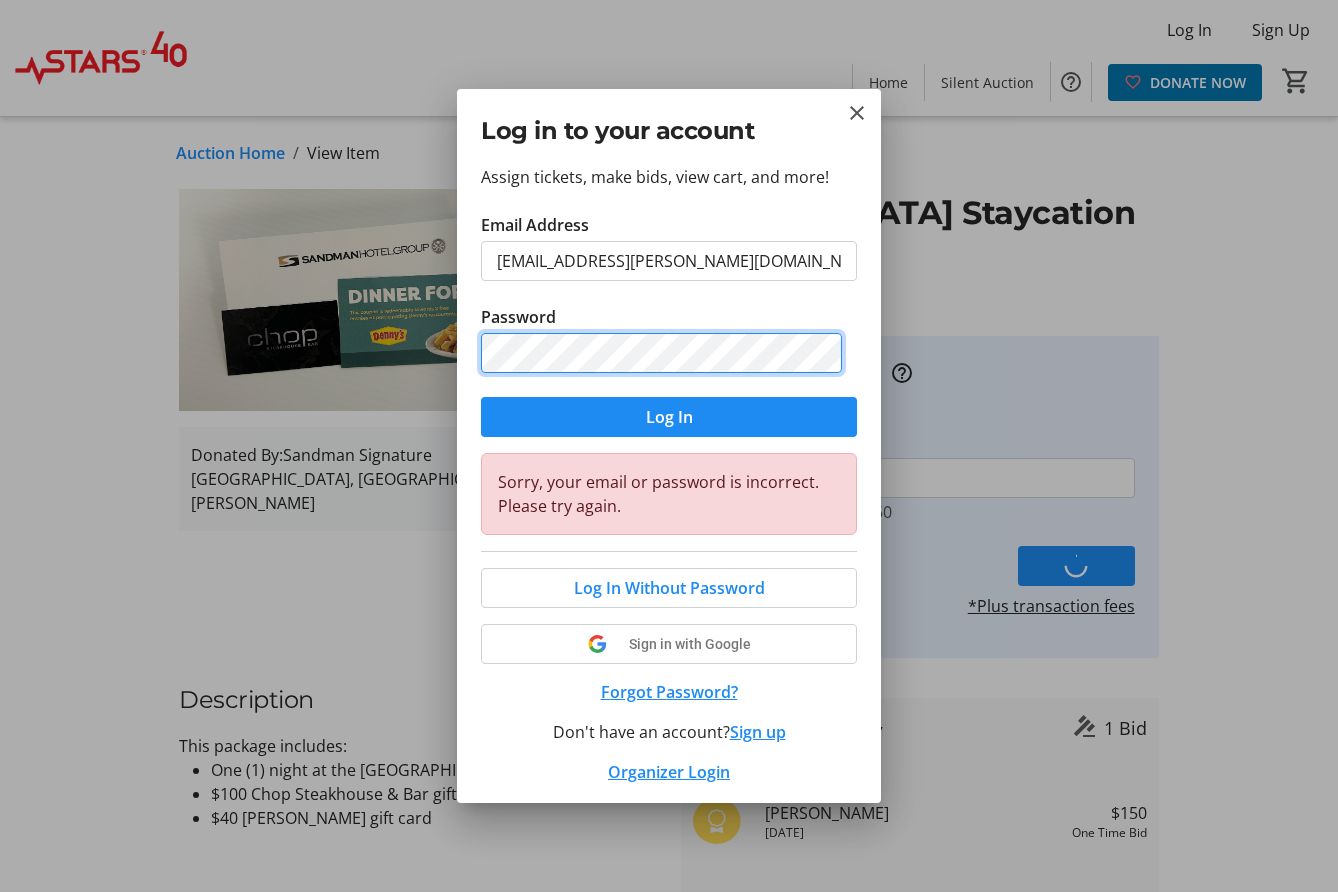 click on "Log in to your account Assign tickets, make bids, view cart, and more! Email Address tzrymiak@shaw.ca Password  Log In   Sorry, your email or password is incorrect. Please try again.   Log In Without Password  Sign in with Google  Forgot Password?   Don't have an account?  Sign up Organizer Login" at bounding box center [669, 446] 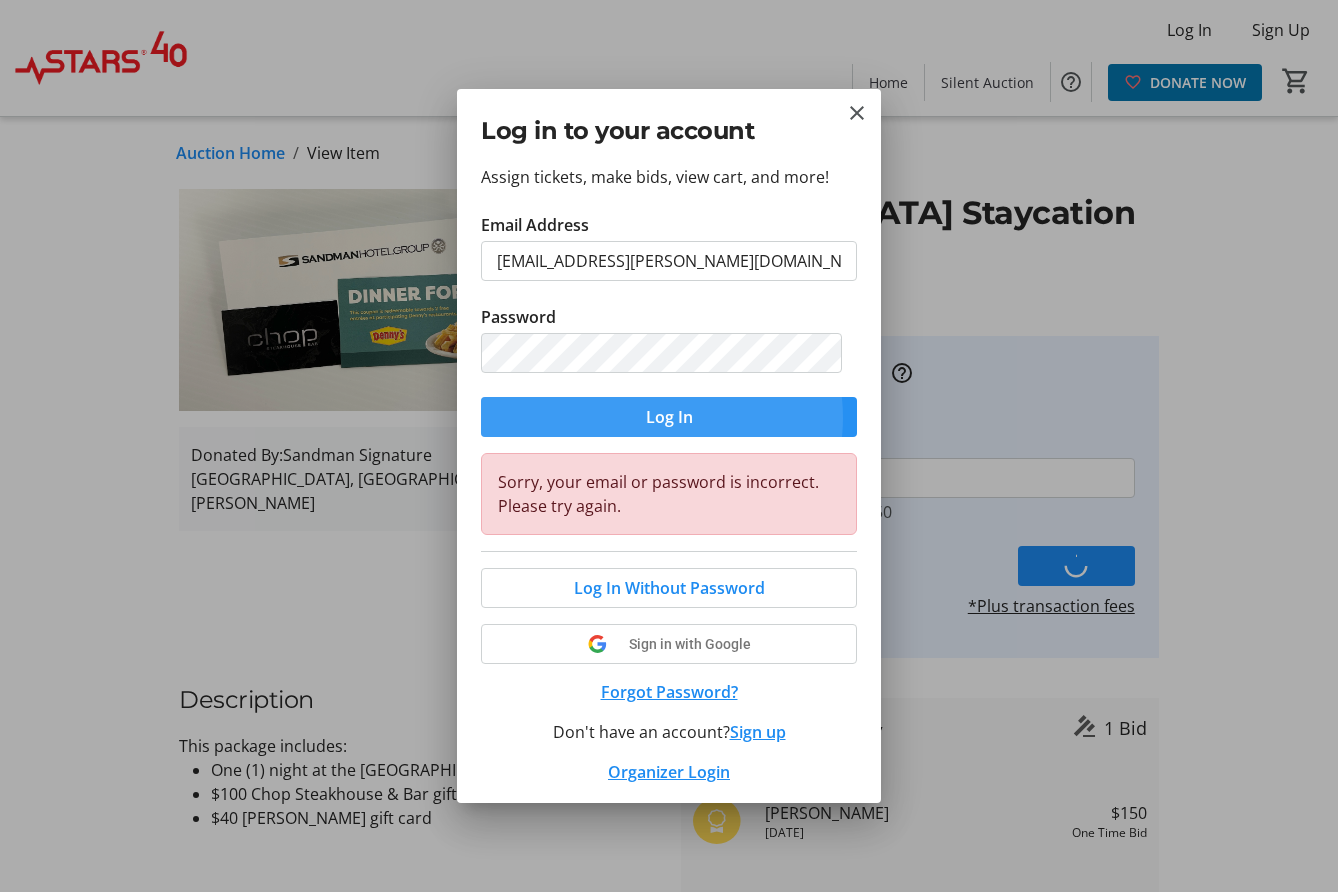 click on "Log In" at bounding box center (669, 417) 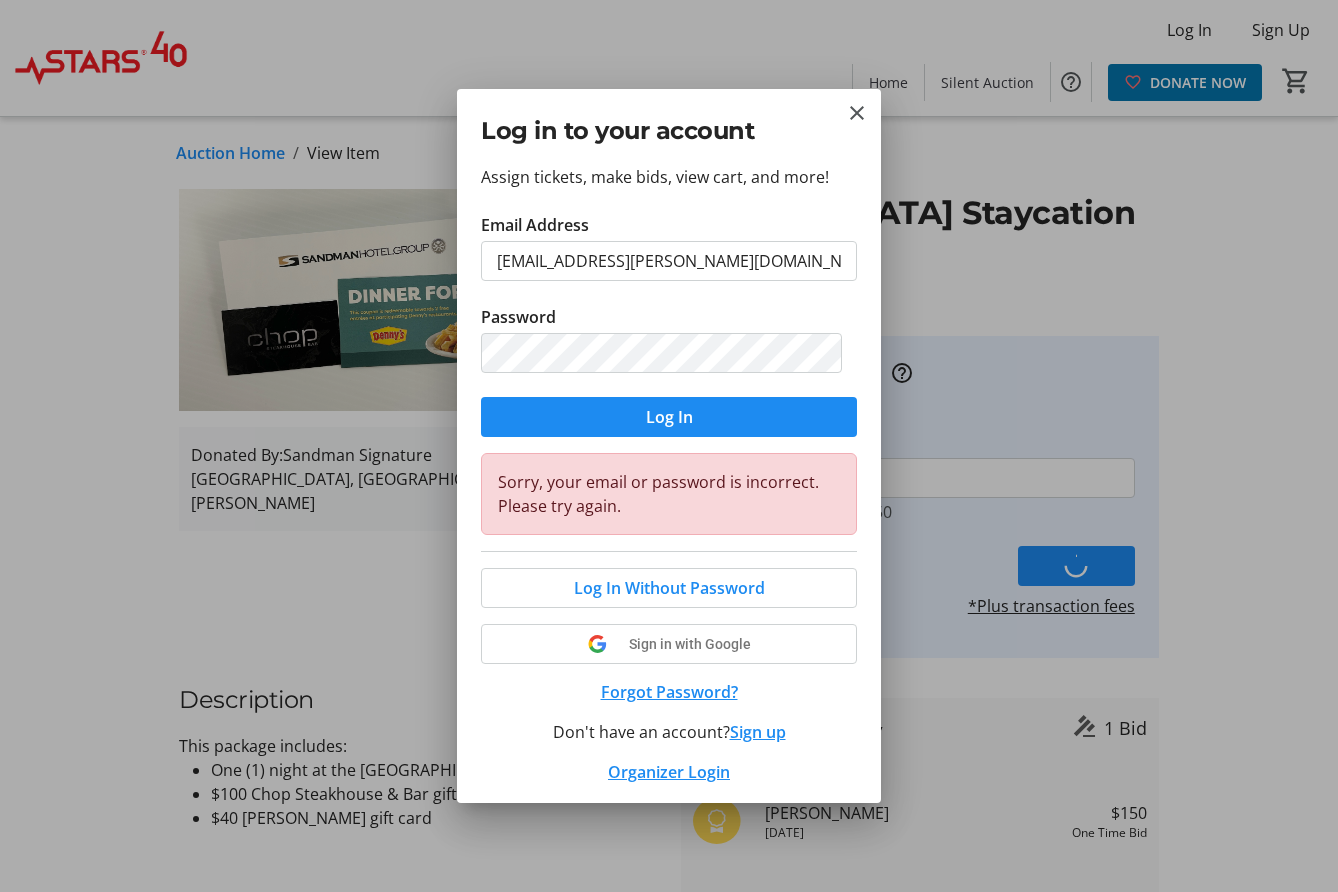 click on "Forgot Password?" at bounding box center [669, 692] 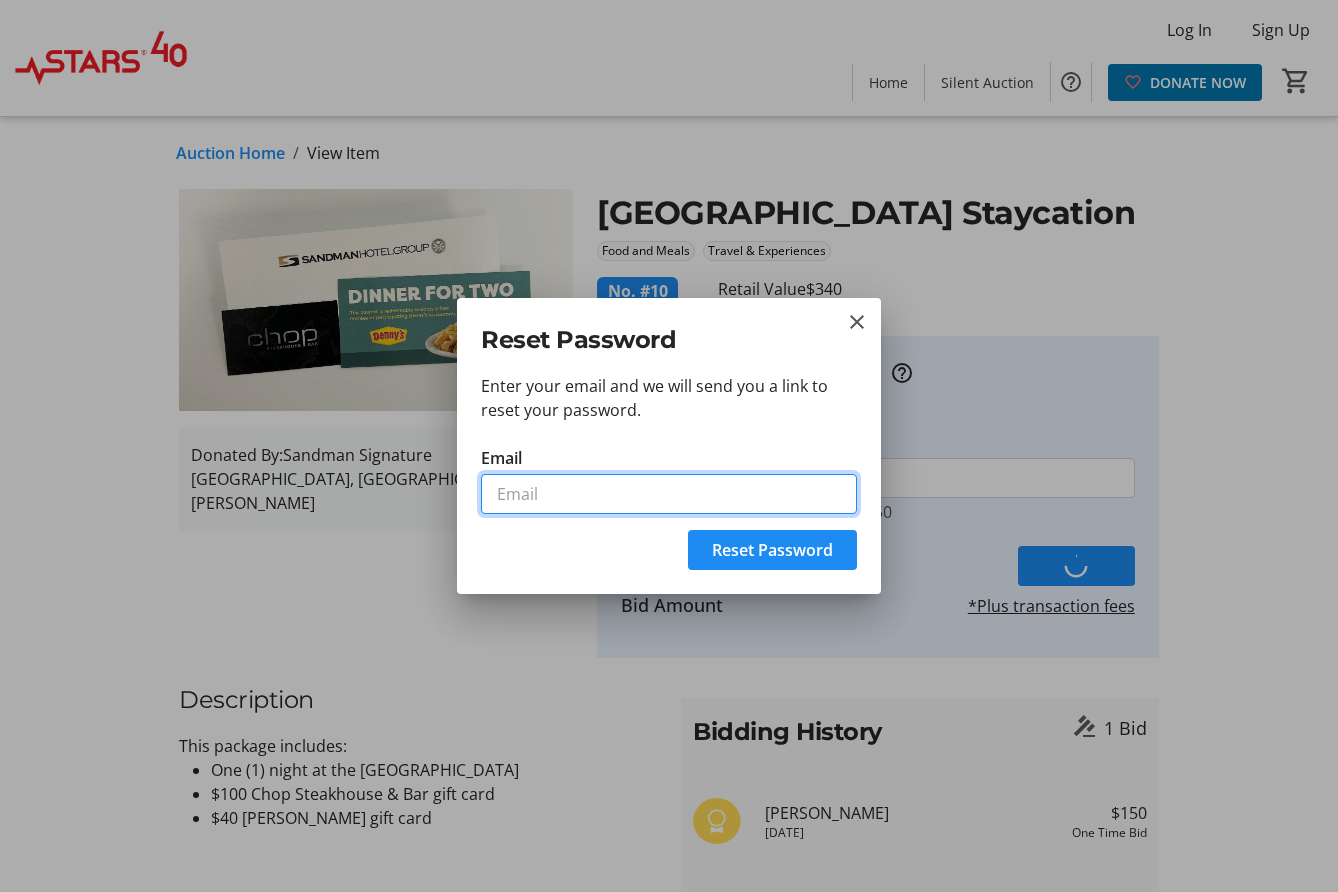 drag, startPoint x: 568, startPoint y: 495, endPoint x: 576, endPoint y: 508, distance: 15.264338 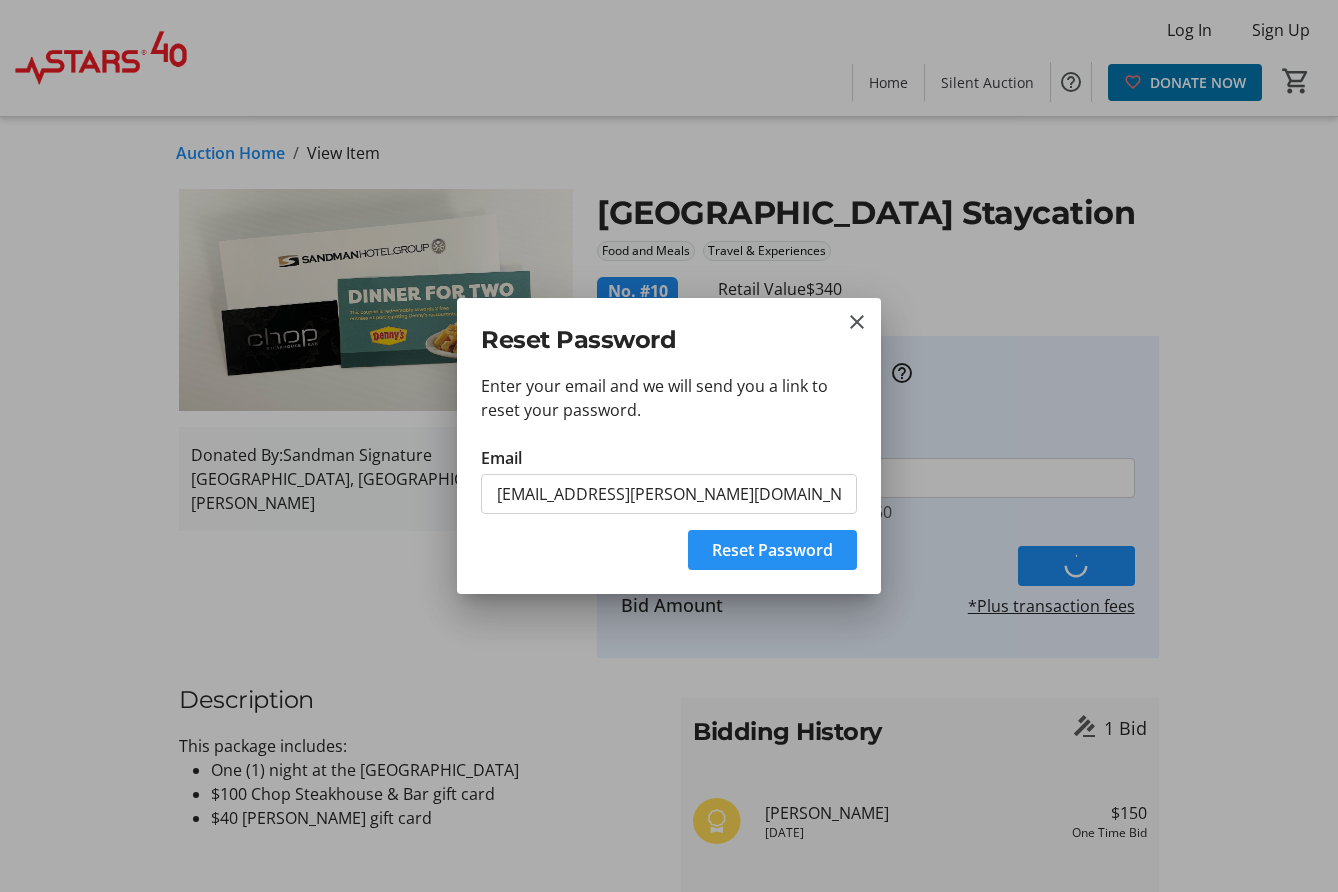 click on "Reset Password" at bounding box center [772, 550] 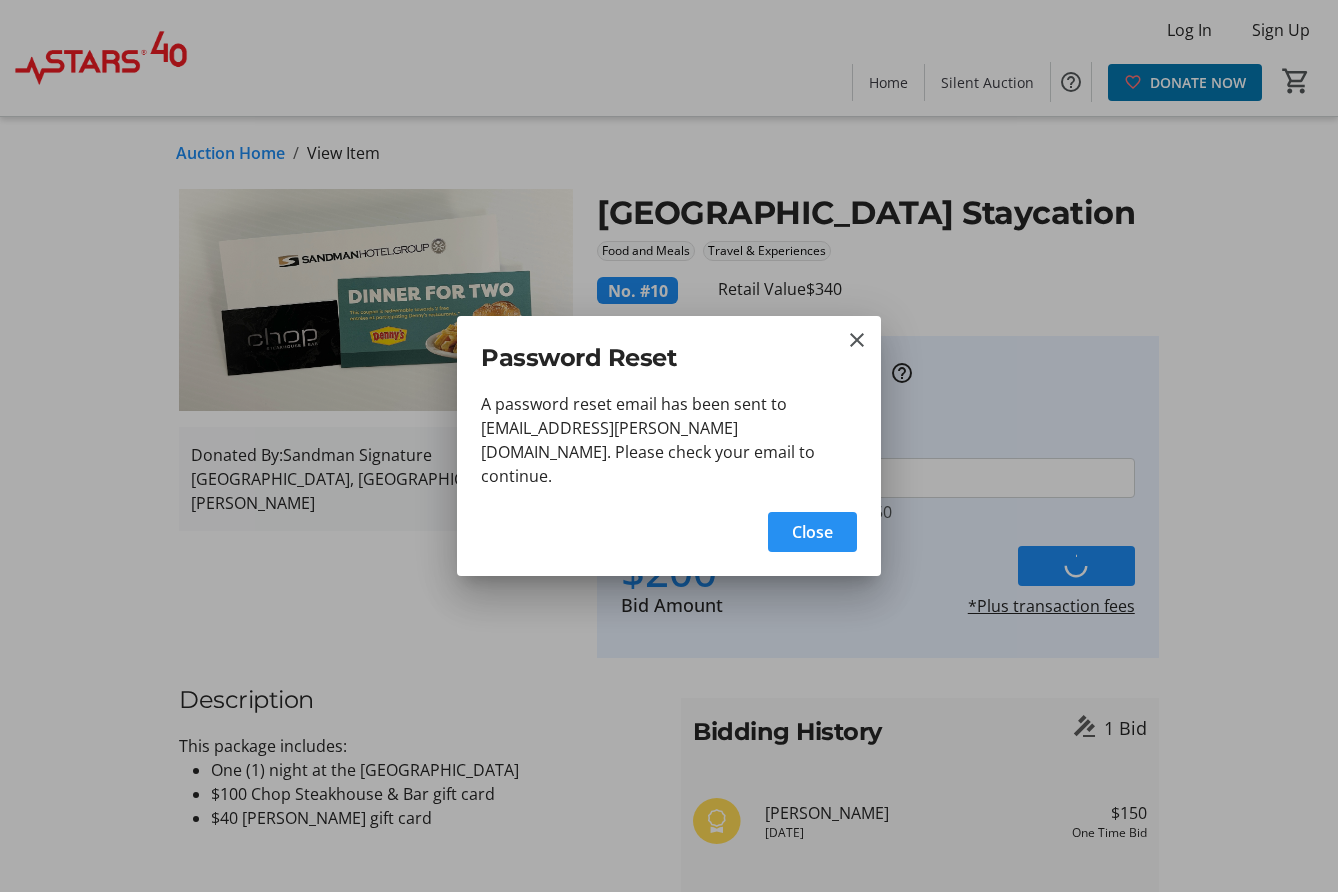 click on "Close" at bounding box center (812, 532) 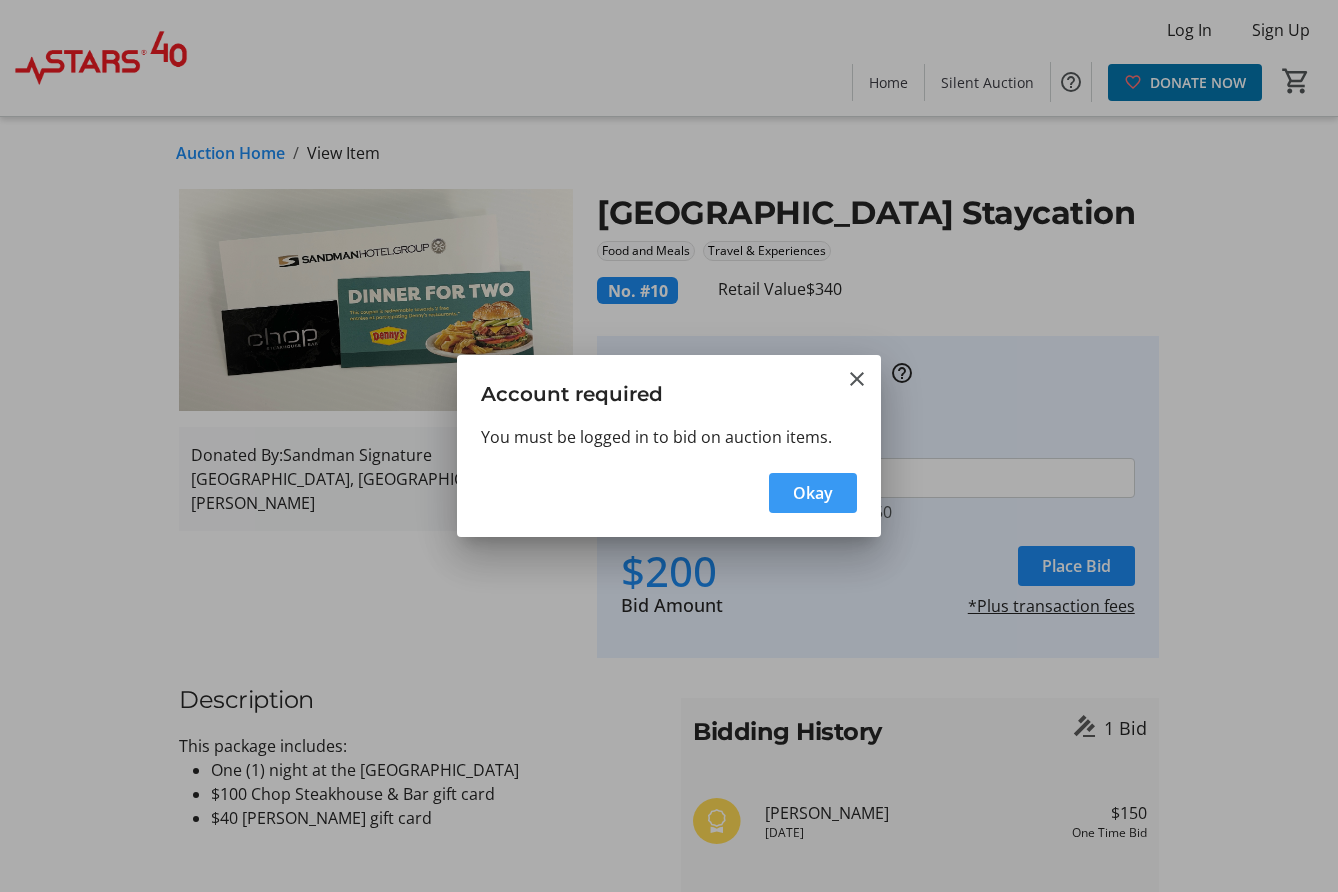 click on "Okay" at bounding box center (813, 493) 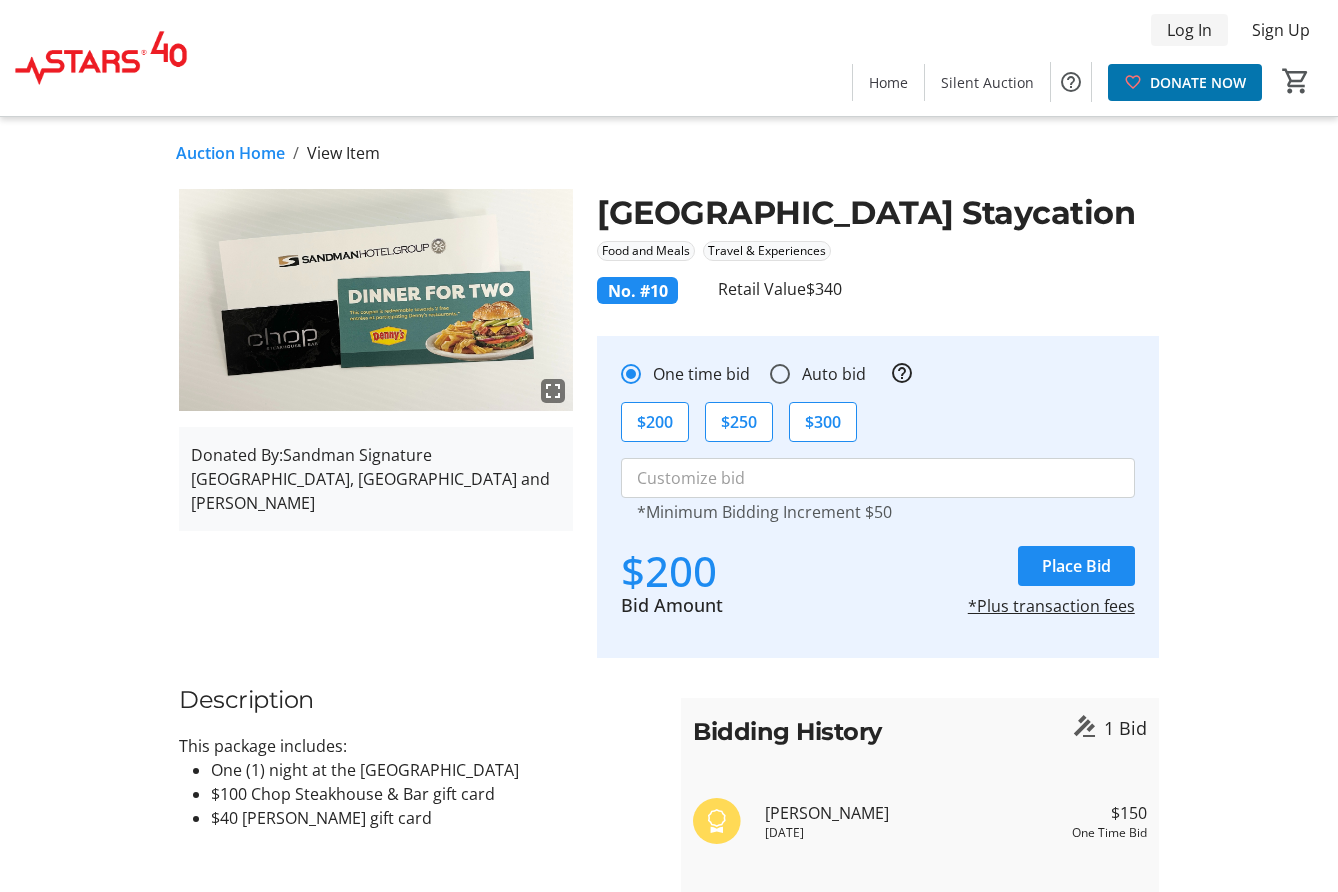 click on "Log In" 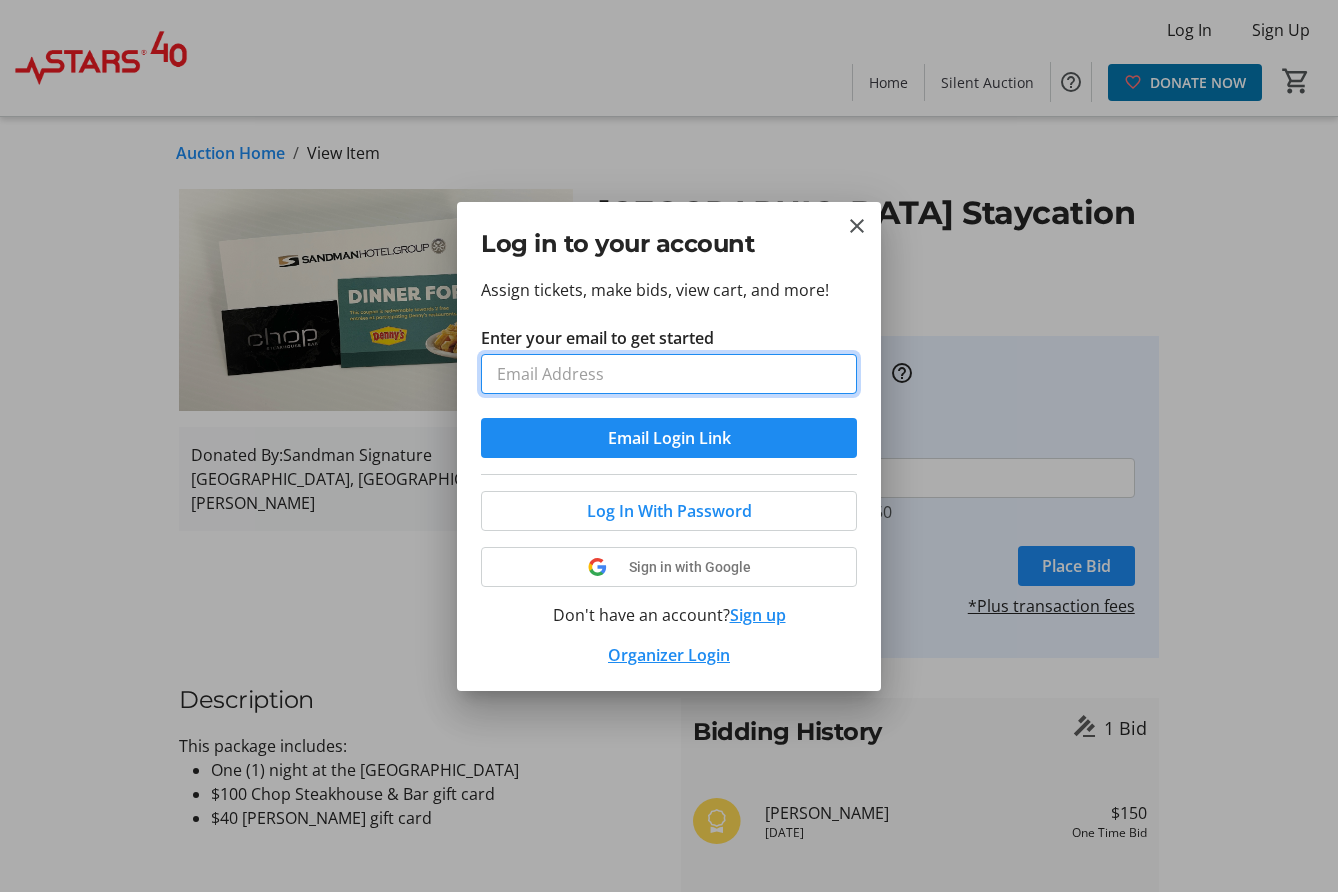 click on "Enter your email to get started" at bounding box center [669, 374] 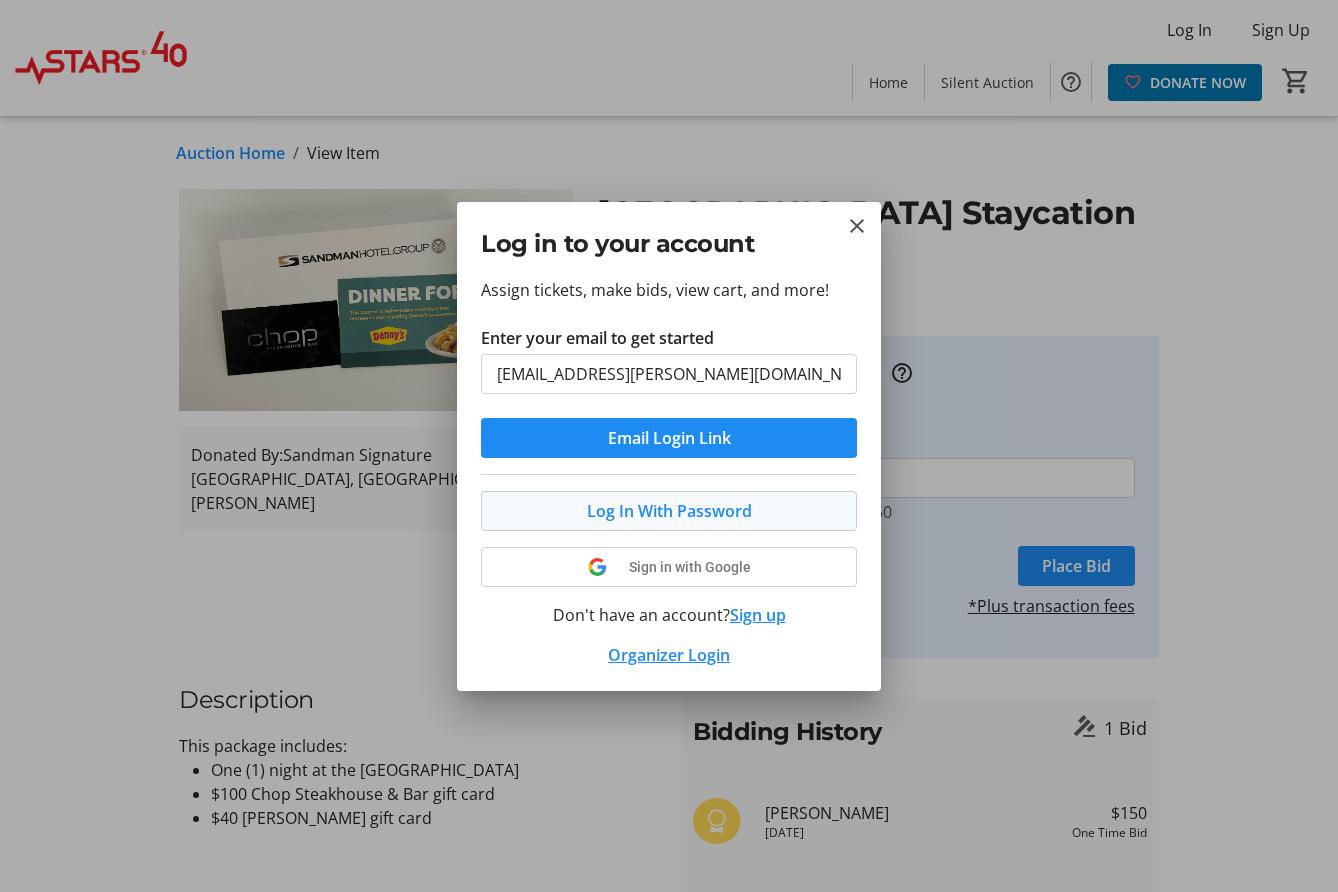 click on "Log In With Password" at bounding box center (669, 511) 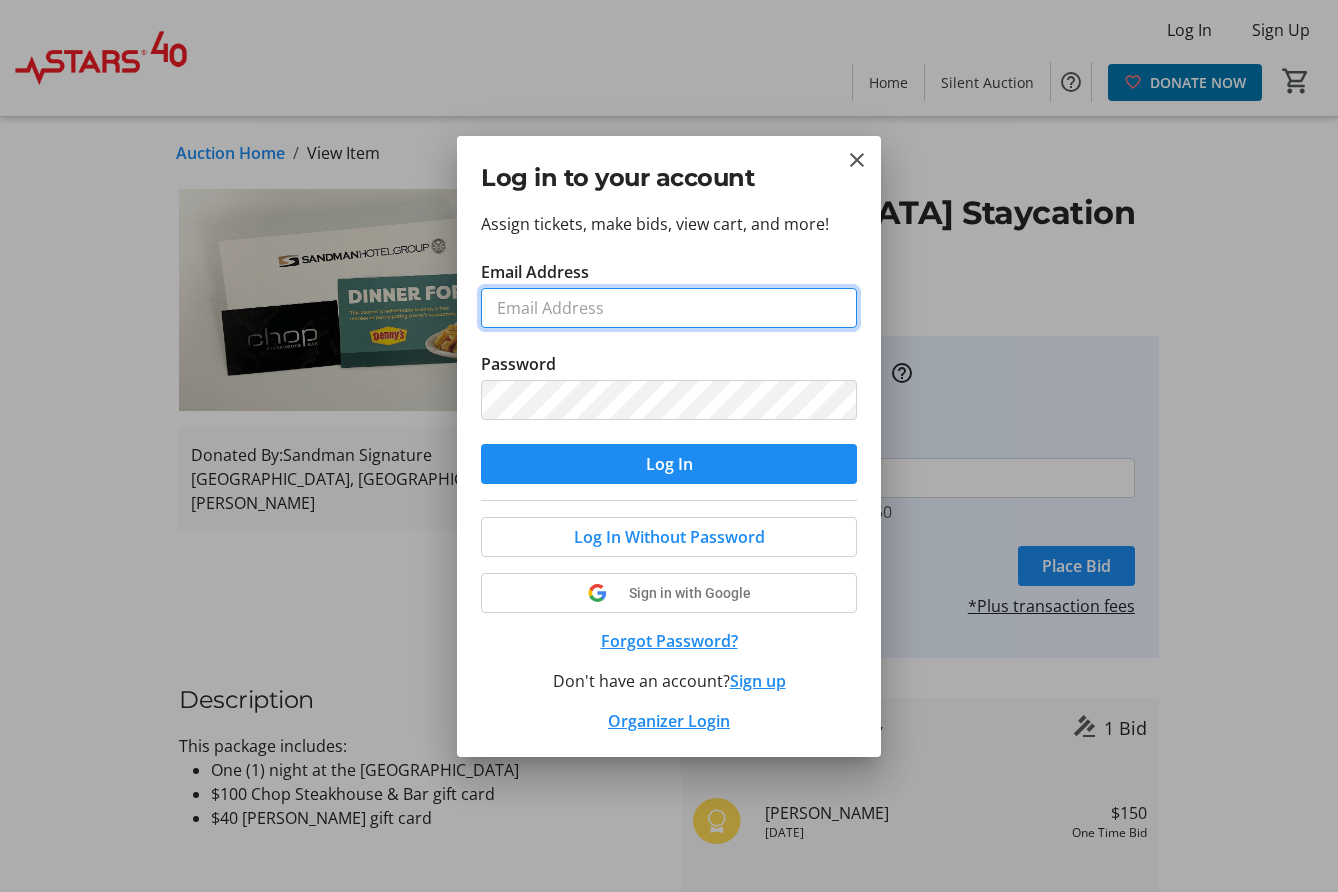 click on "Email Address" at bounding box center [669, 308] 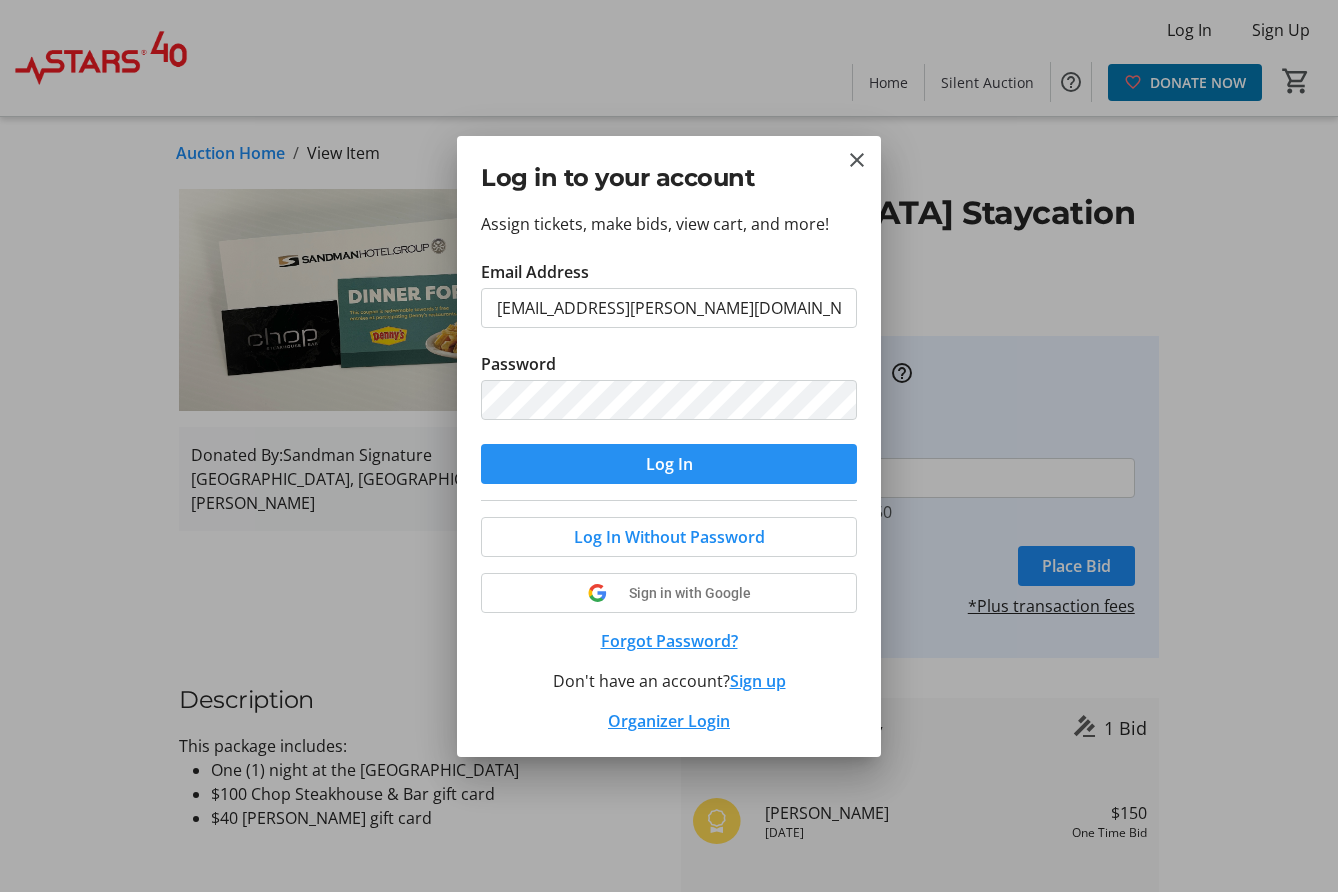 click on "Log In" at bounding box center (669, 464) 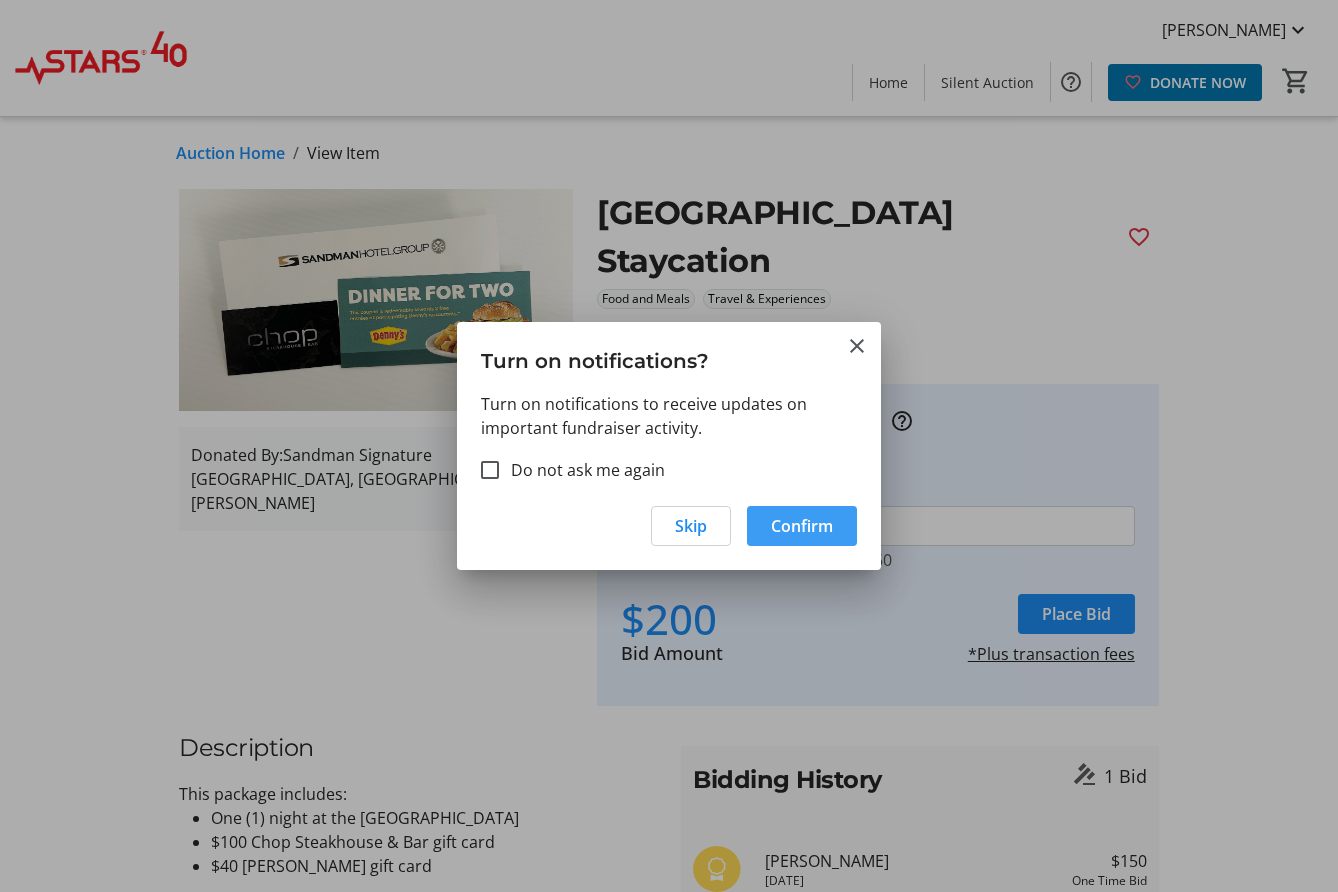 click on "Confirm" at bounding box center (802, 526) 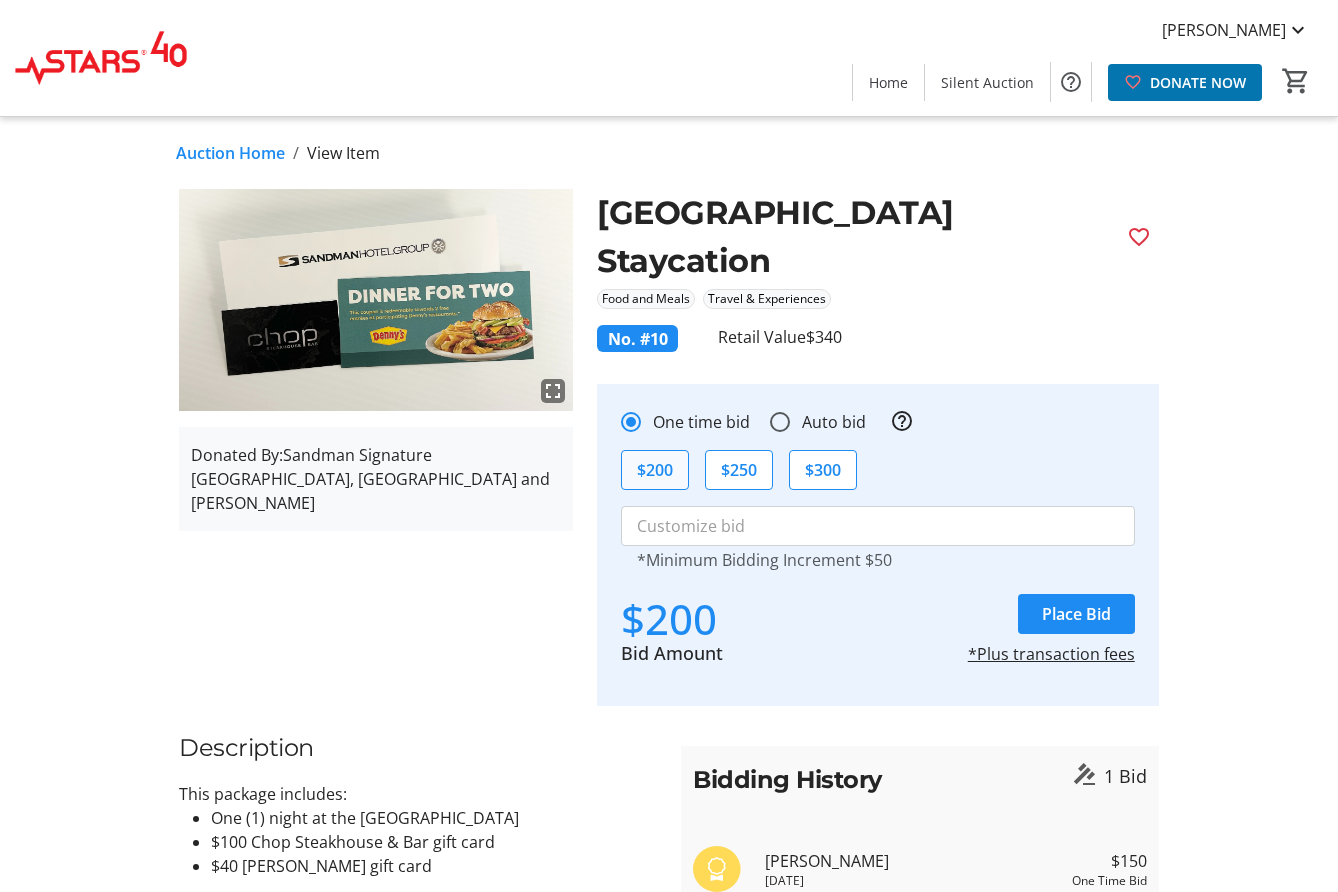 click on "$200" 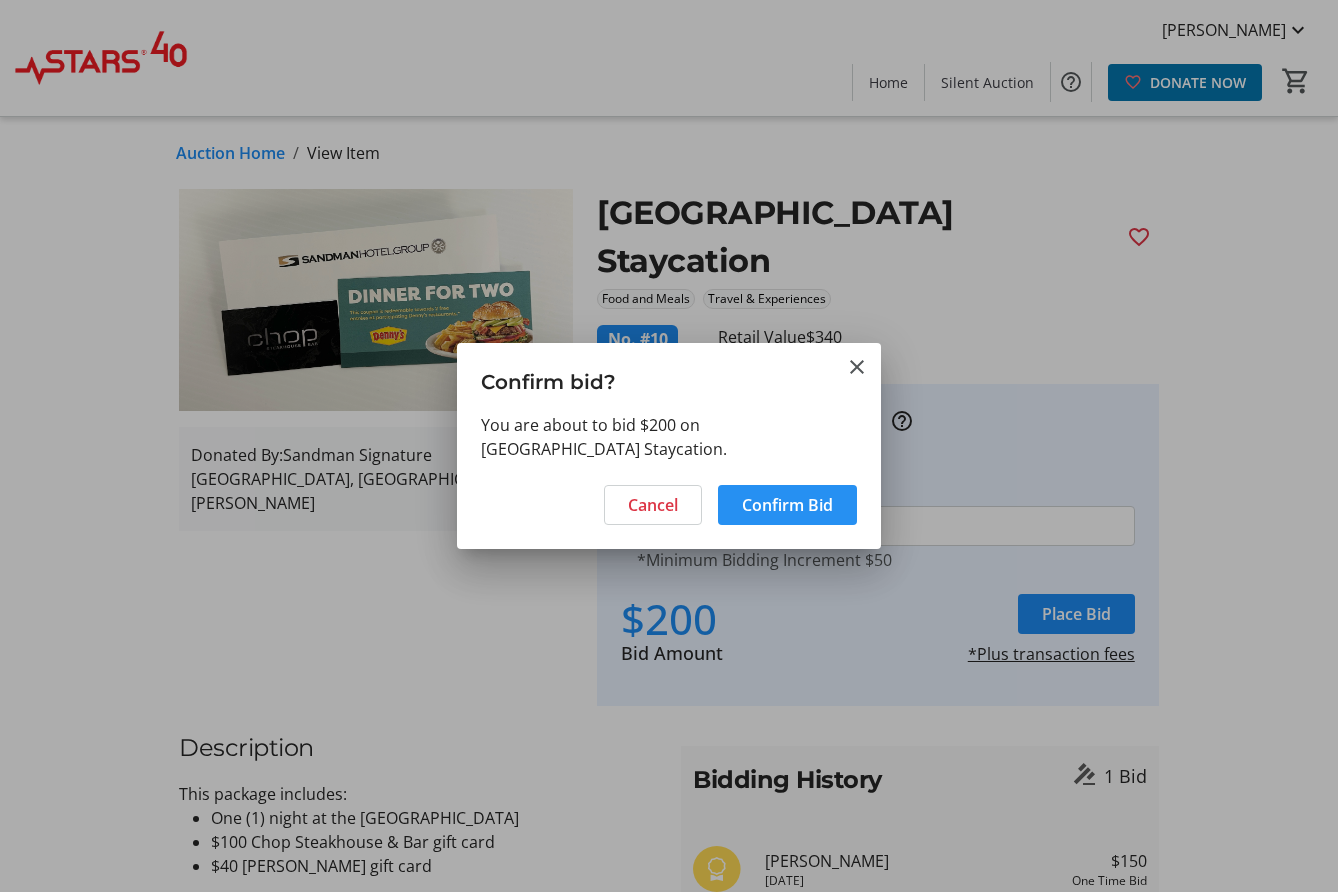 click on "Confirm Bid" at bounding box center (787, 505) 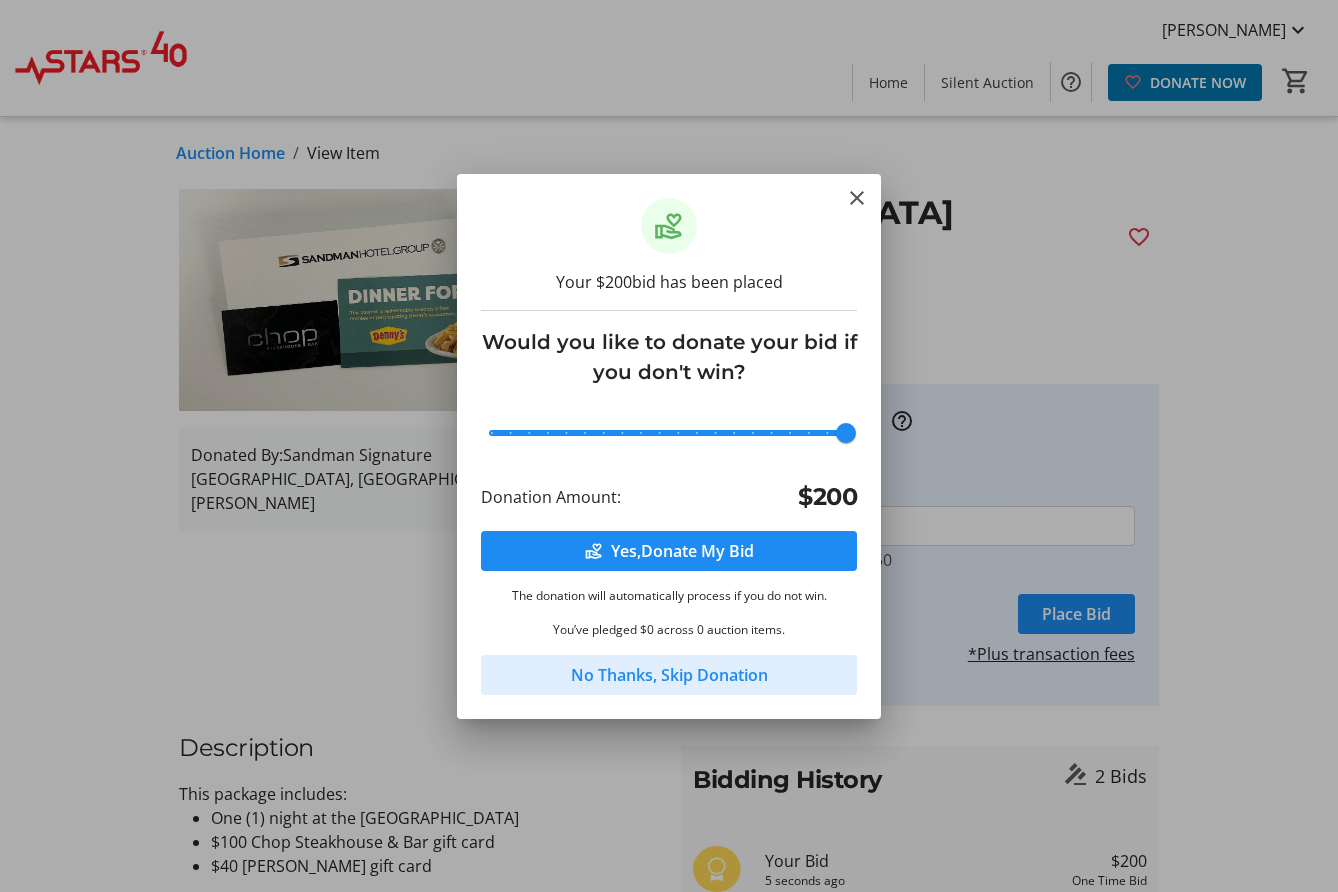 click on "No Thanks, Skip Donation" at bounding box center (669, 675) 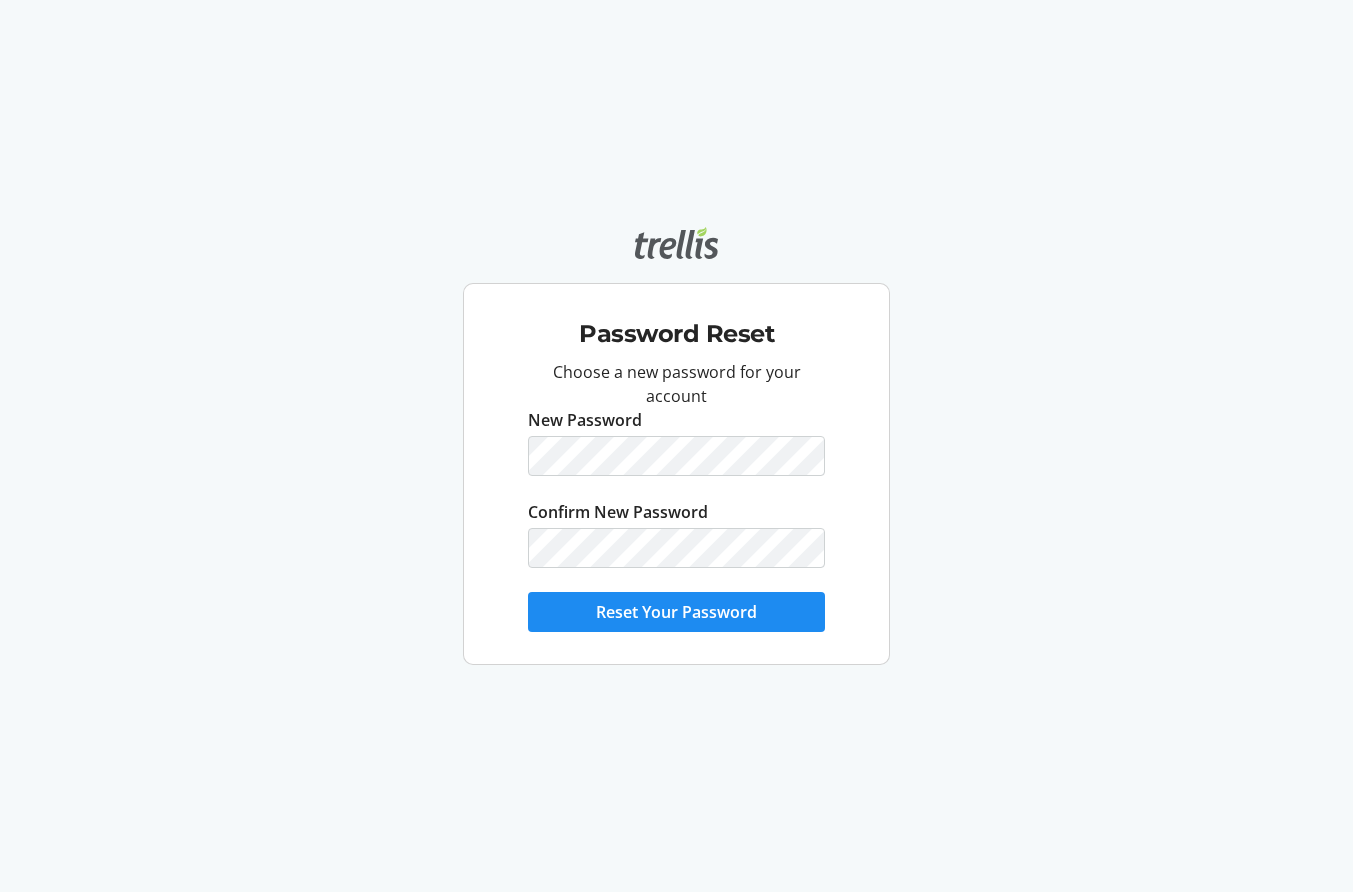 scroll, scrollTop: 0, scrollLeft: 0, axis: both 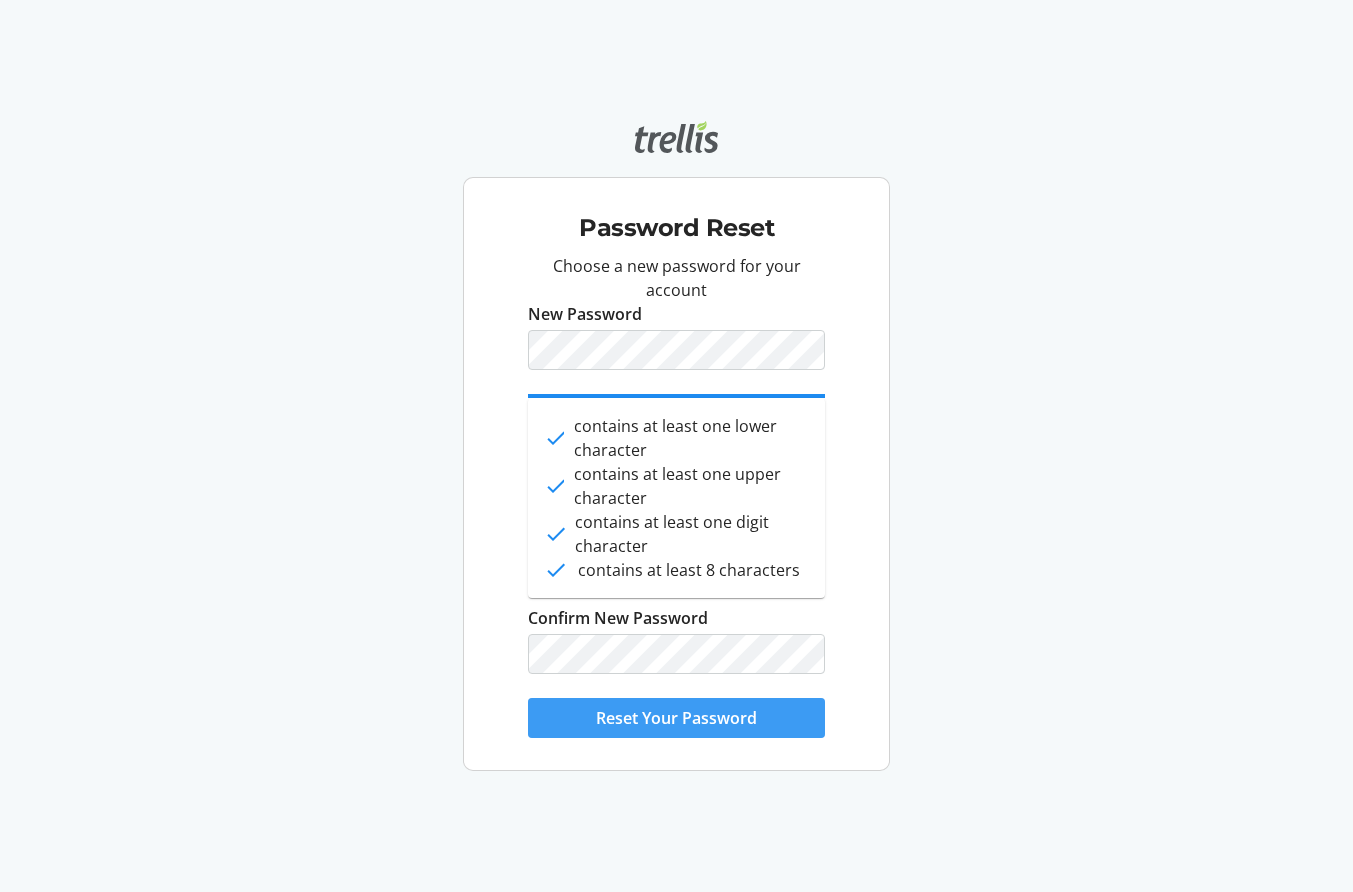 click on "Reset Your Password" 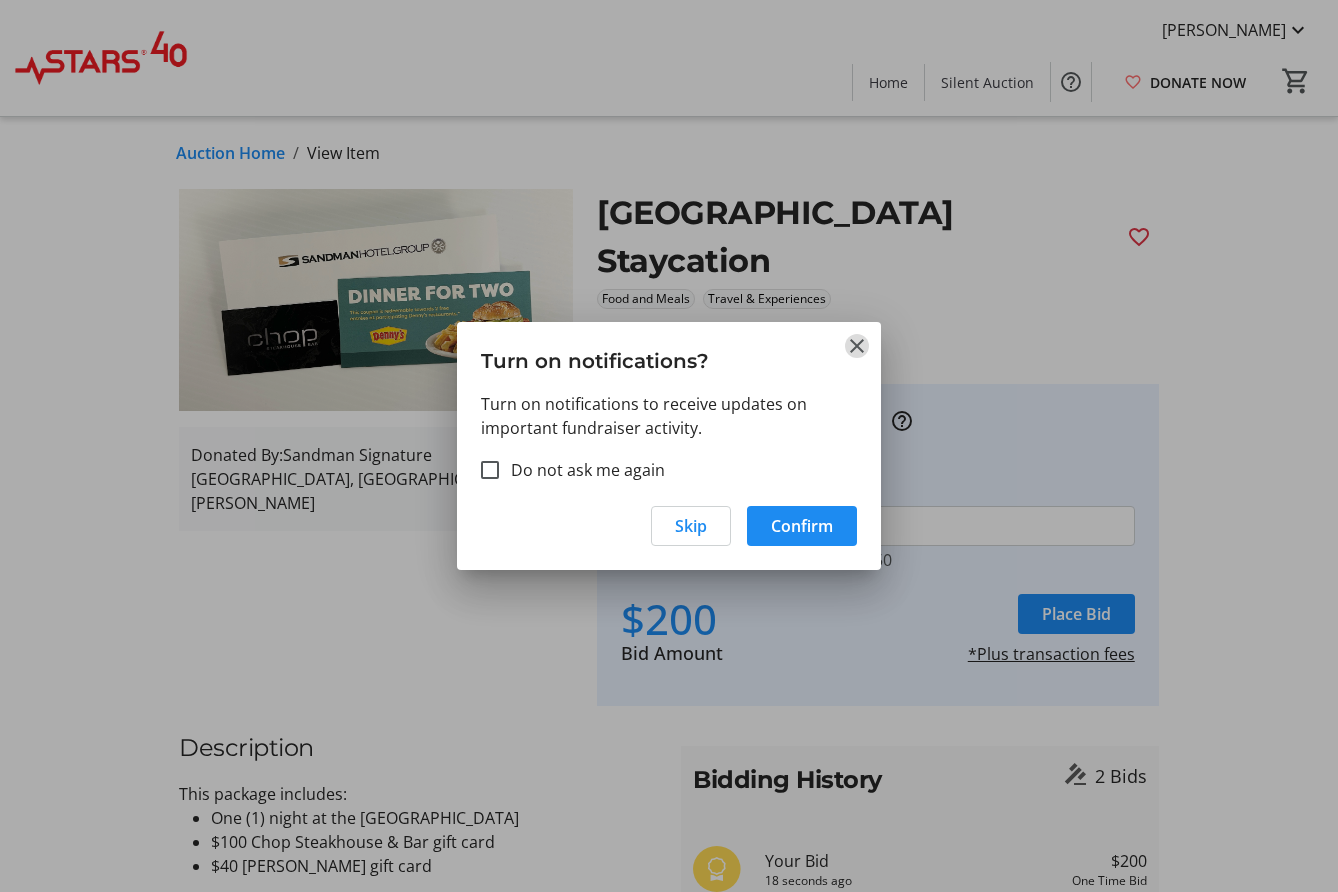 click at bounding box center [857, 346] 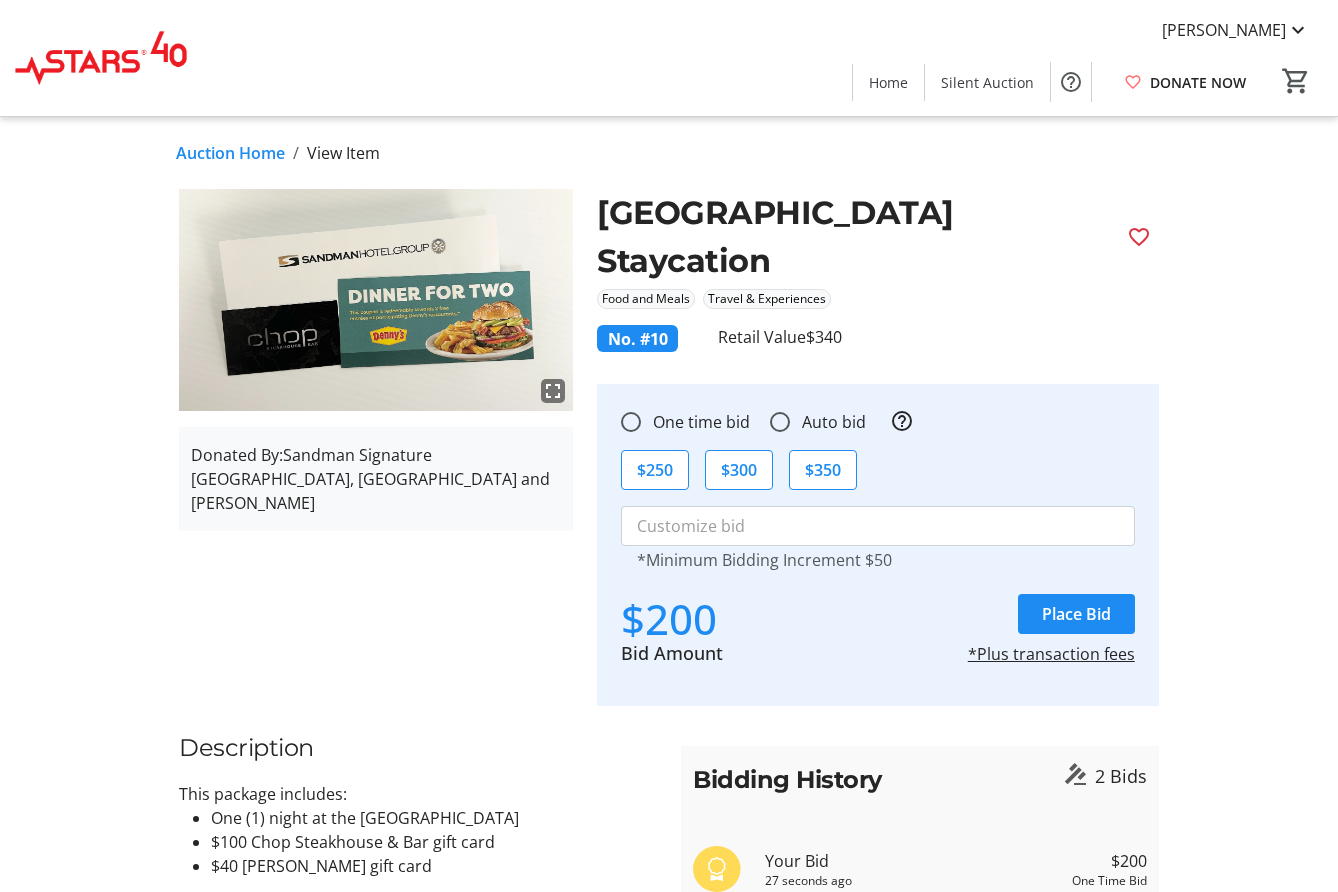 click on "Auction Home" 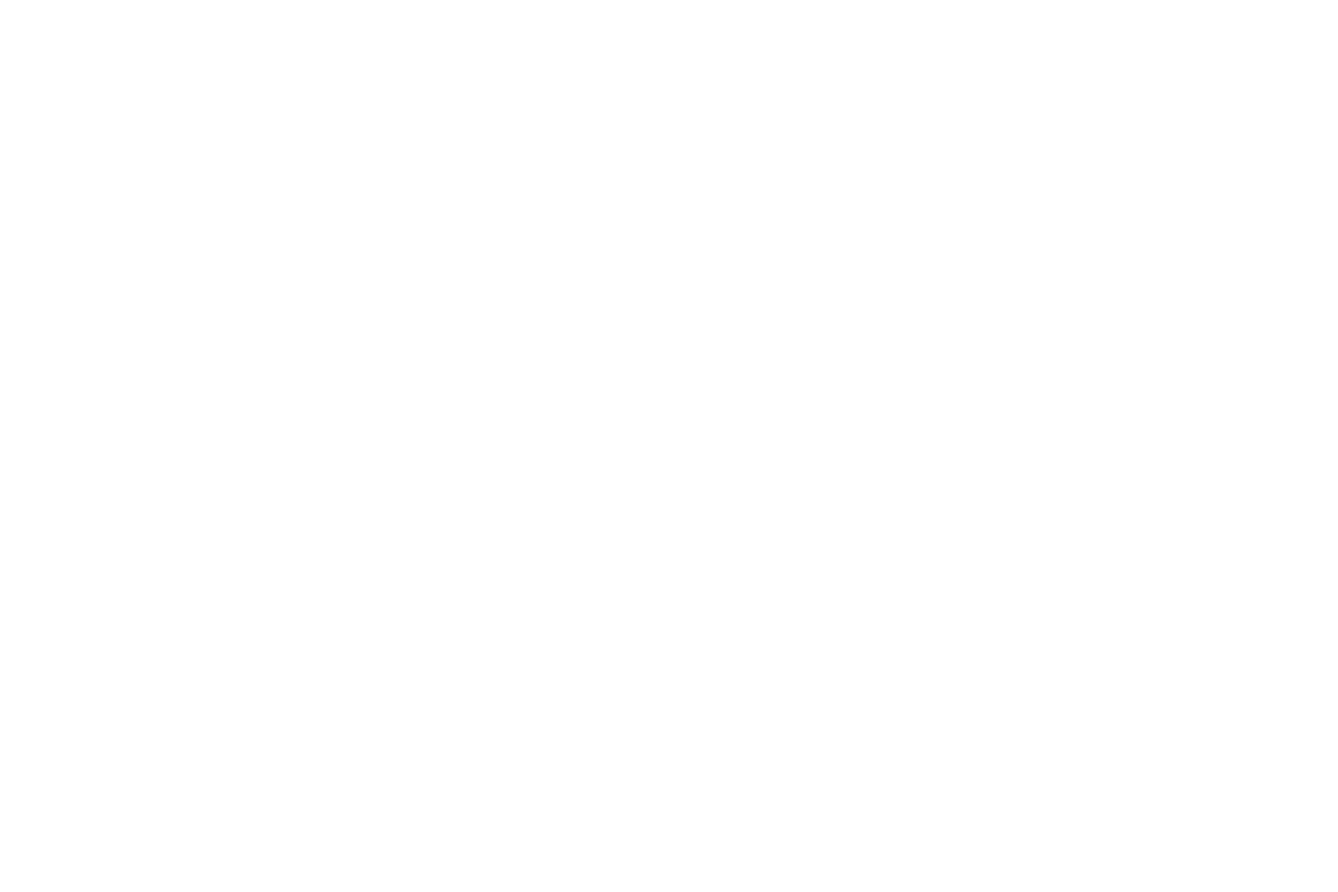 scroll, scrollTop: 0, scrollLeft: 0, axis: both 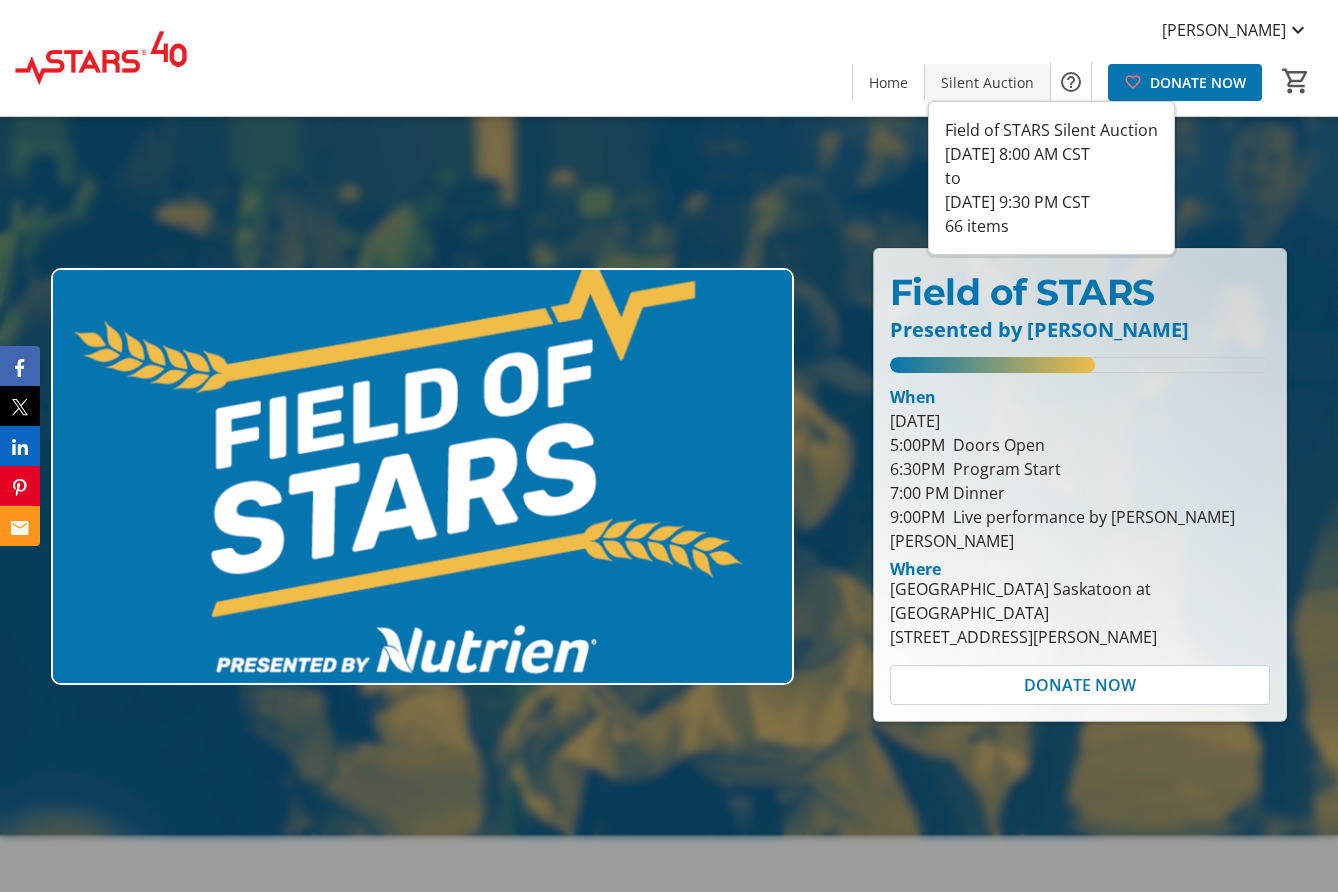 click on "Silent Auction" 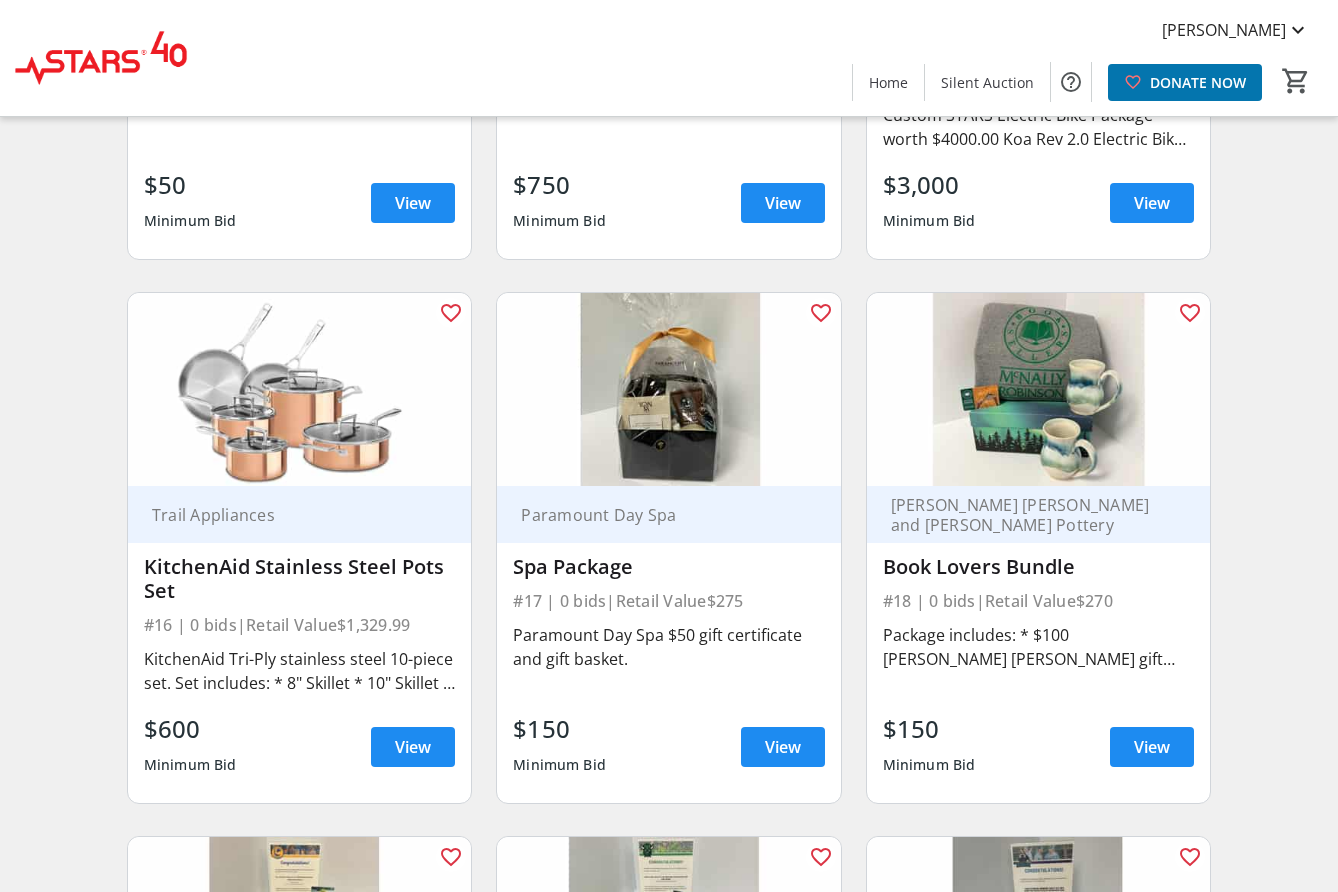 scroll, scrollTop: 2700, scrollLeft: 0, axis: vertical 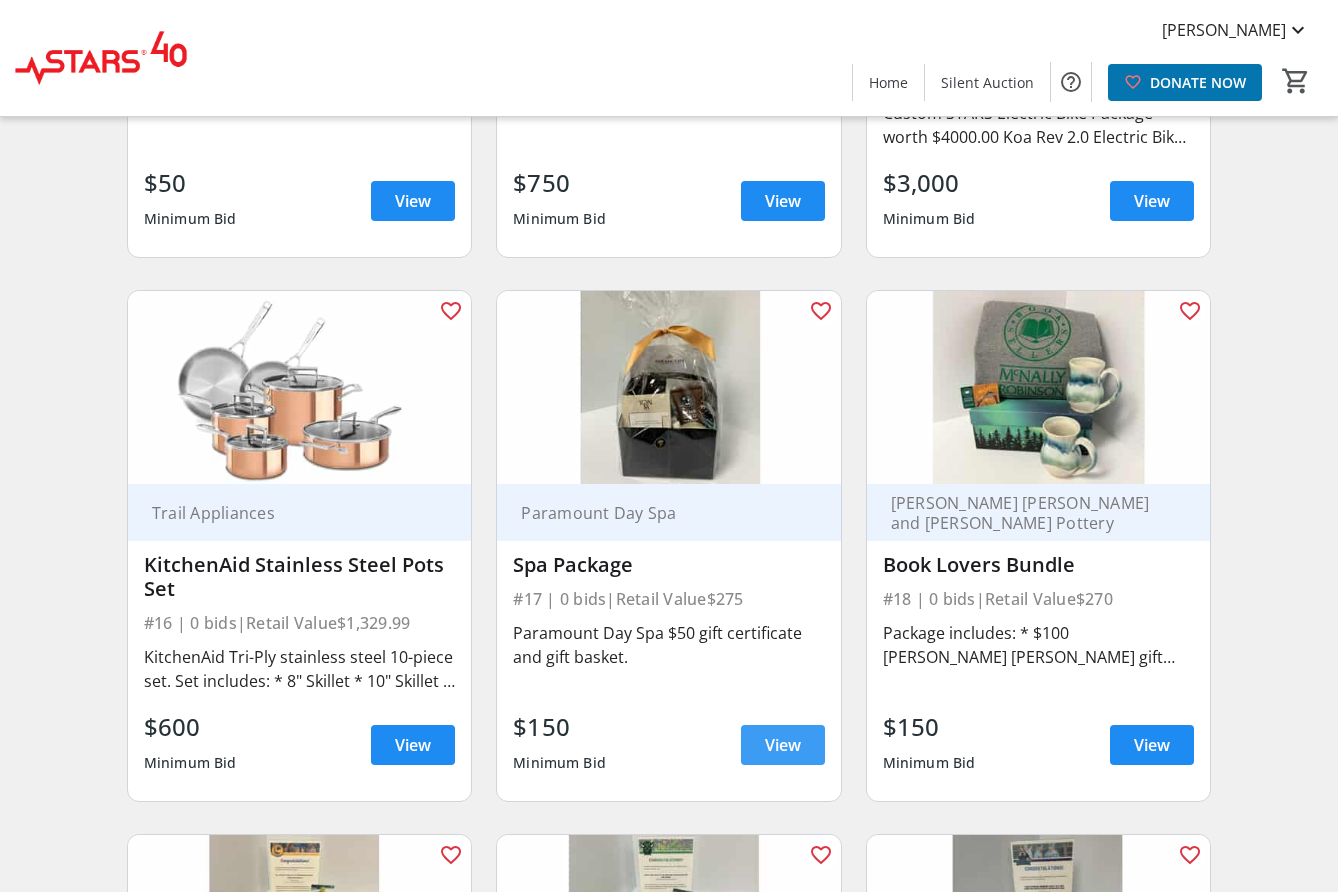 click on "View" at bounding box center (783, 745) 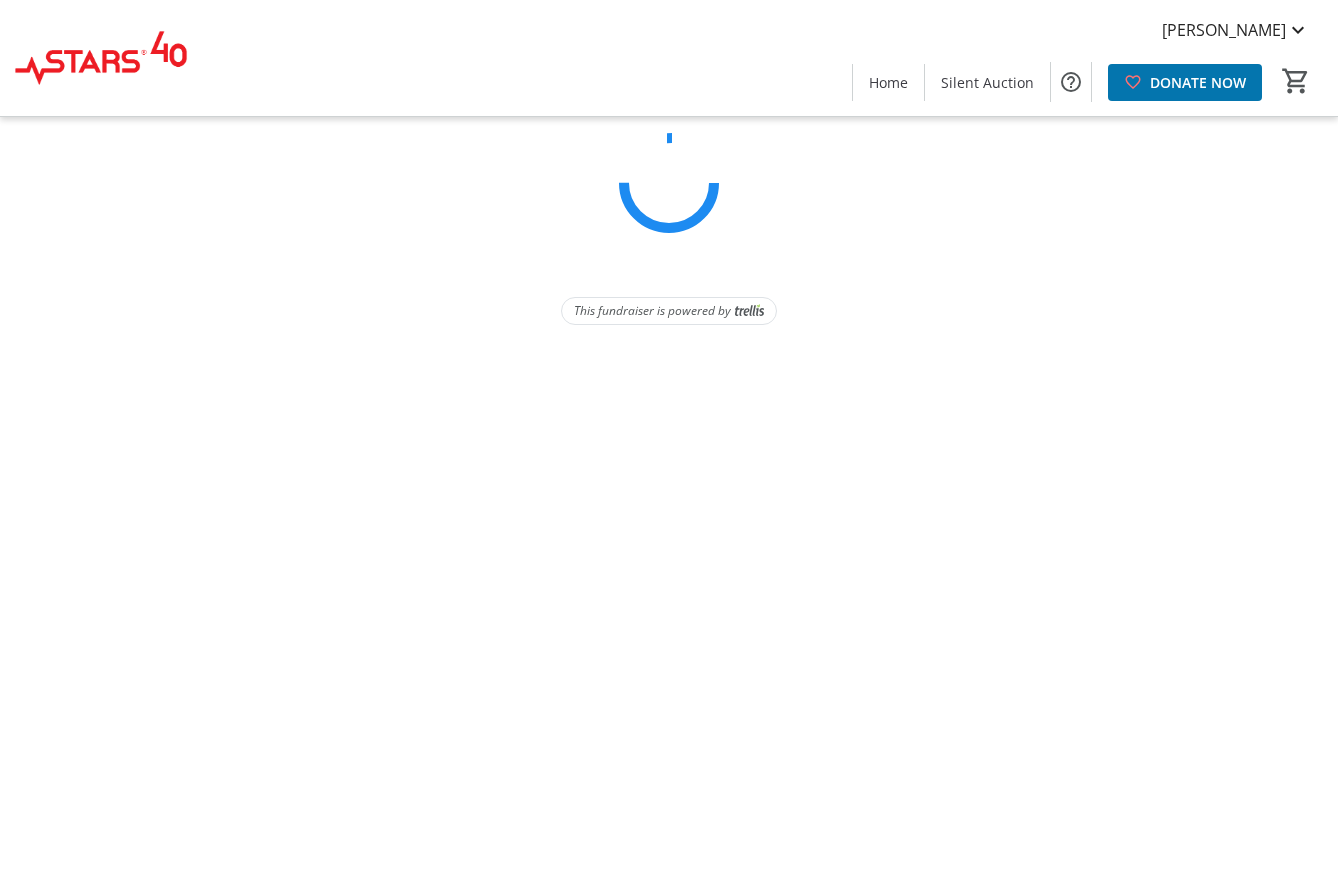 scroll, scrollTop: 0, scrollLeft: 0, axis: both 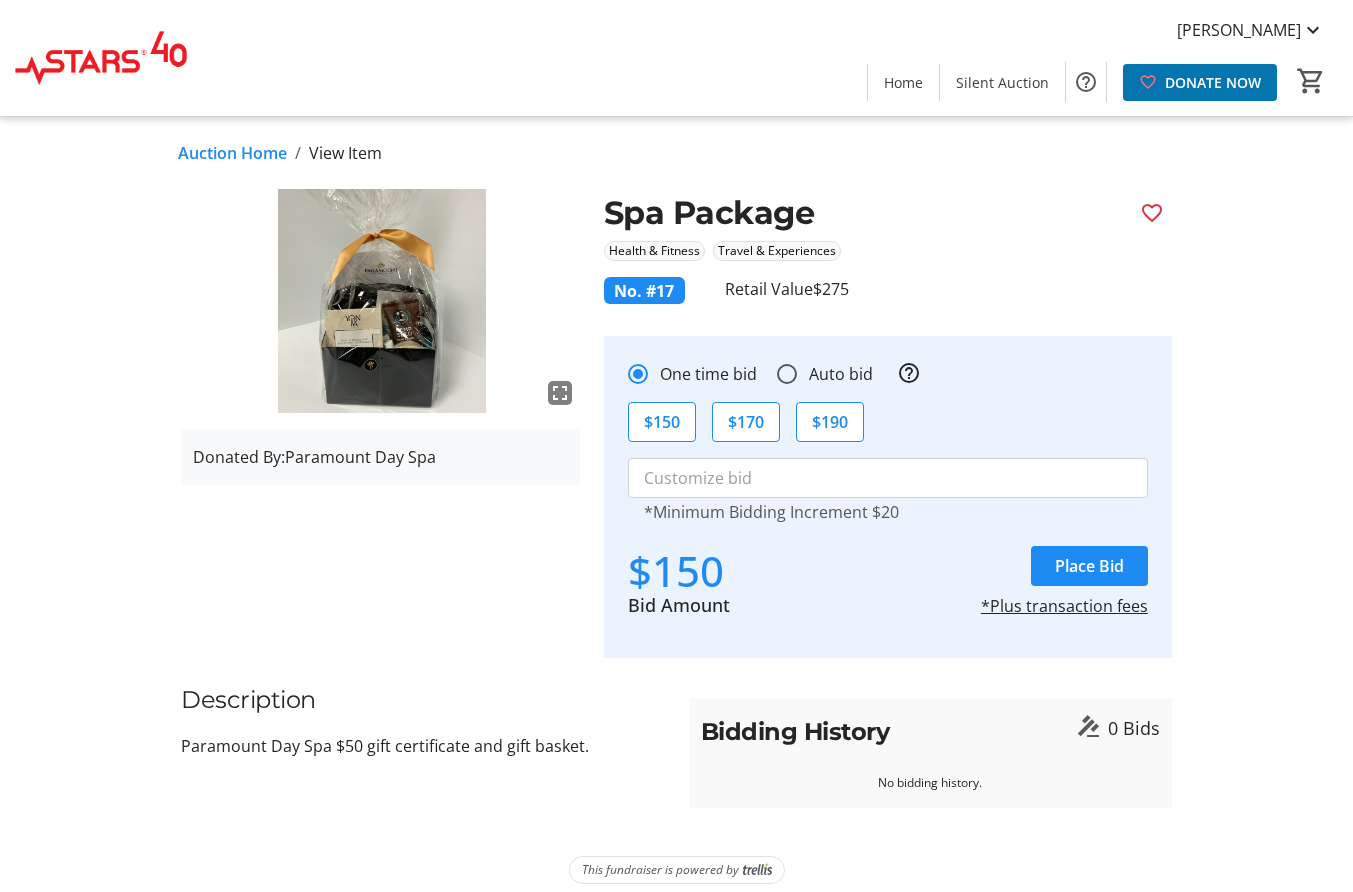 click on "Auction Home" 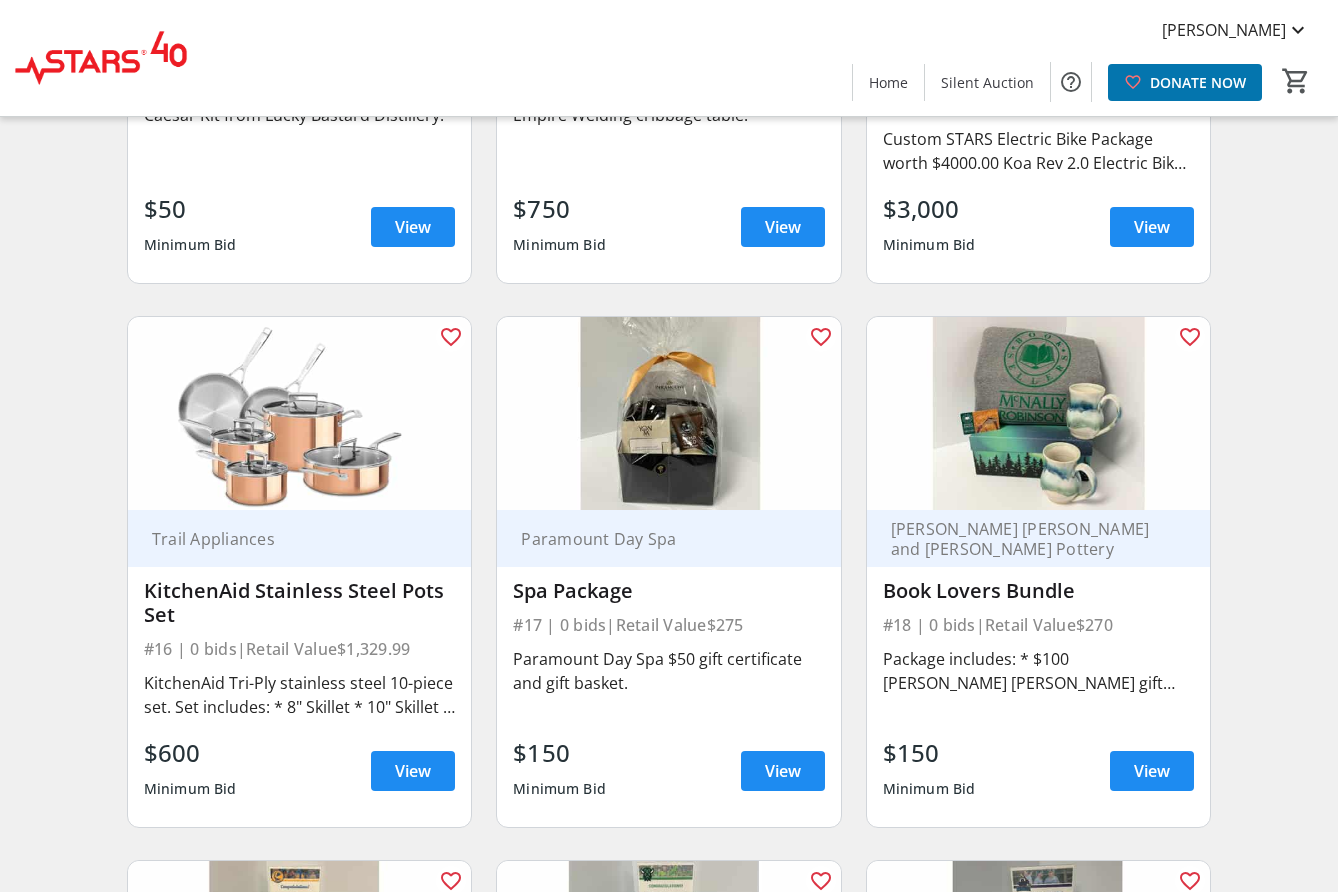 scroll, scrollTop: 2700, scrollLeft: 0, axis: vertical 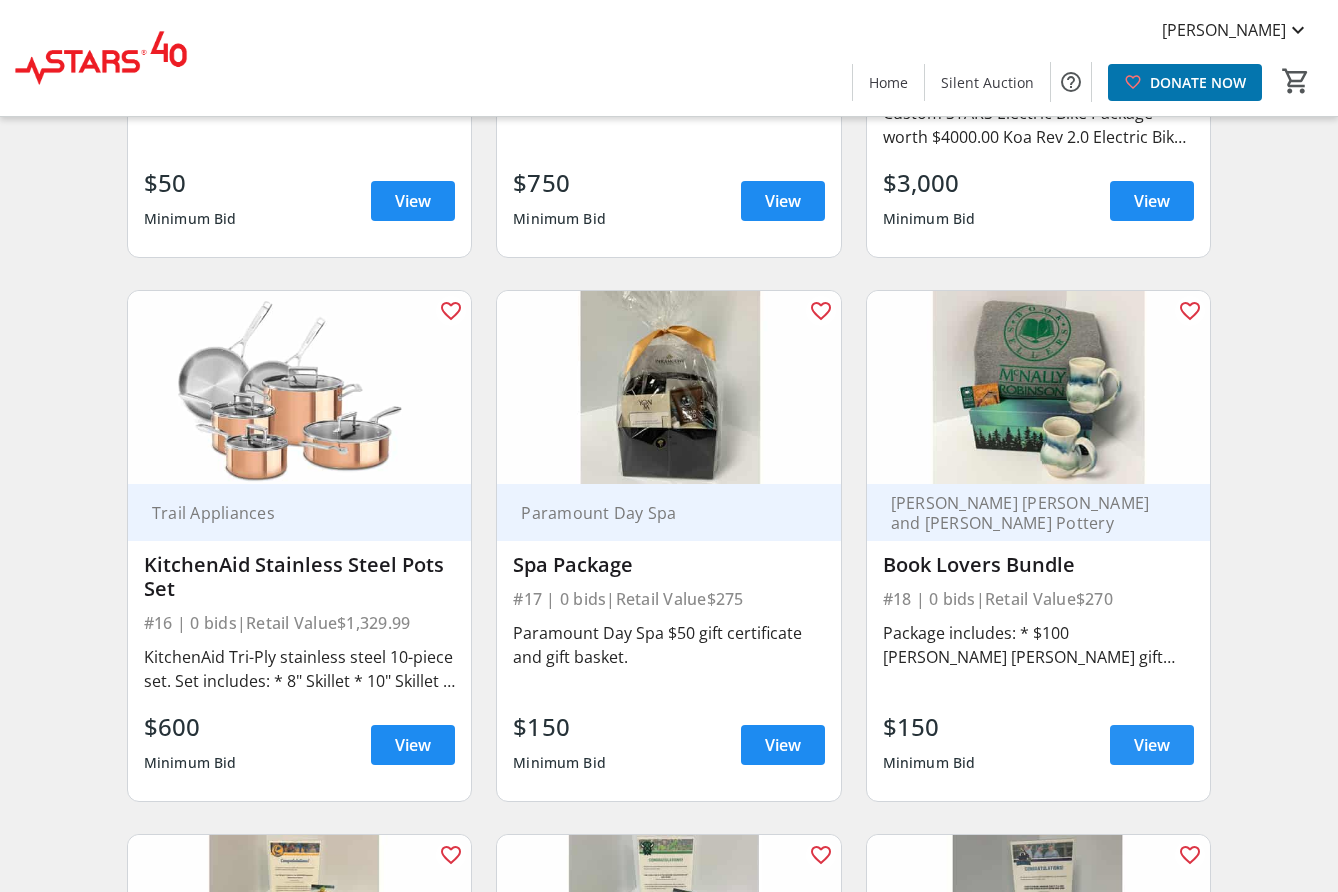 click on "View" at bounding box center (1152, 745) 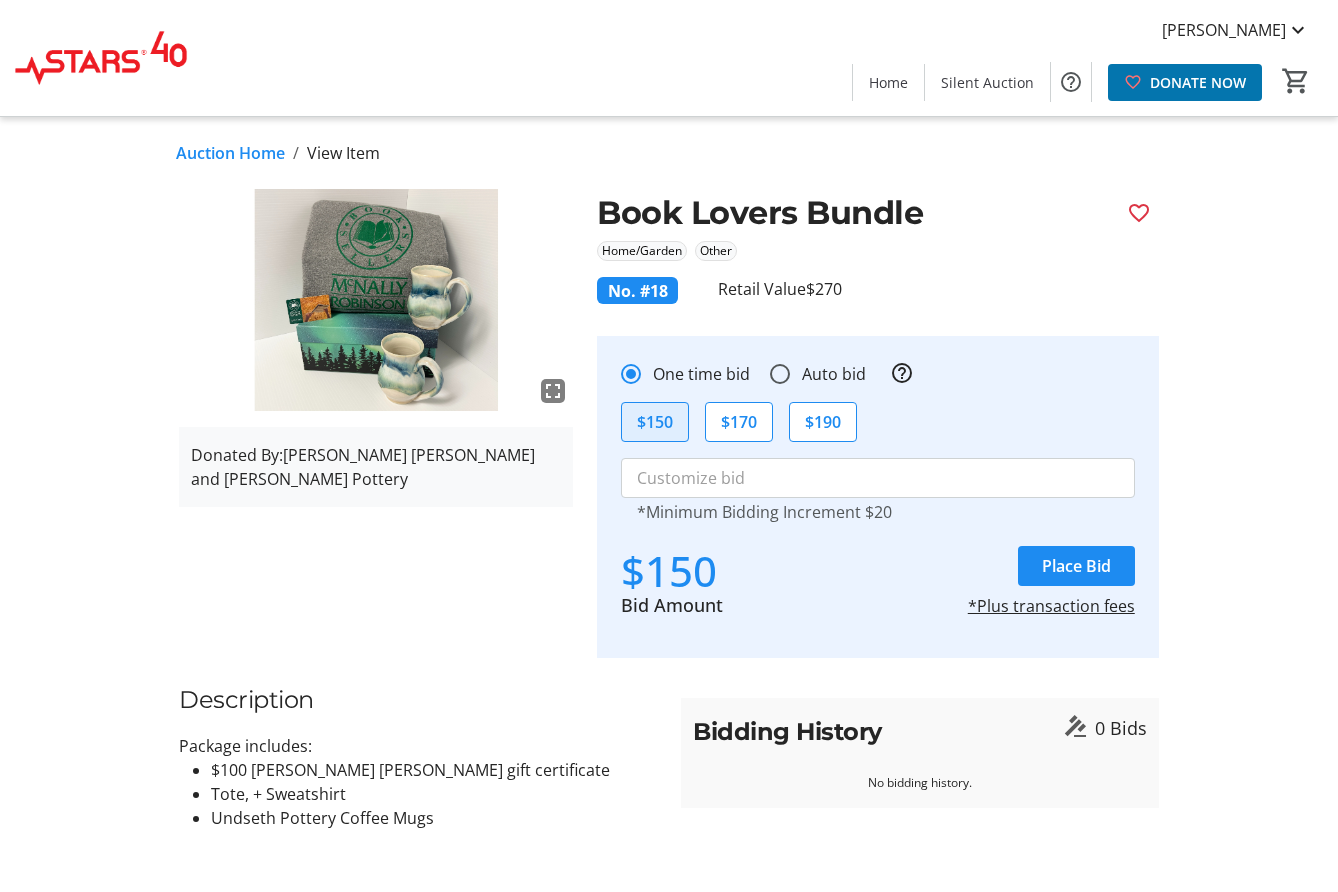 click on "$150" 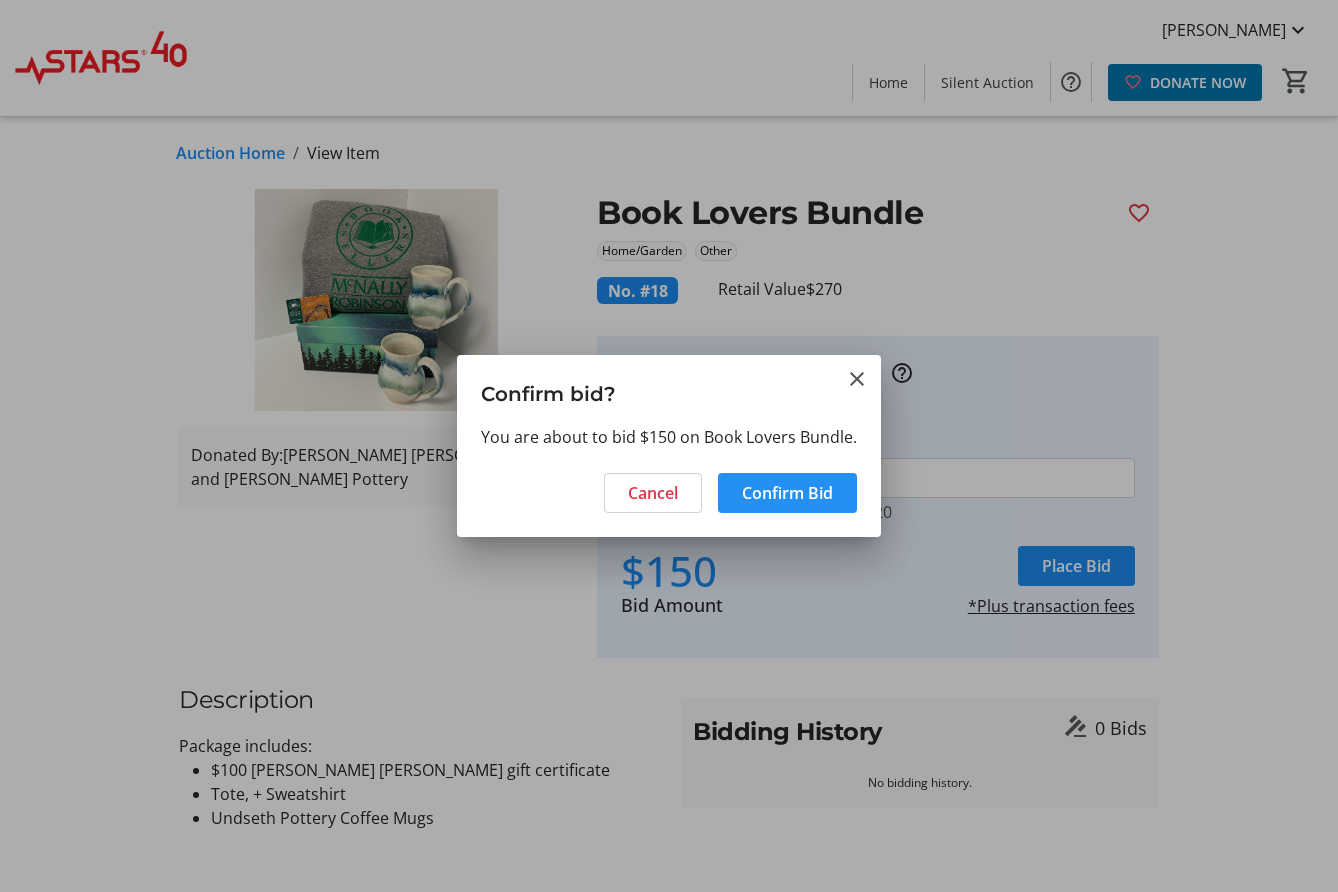 click on "Confirm Bid" at bounding box center (787, 493) 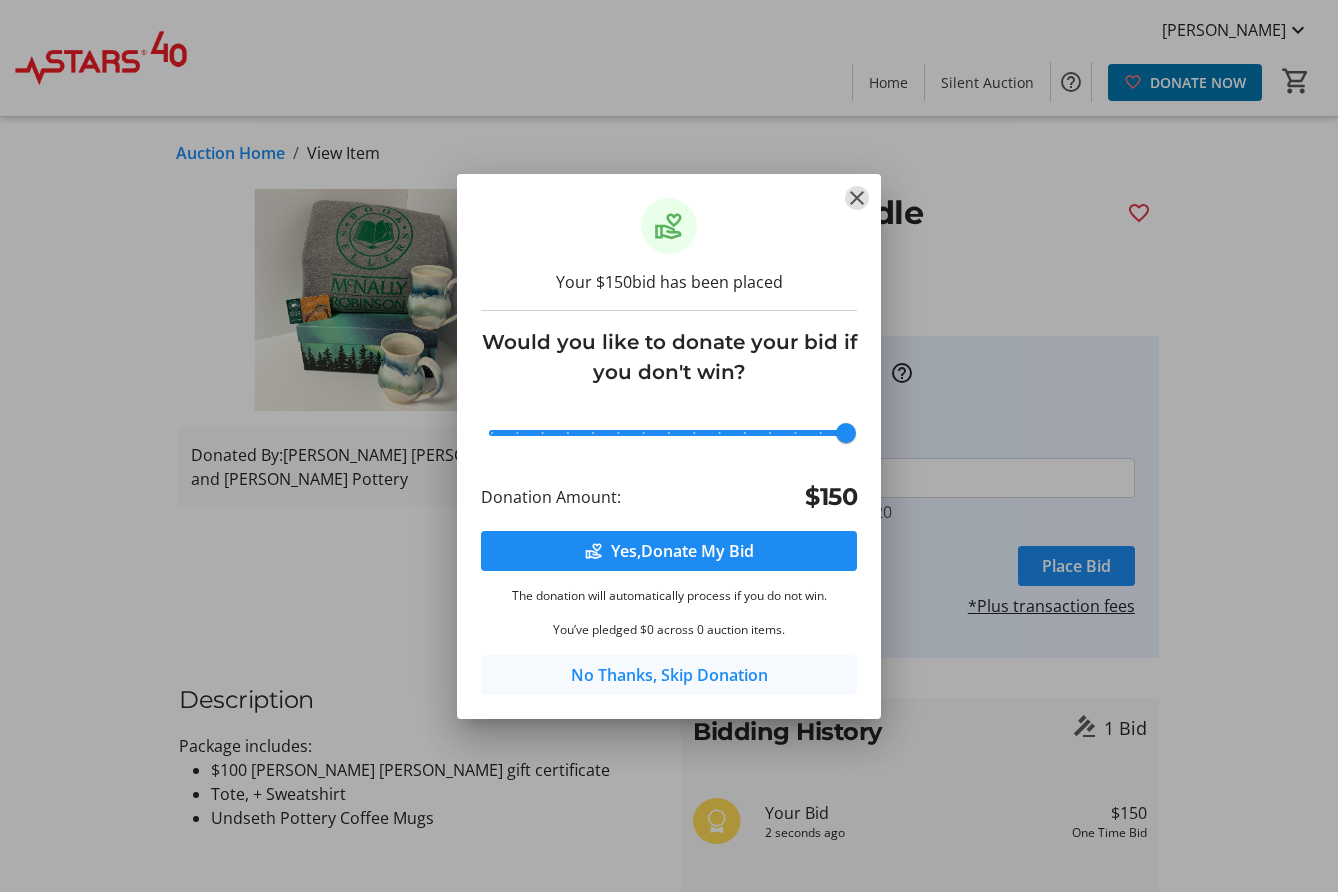 click on "No Thanks, Skip Donation" at bounding box center [669, 675] 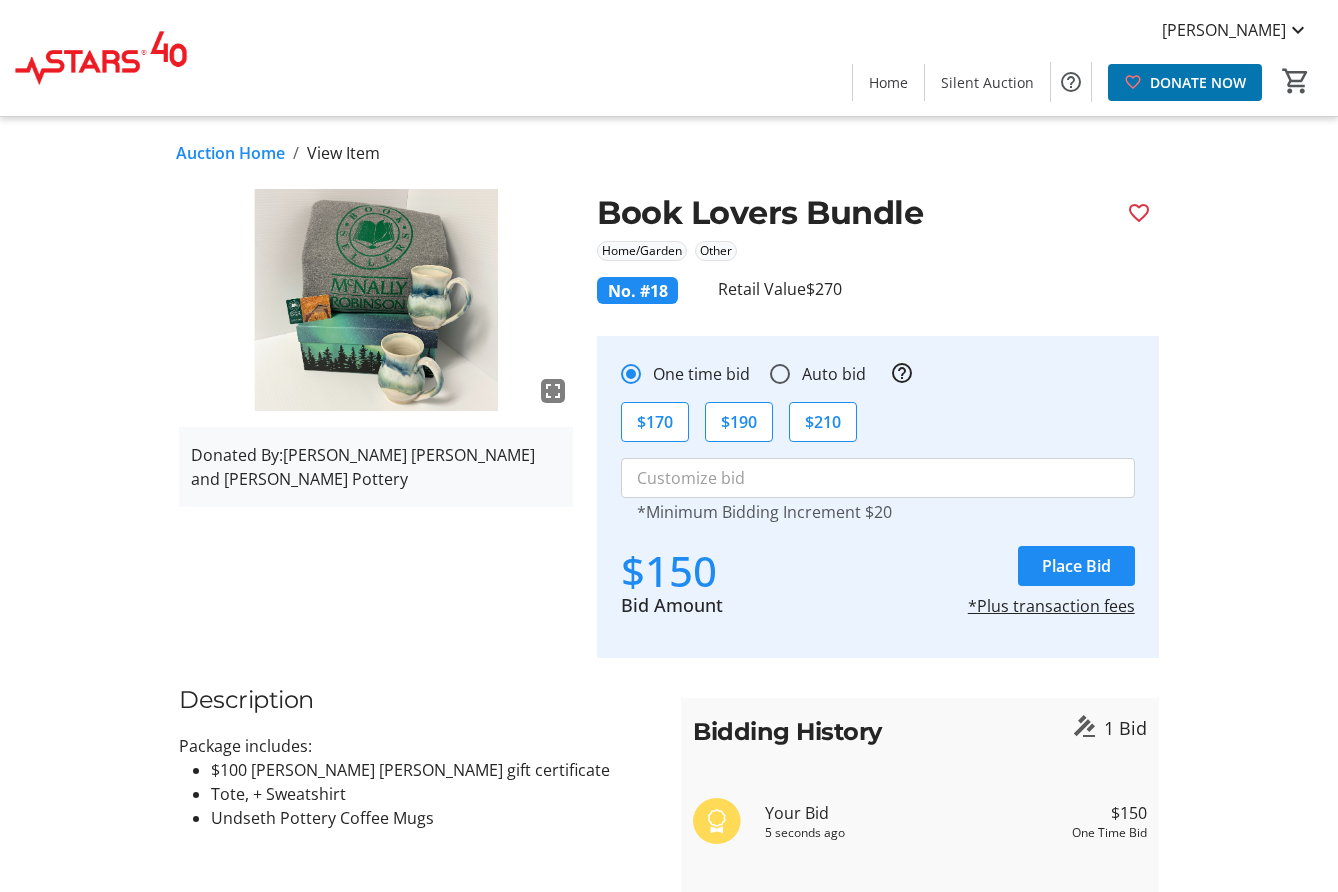 click on "Auction Home" 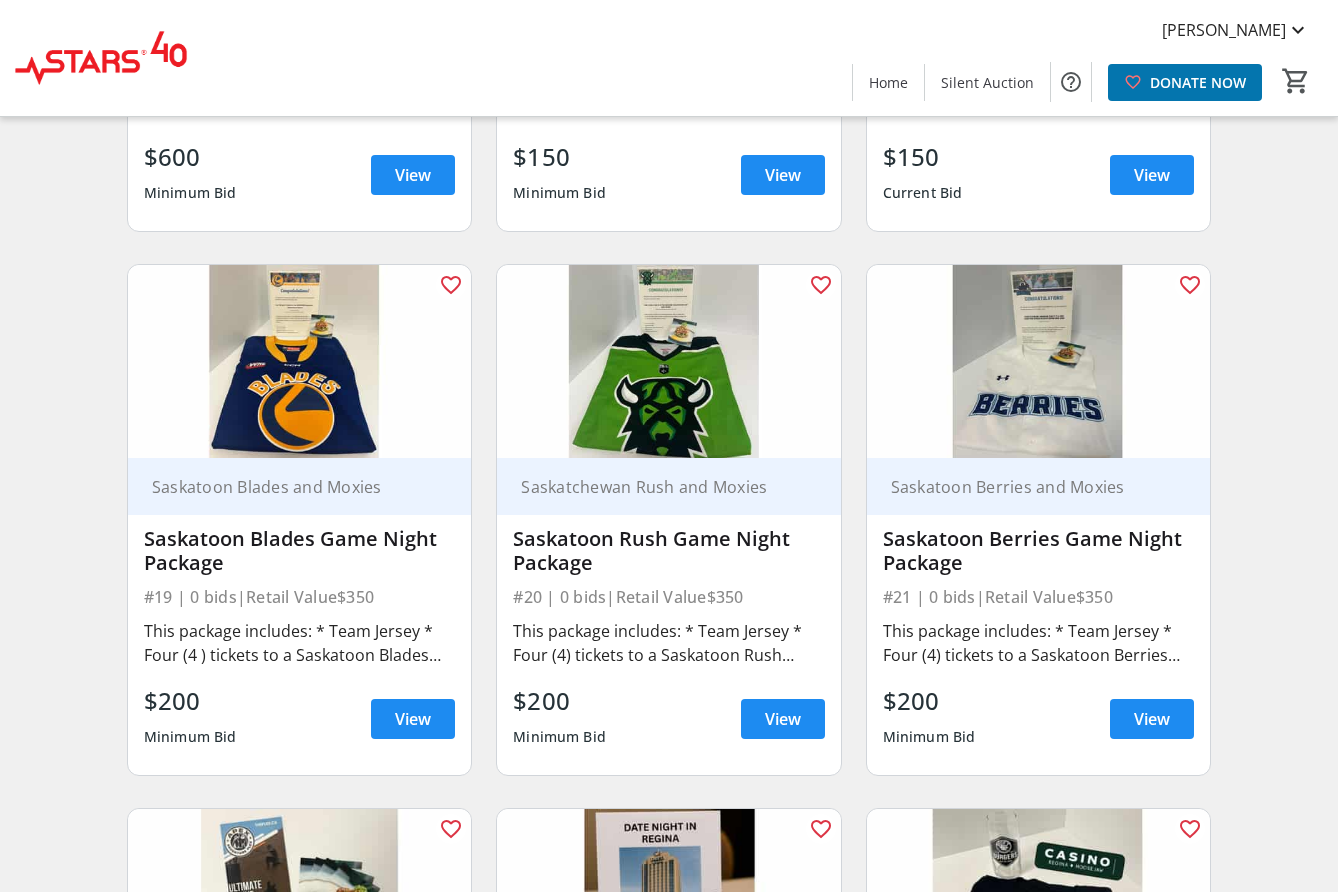 scroll, scrollTop: 3300, scrollLeft: 0, axis: vertical 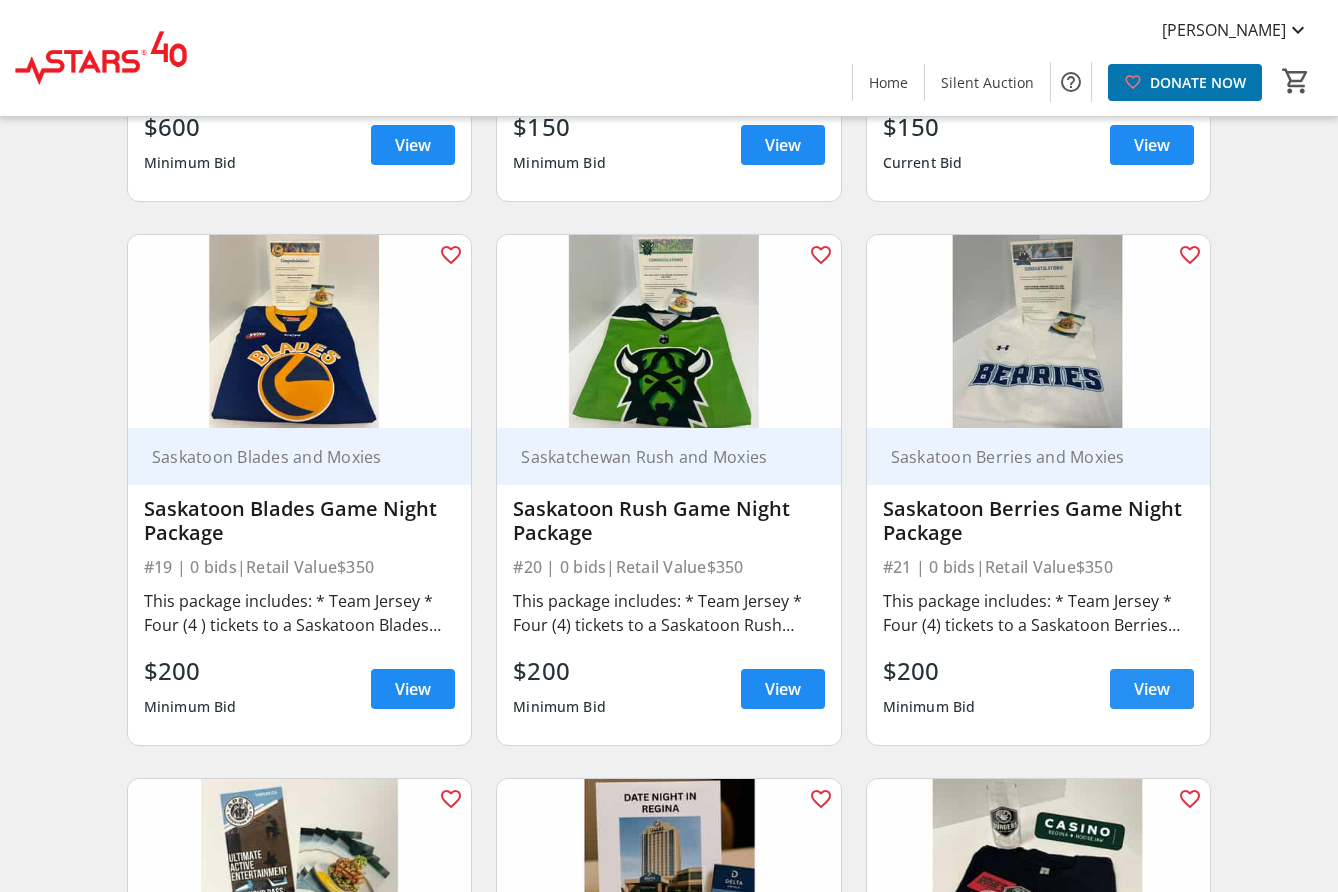 click on "View" at bounding box center [1152, 689] 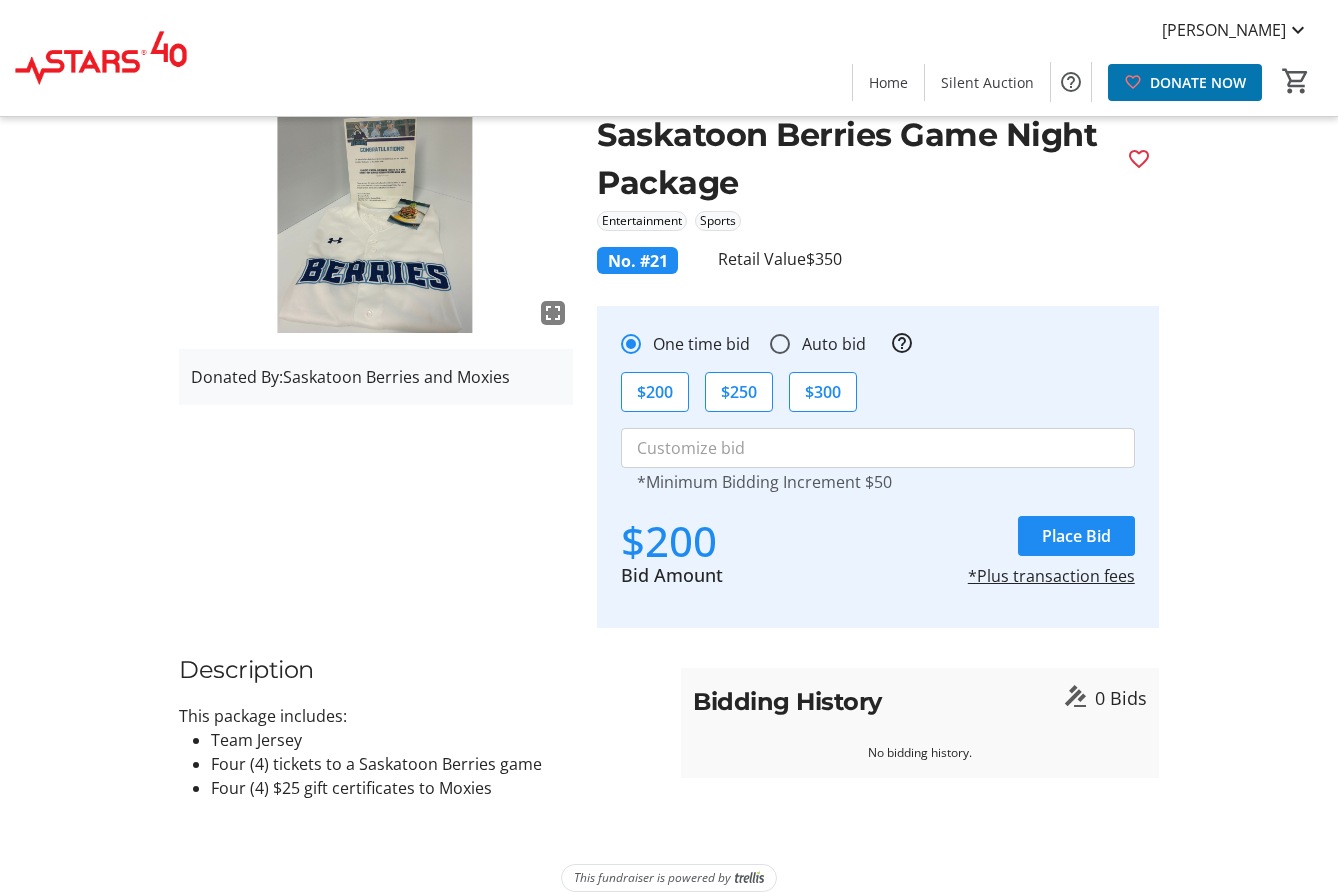 scroll, scrollTop: 0, scrollLeft: 0, axis: both 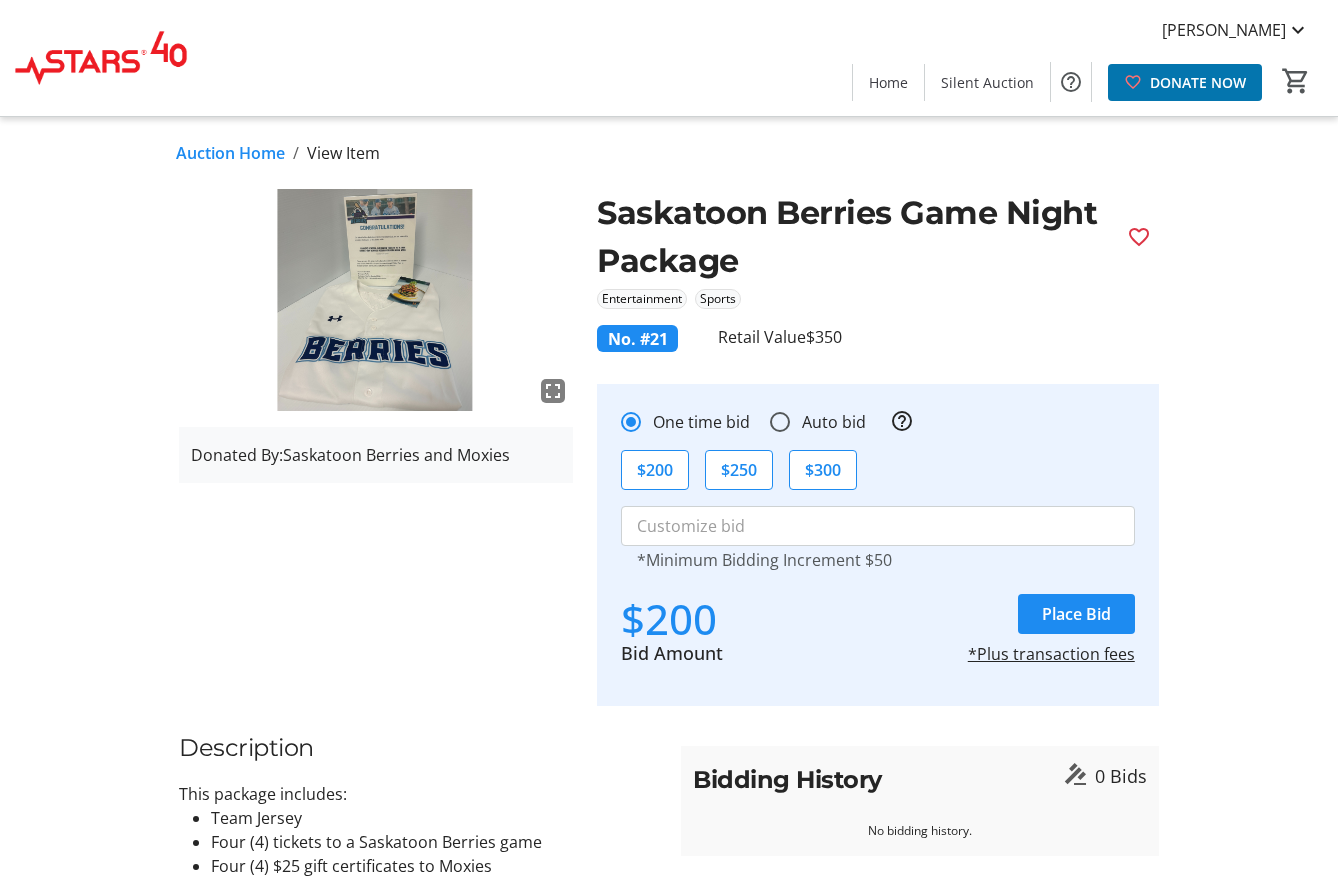 click on "Auction Home" 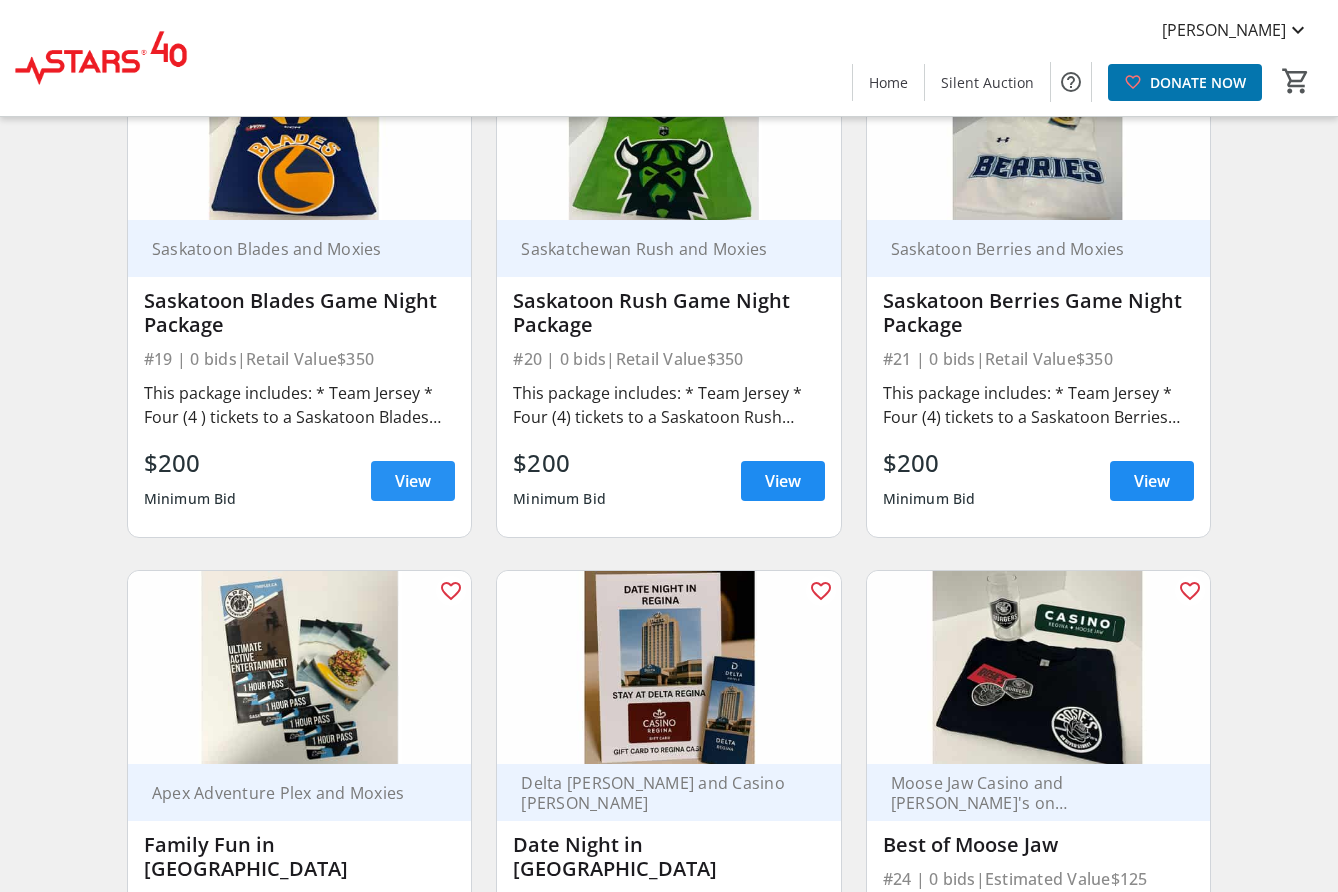 scroll, scrollTop: 3700, scrollLeft: 0, axis: vertical 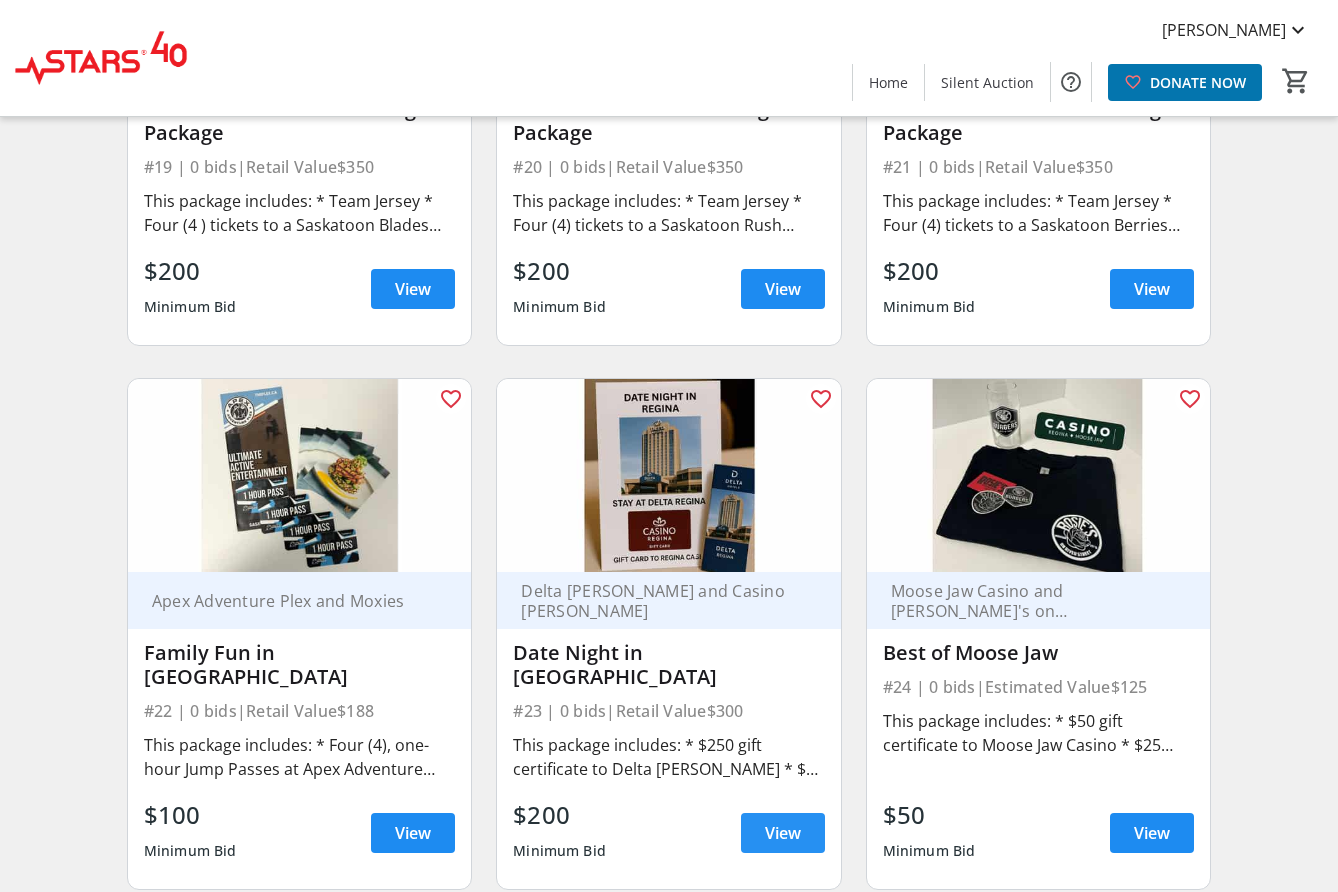 click on "View" at bounding box center (783, 833) 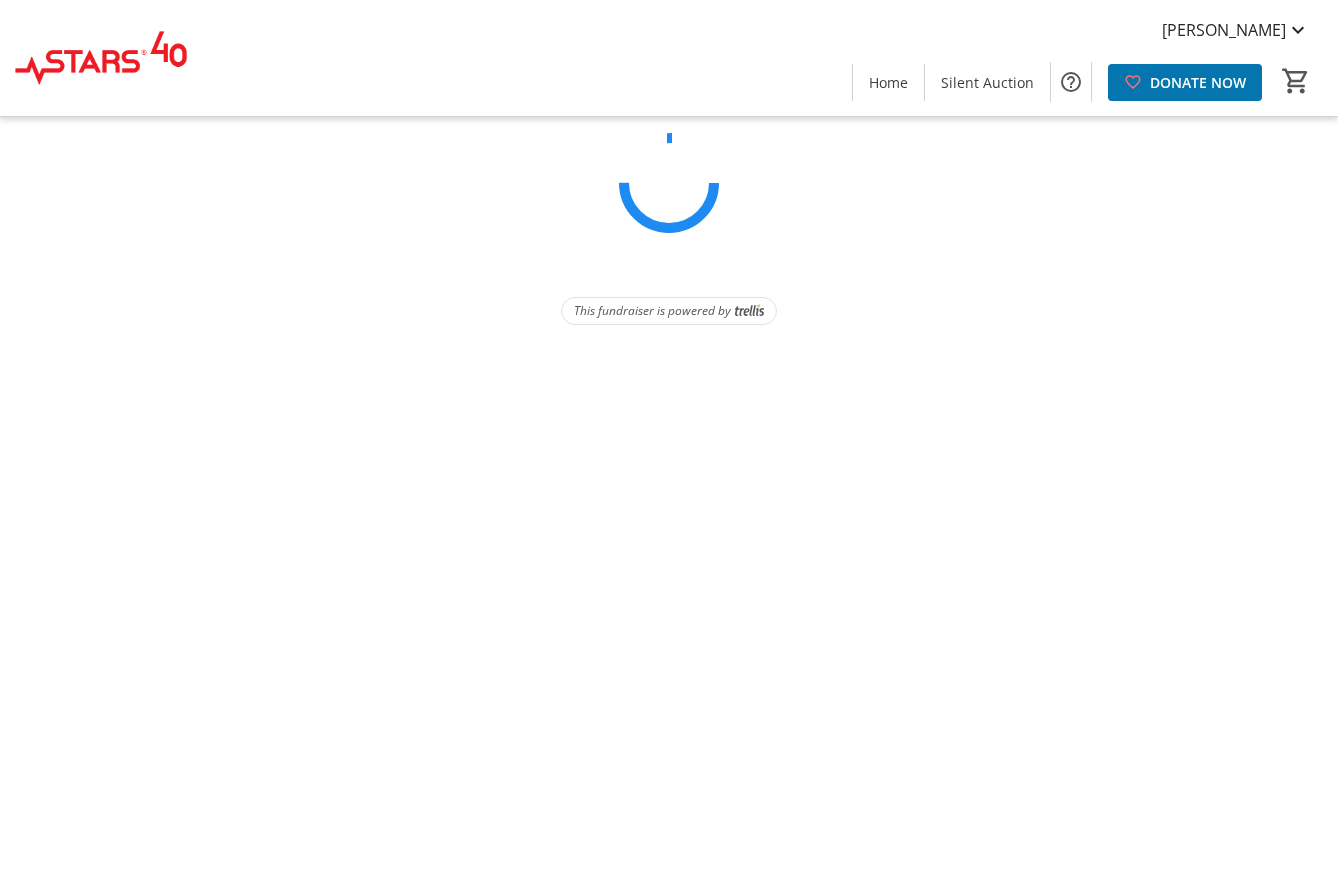 scroll, scrollTop: 0, scrollLeft: 0, axis: both 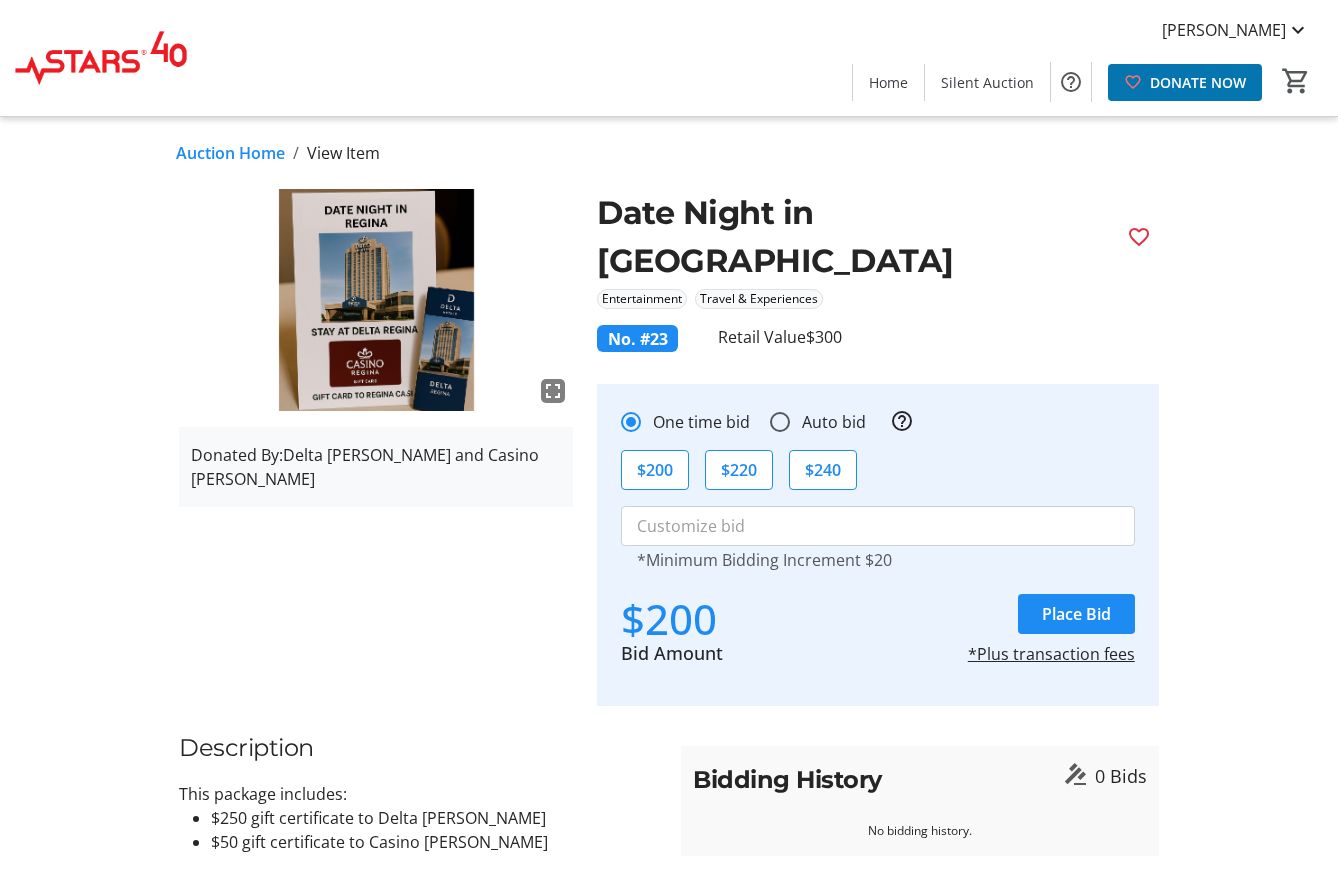 click on "Auction Home" 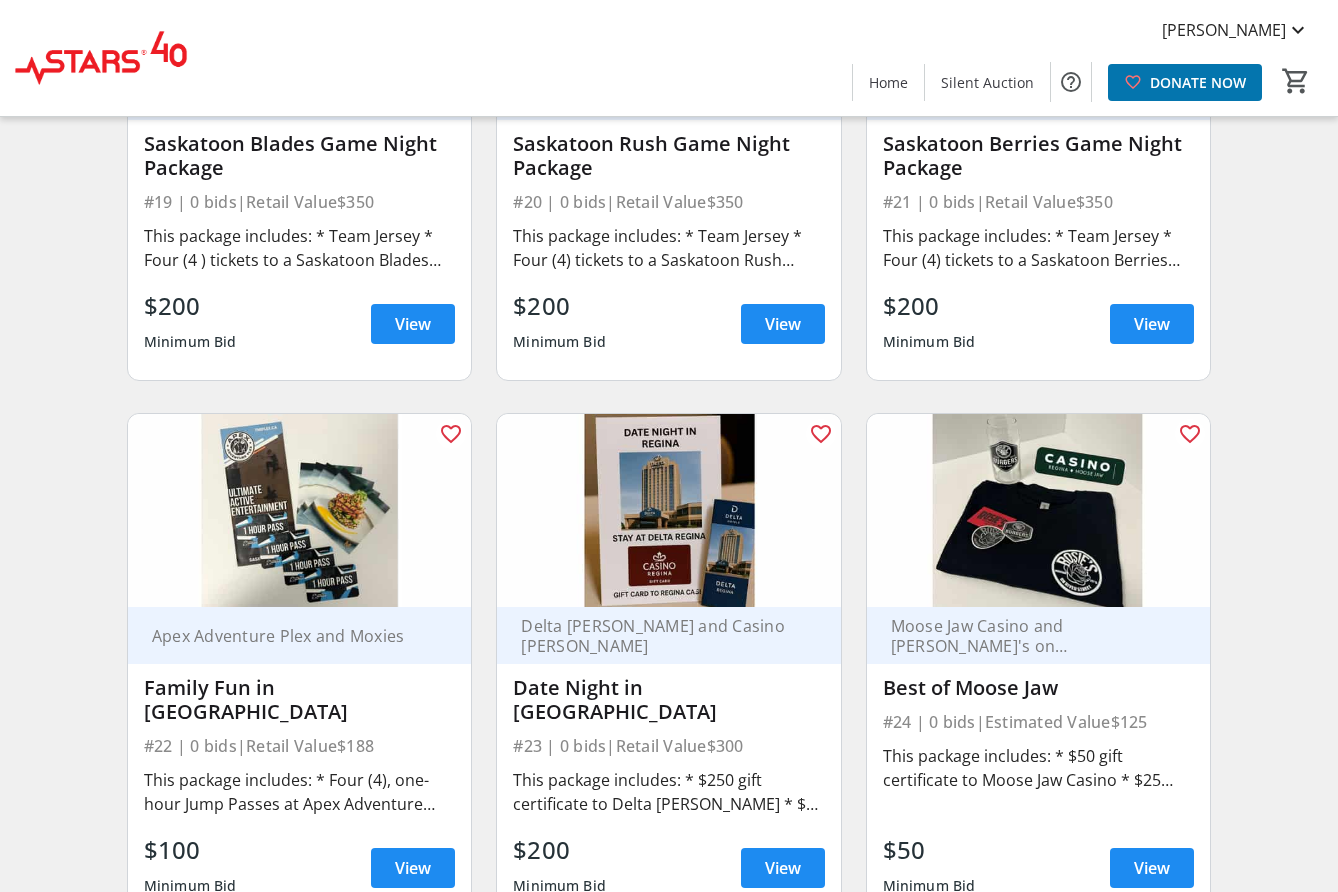 scroll, scrollTop: 3700, scrollLeft: 0, axis: vertical 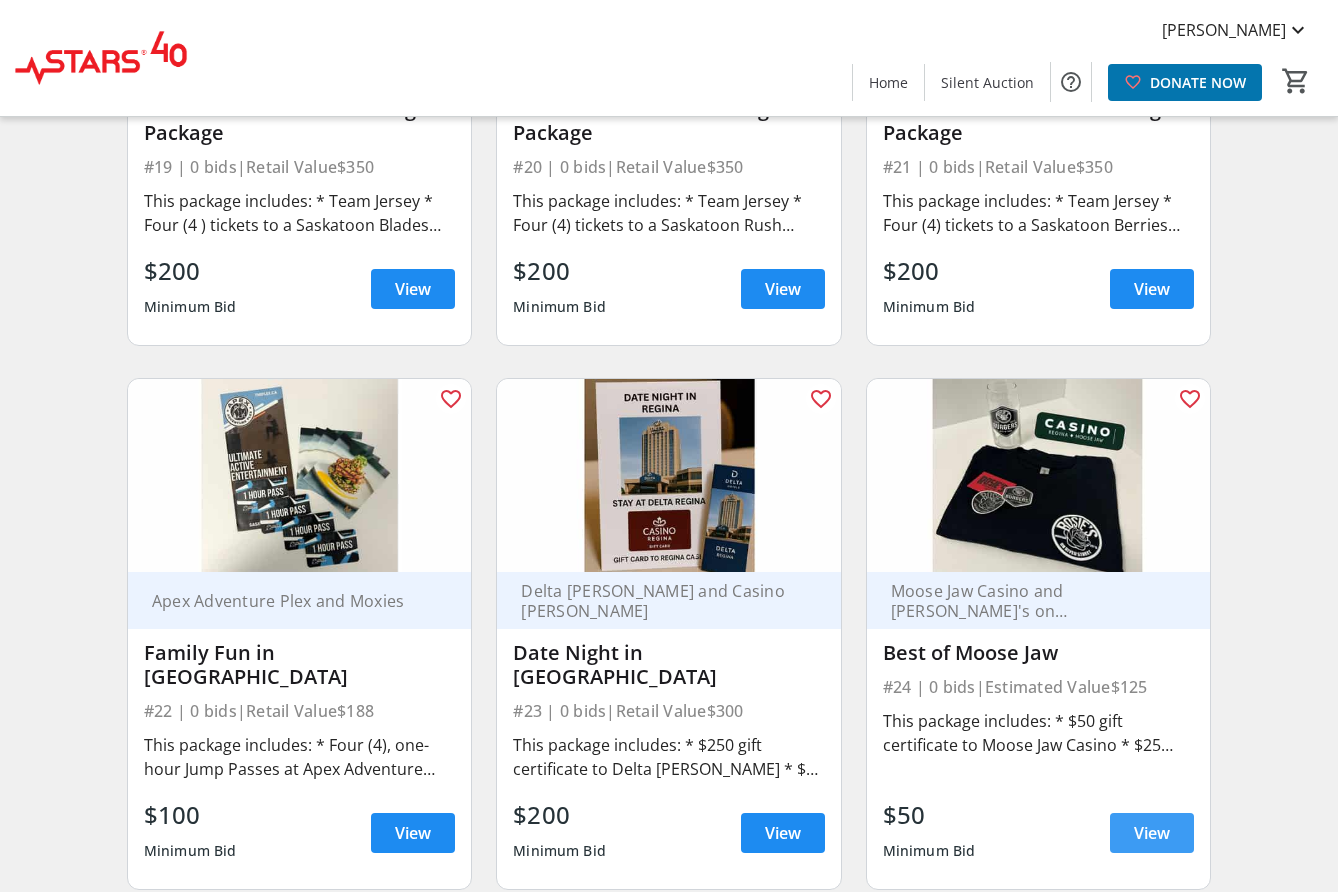 click on "View" at bounding box center (1152, 833) 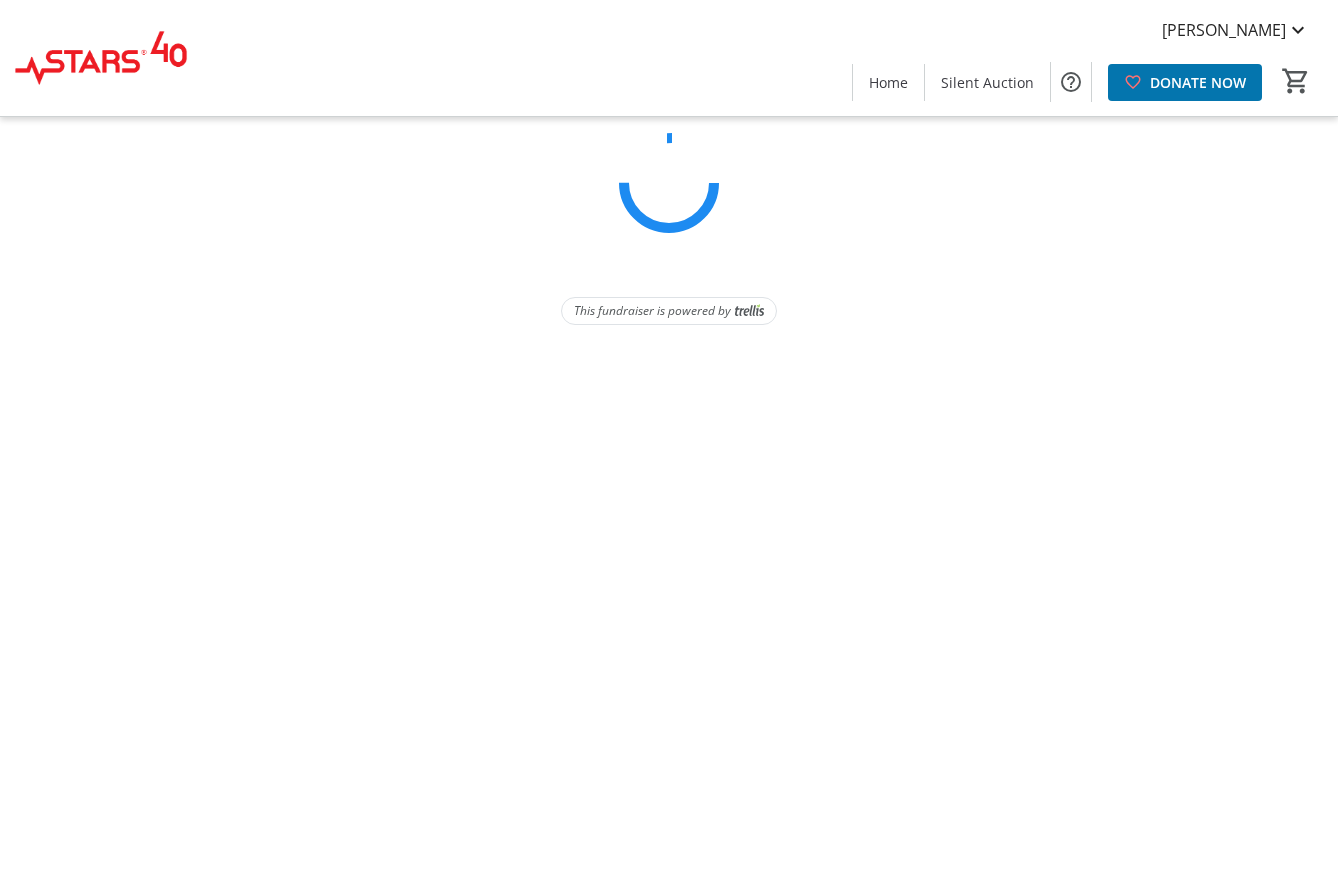 scroll, scrollTop: 0, scrollLeft: 0, axis: both 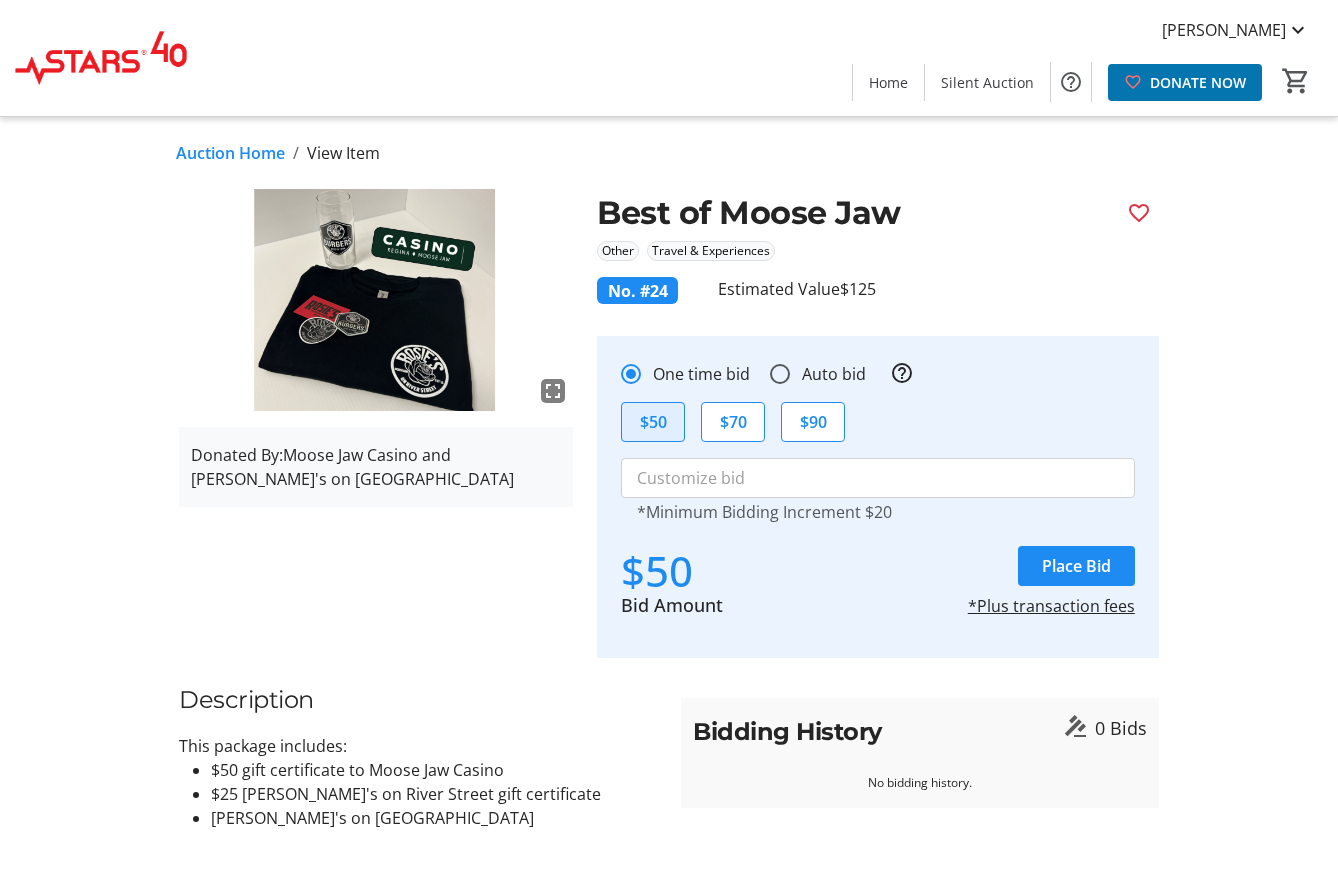 click on "$50" 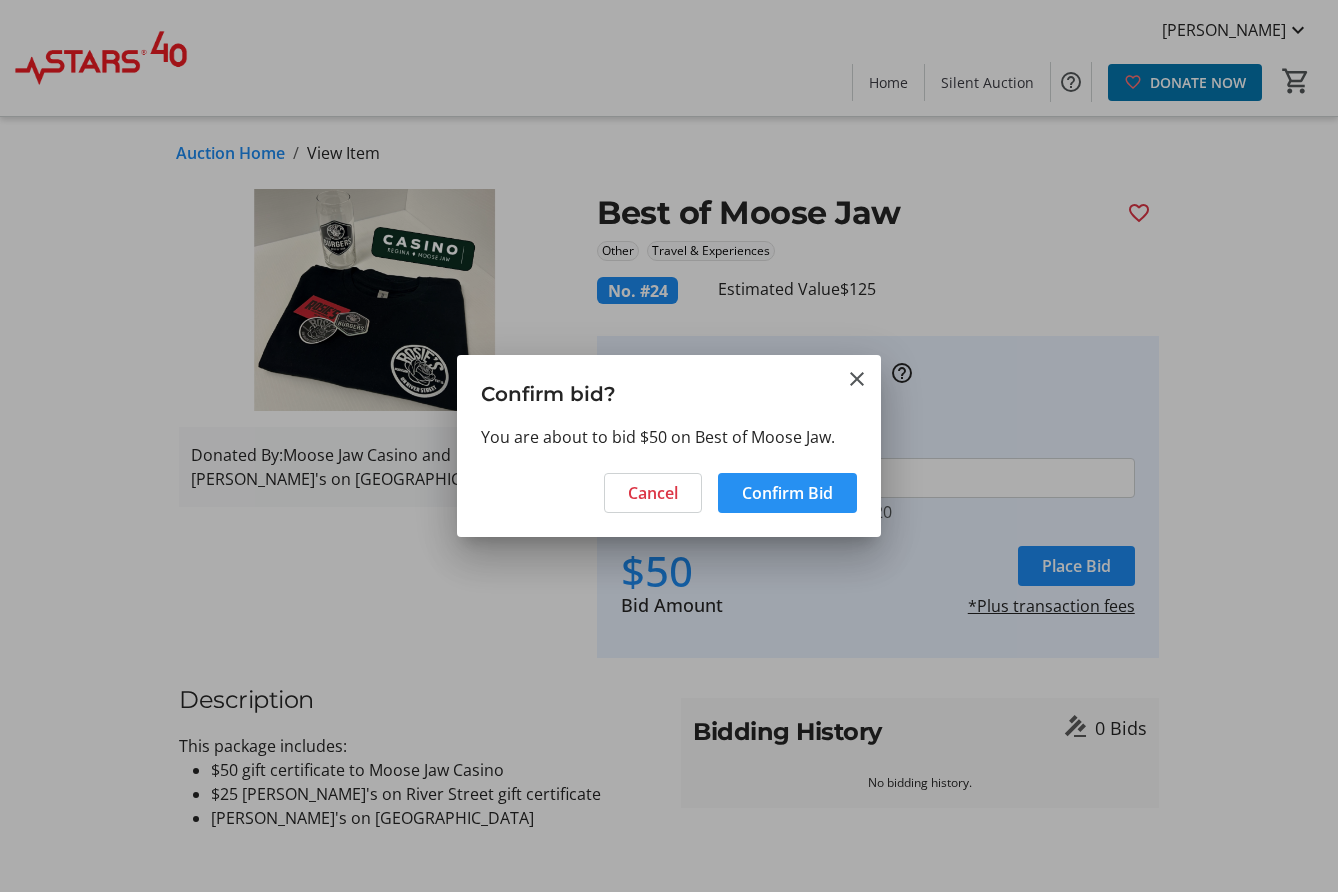 click on "Confirm Bid" at bounding box center (787, 493) 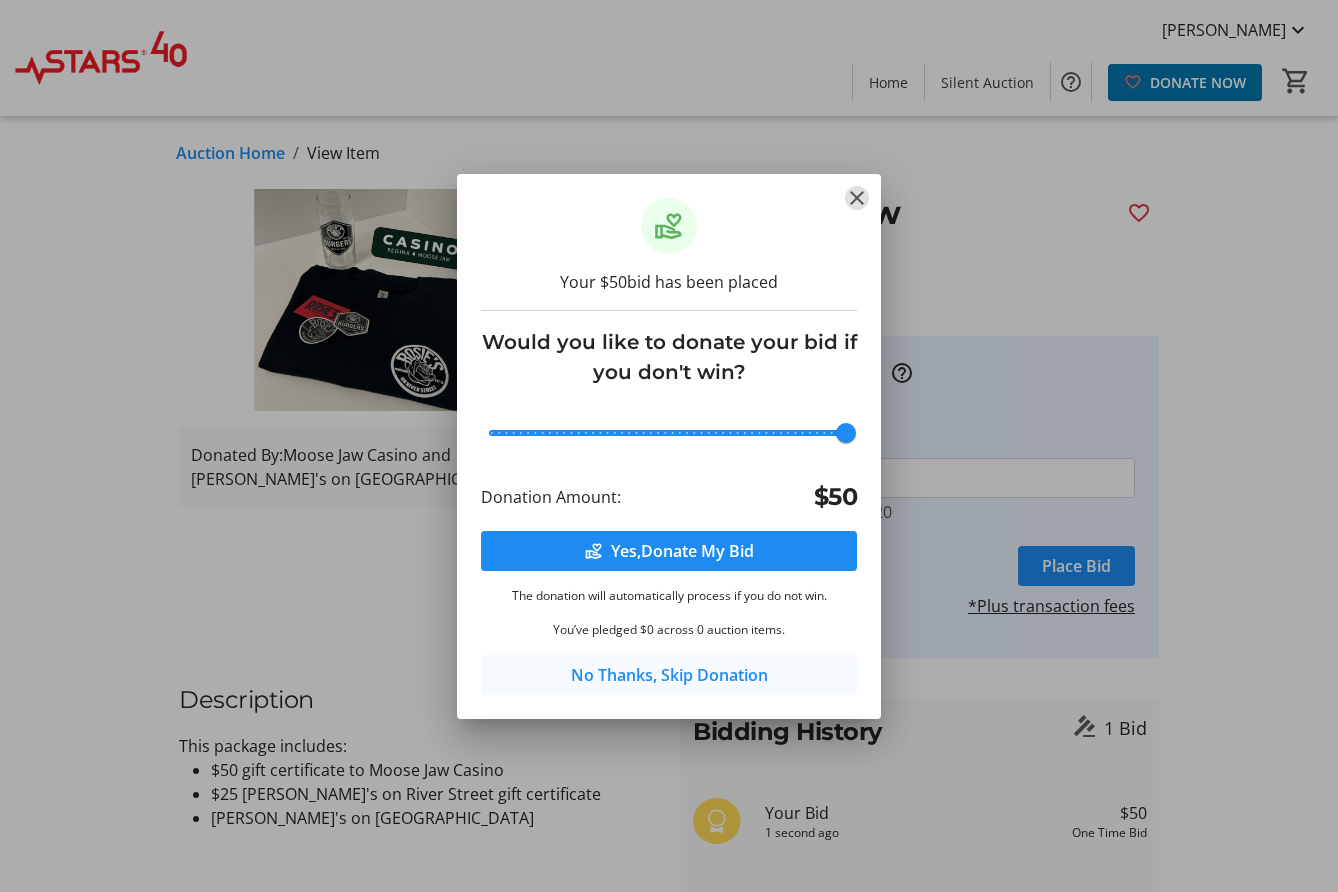 click on "No Thanks, Skip Donation" at bounding box center [669, 675] 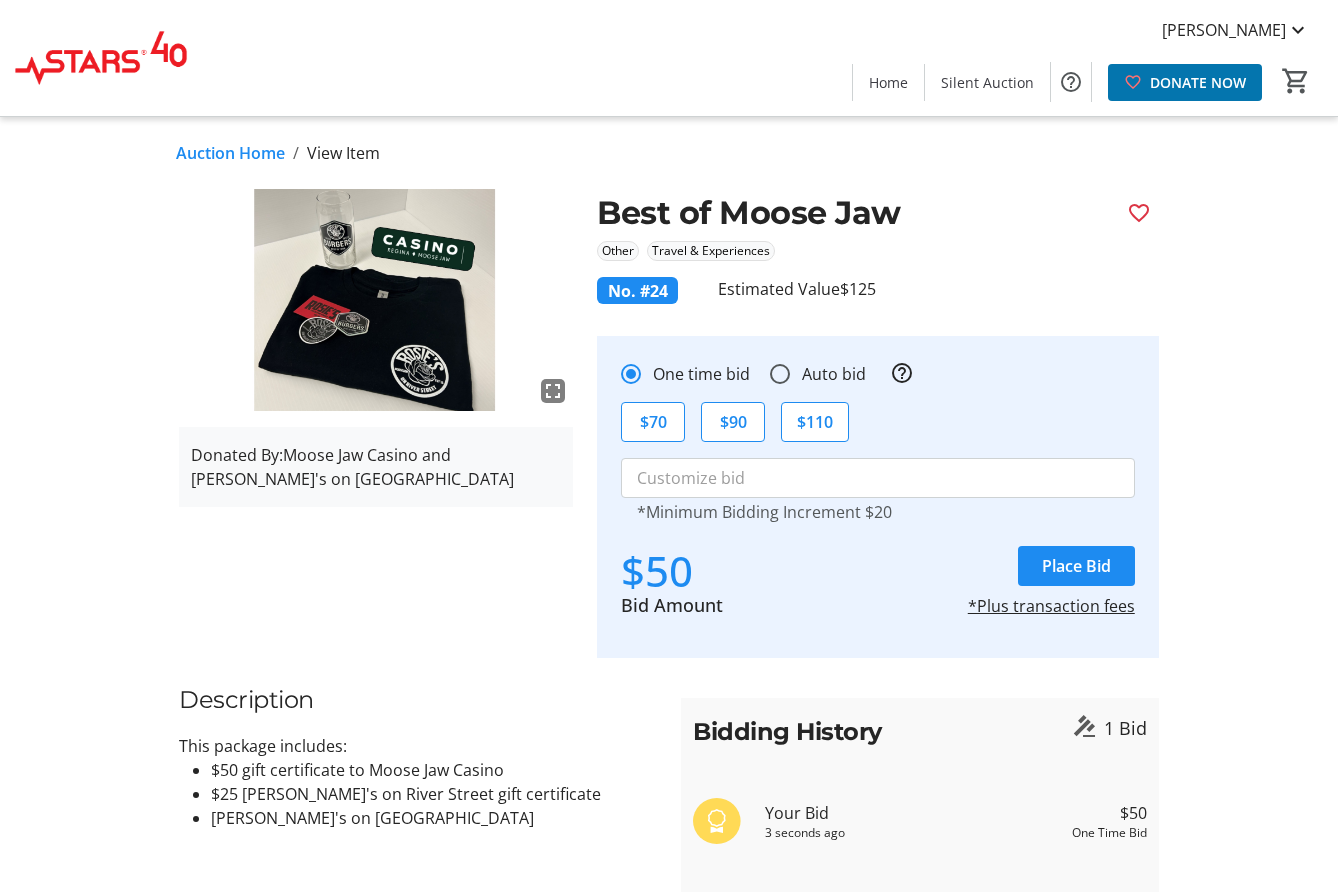 click on "Auction Home" 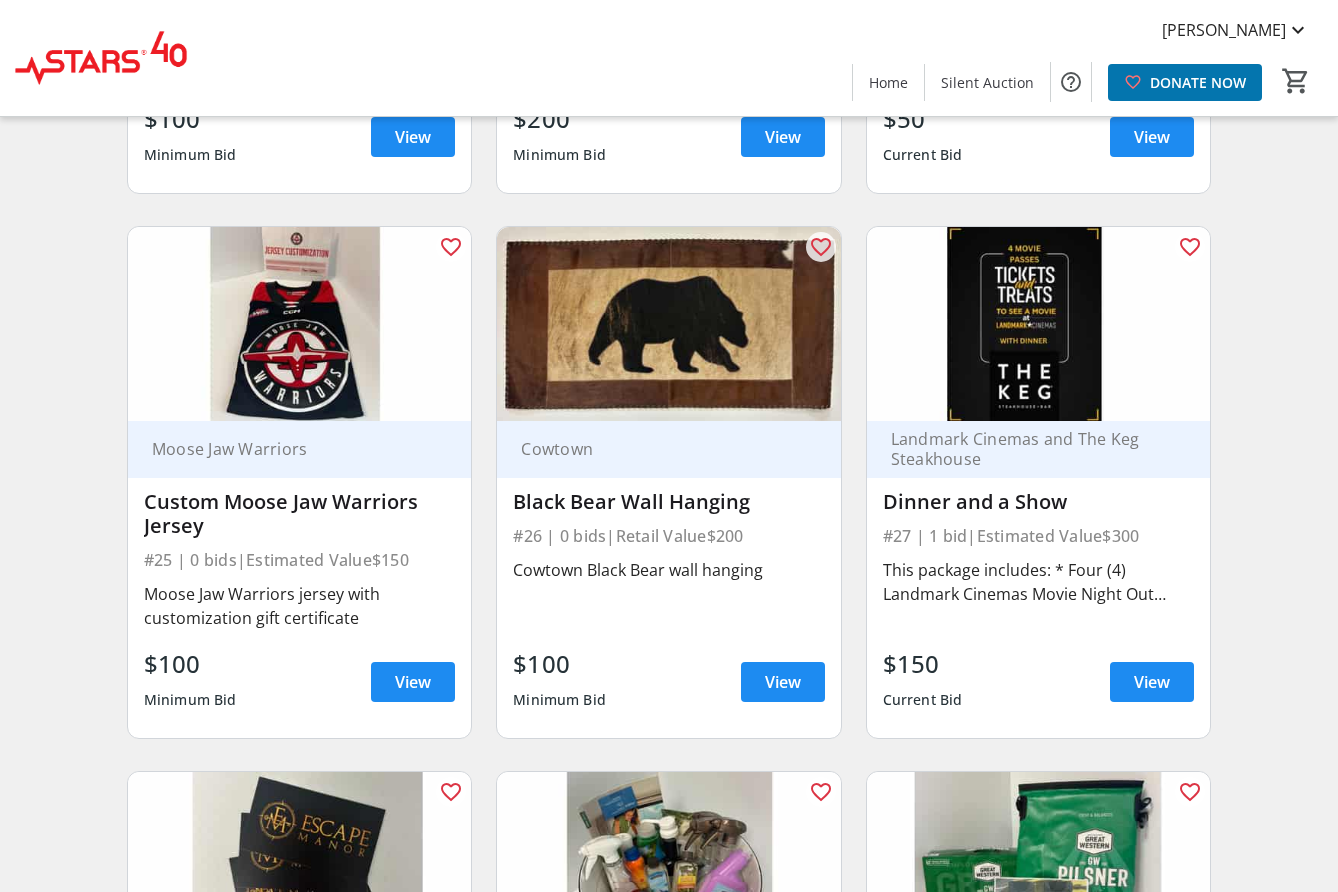 scroll, scrollTop: 4400, scrollLeft: 0, axis: vertical 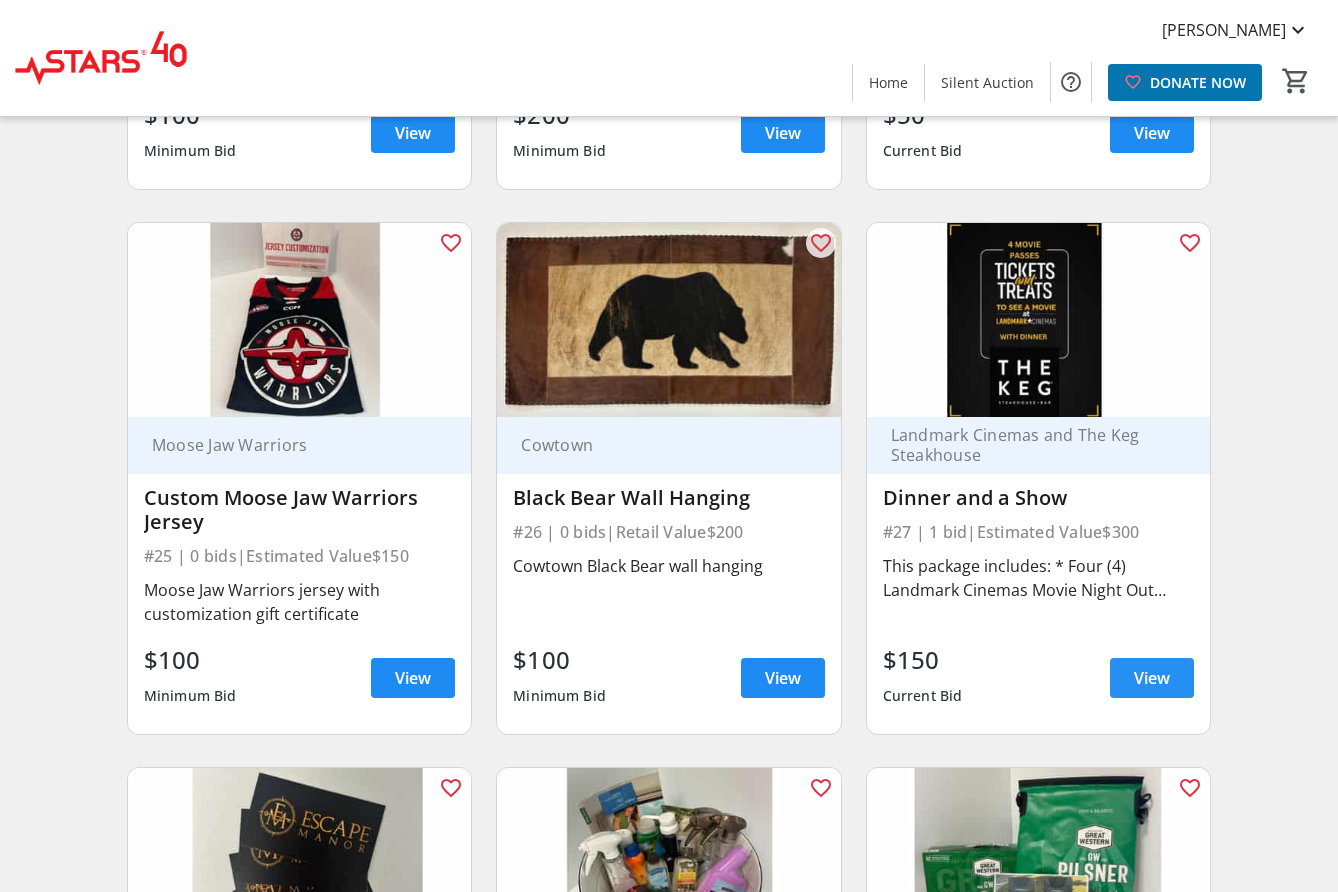 click on "View" at bounding box center [1152, 678] 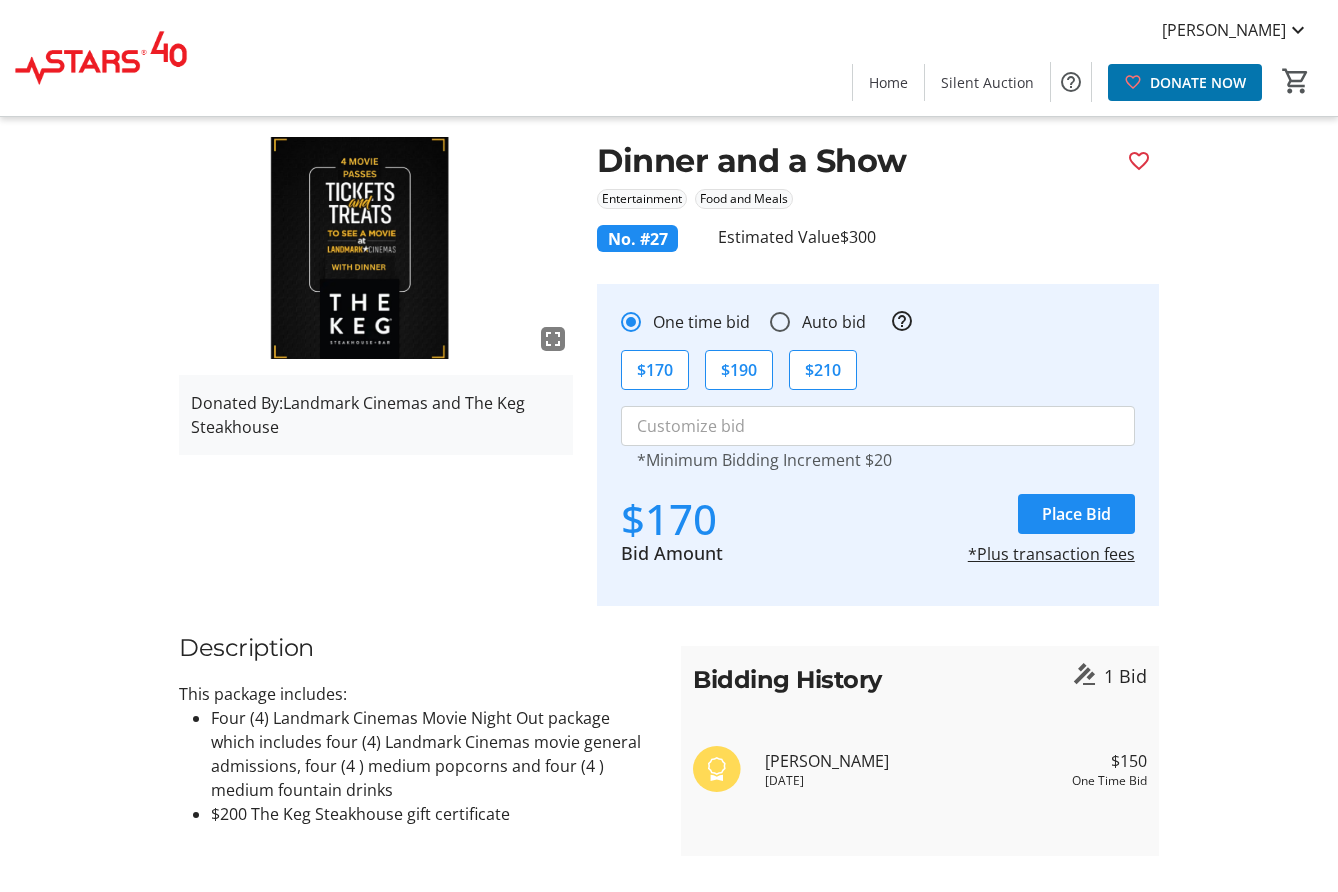 scroll, scrollTop: 92, scrollLeft: 0, axis: vertical 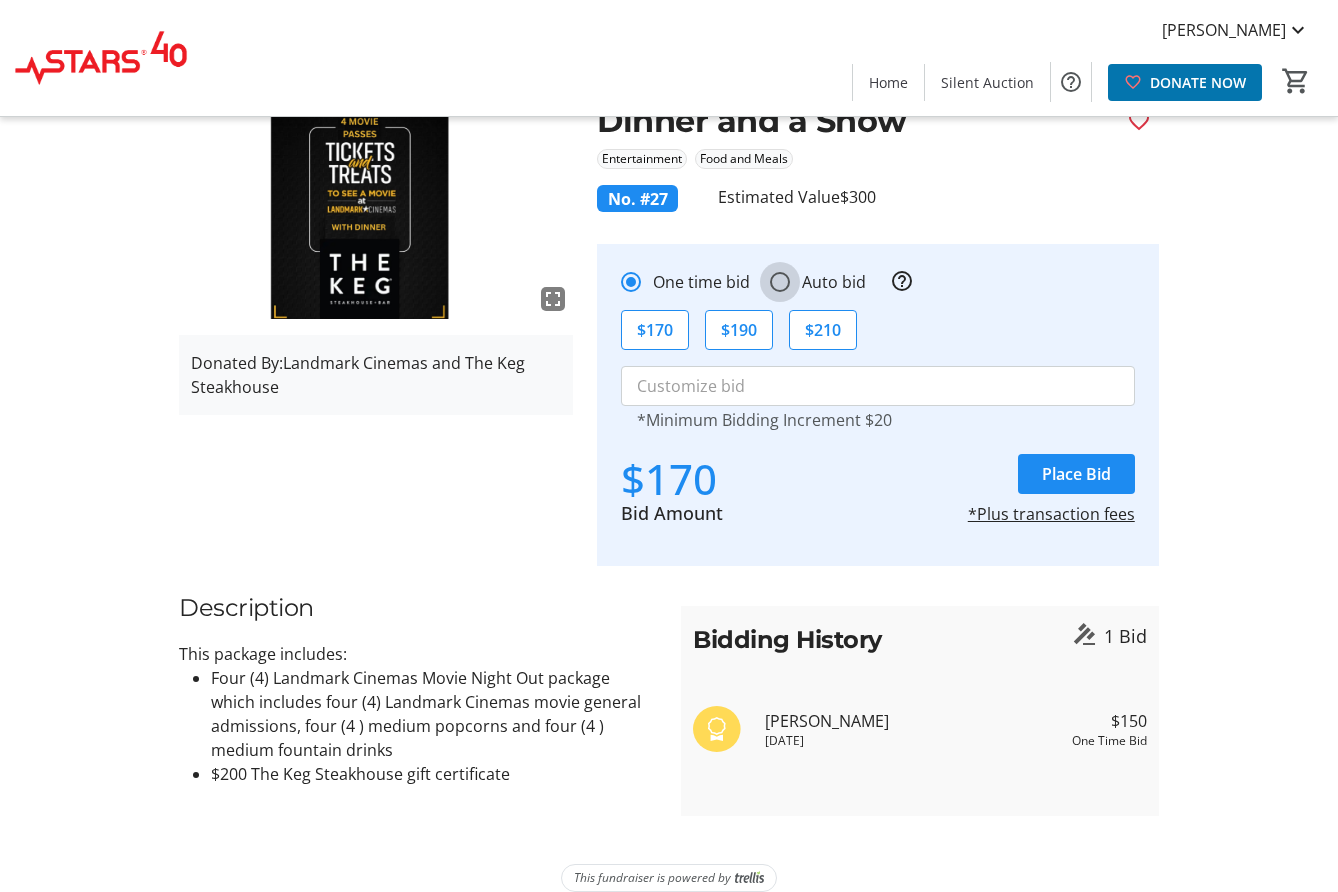click on "Auto bid" at bounding box center (780, 282) 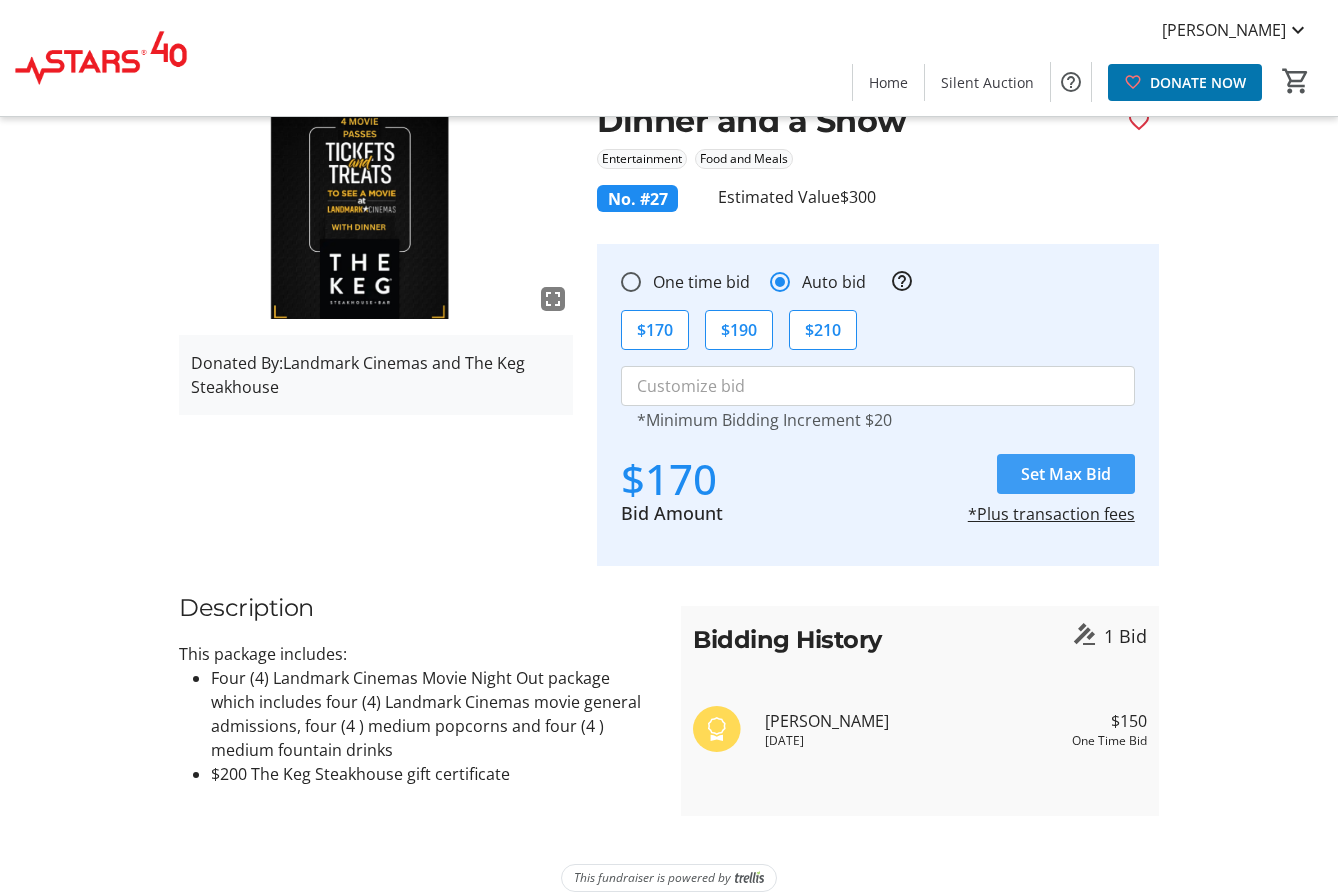 click on "Set Max Bid" 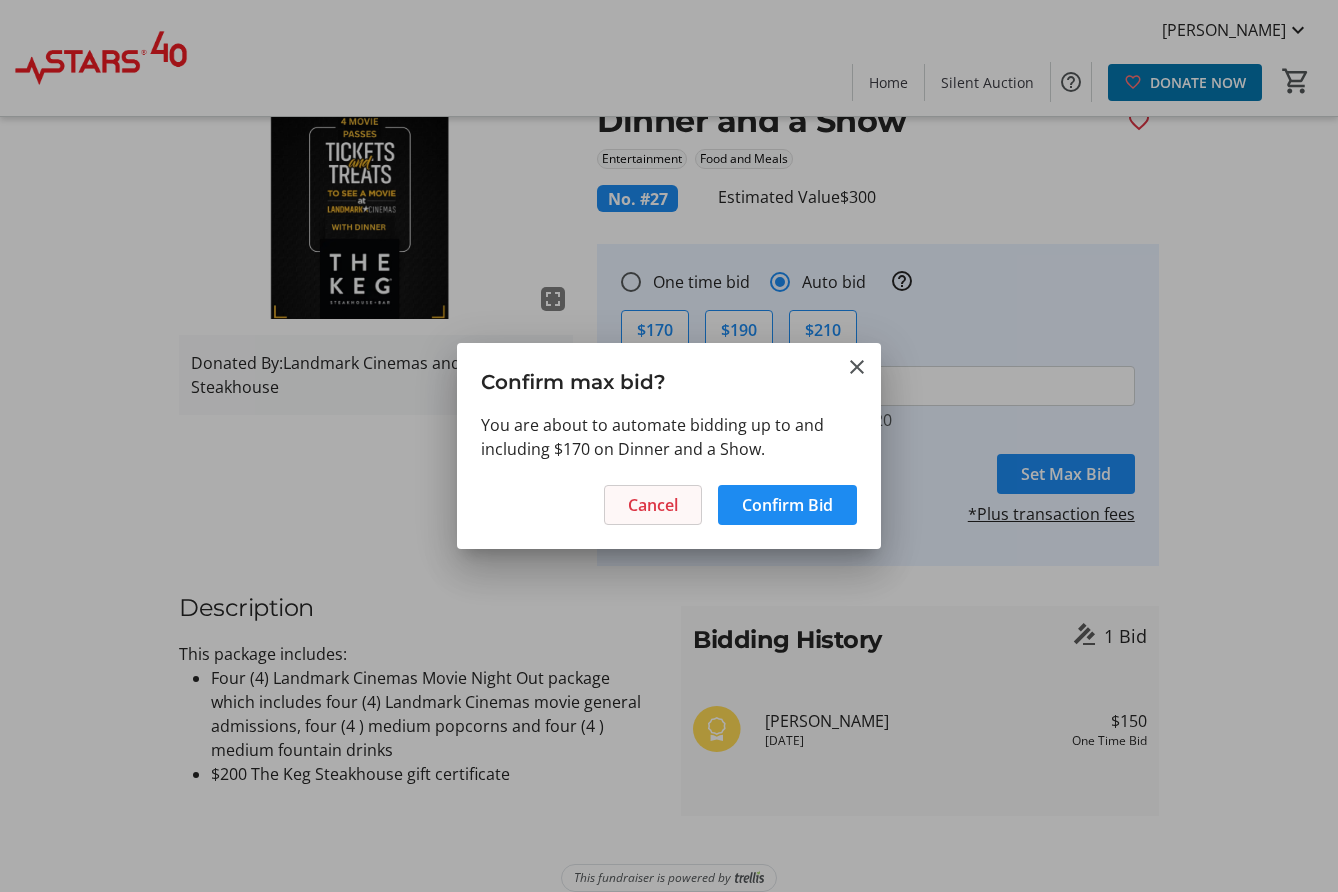 click at bounding box center (653, 505) 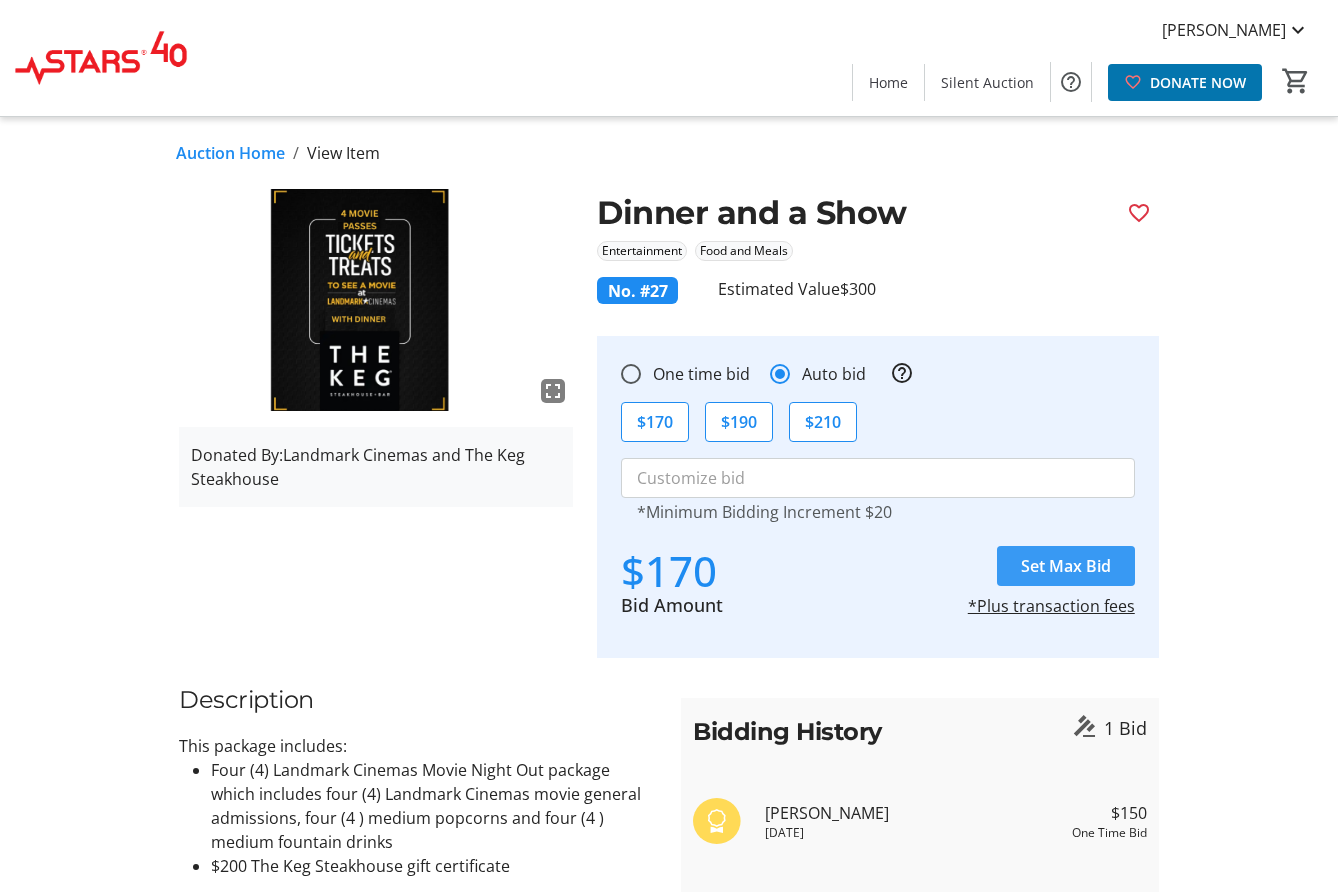 scroll, scrollTop: 92, scrollLeft: 0, axis: vertical 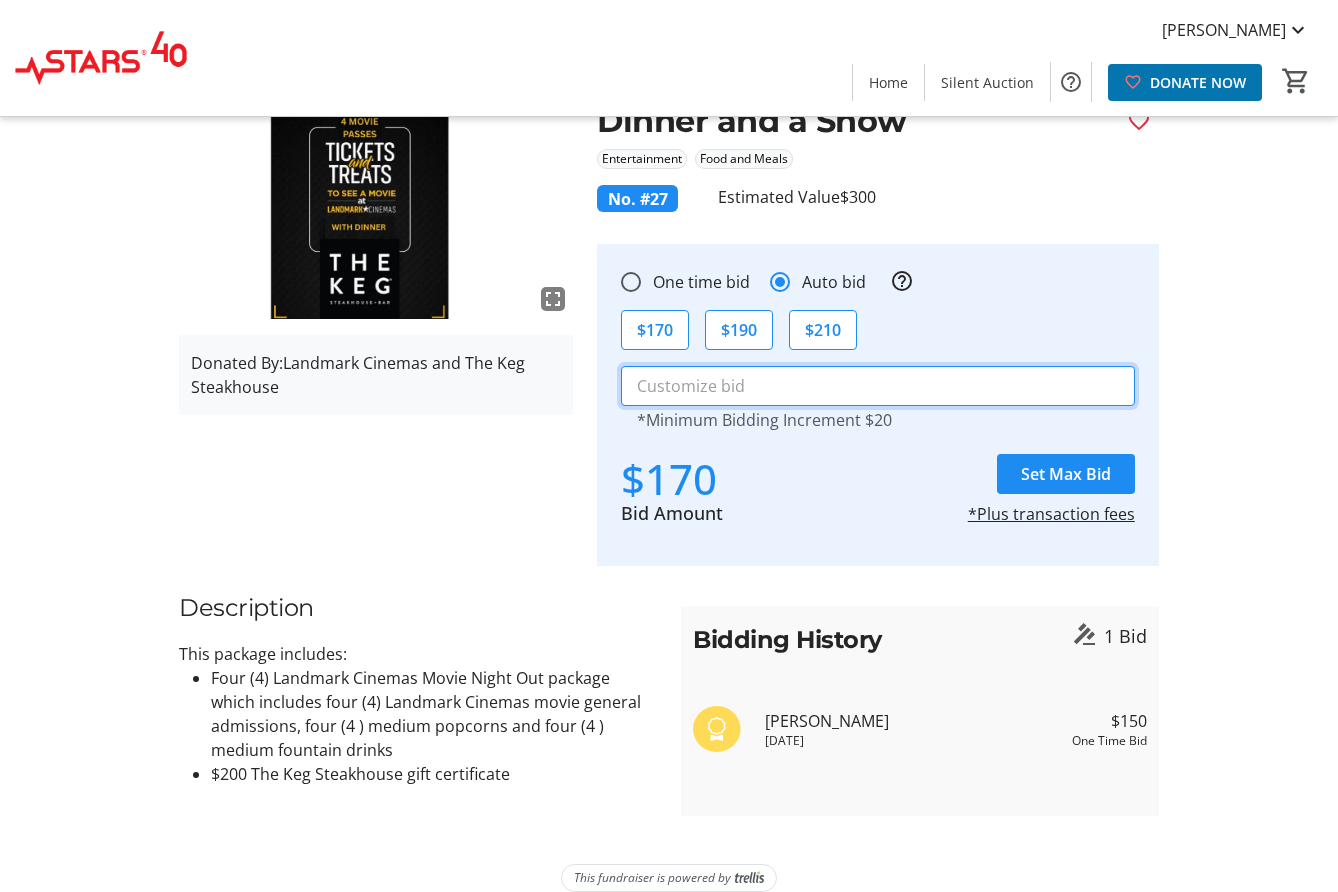 click 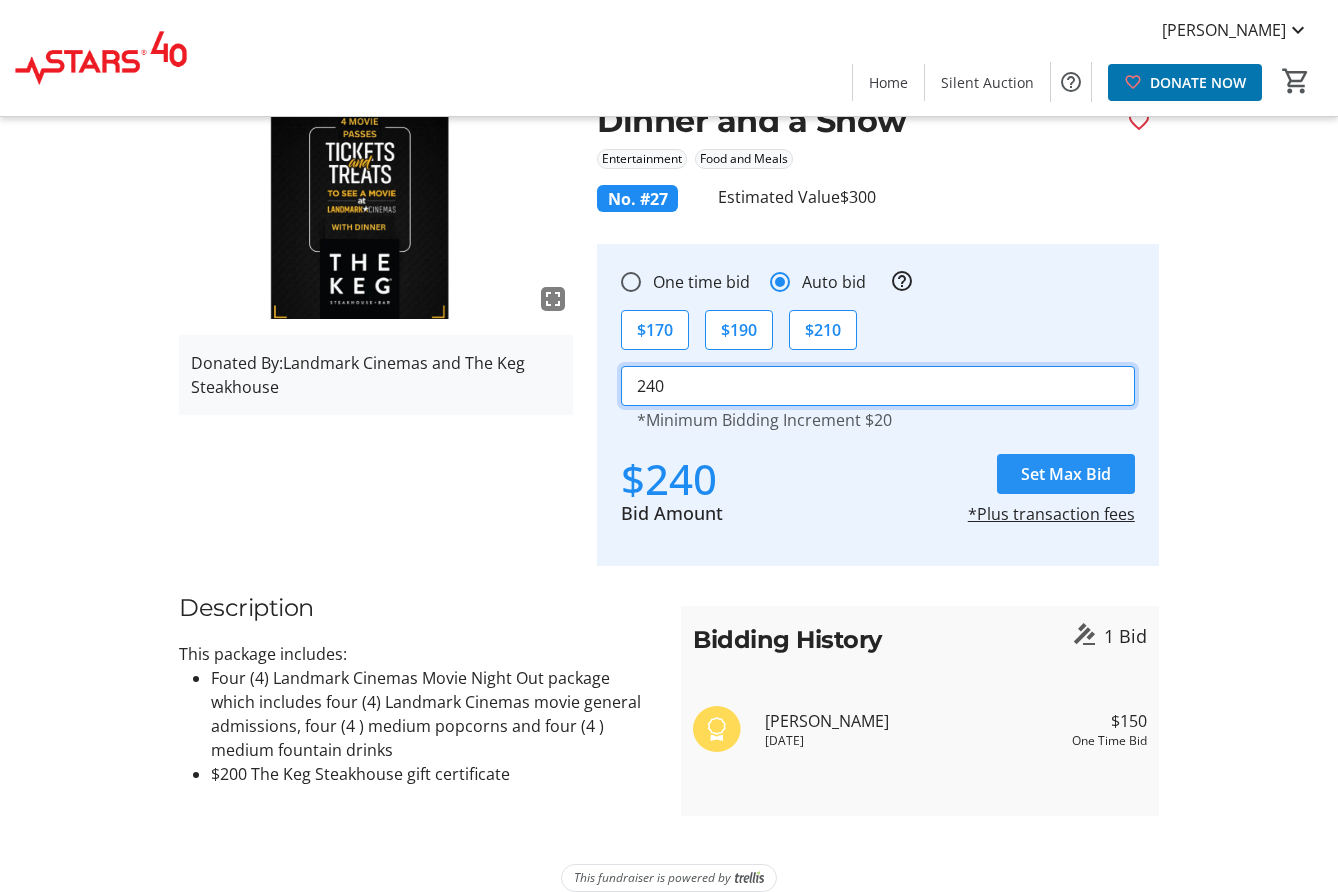 type on "240" 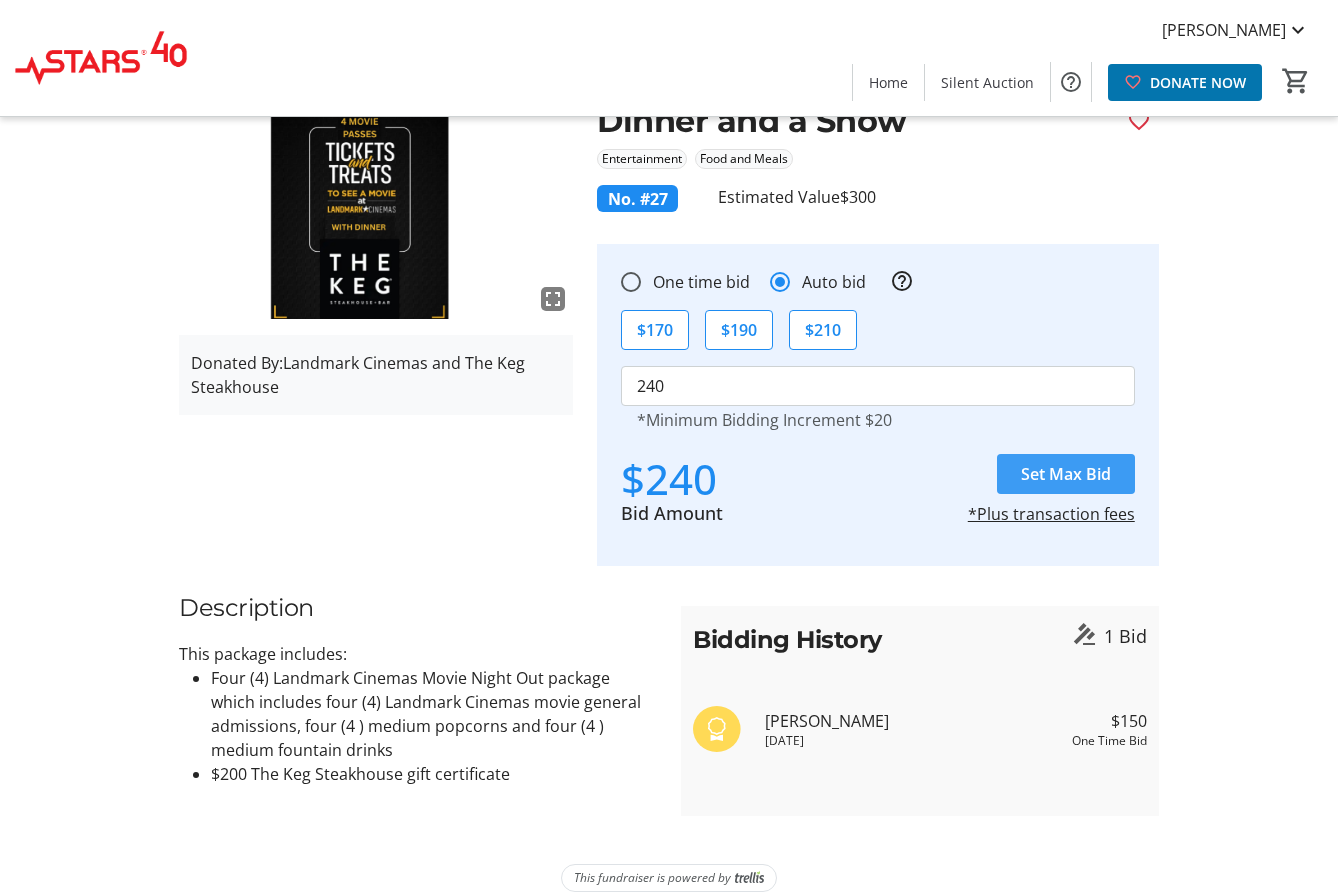 click on "Set Max Bid" 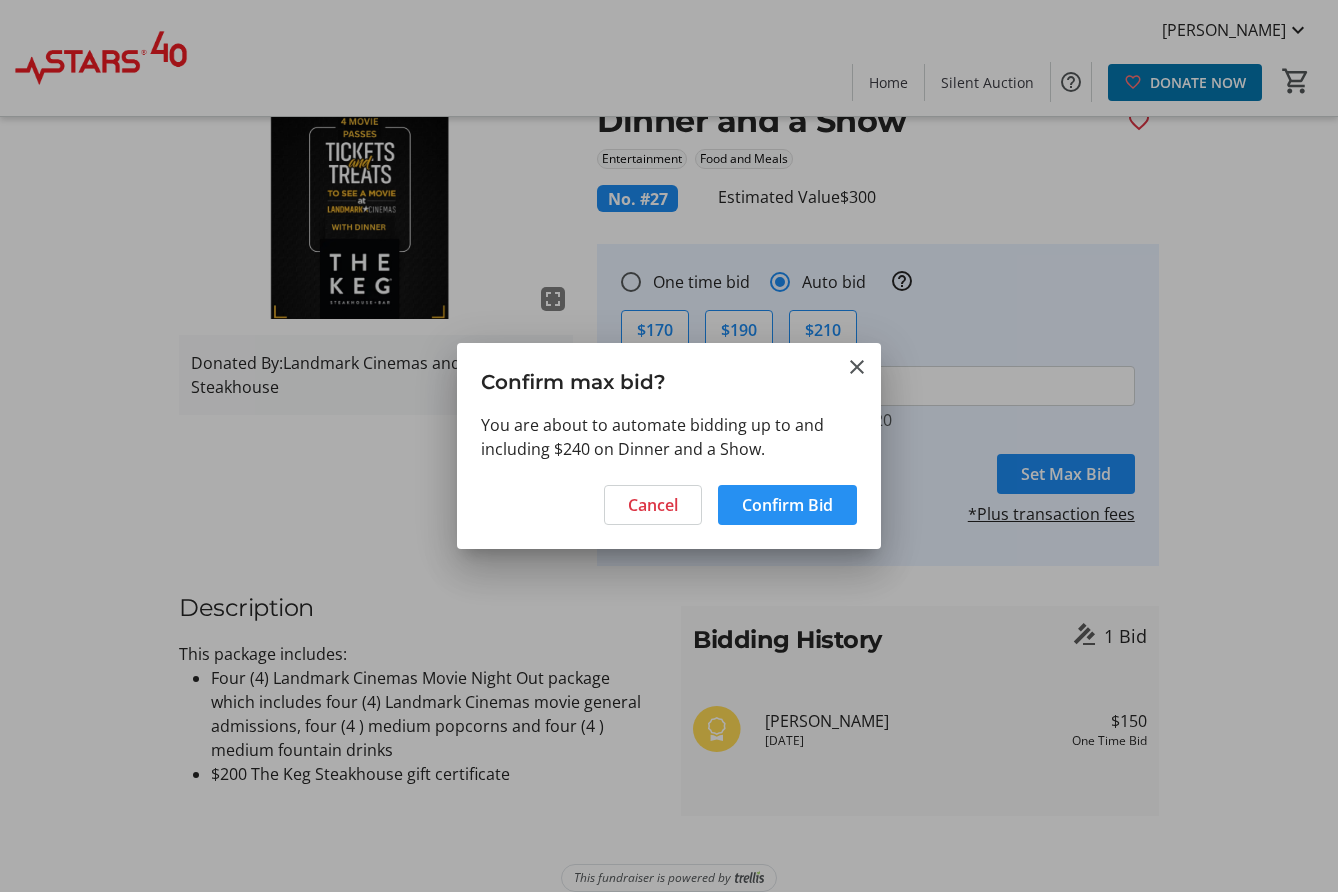 click on "Confirm Bid" at bounding box center (787, 505) 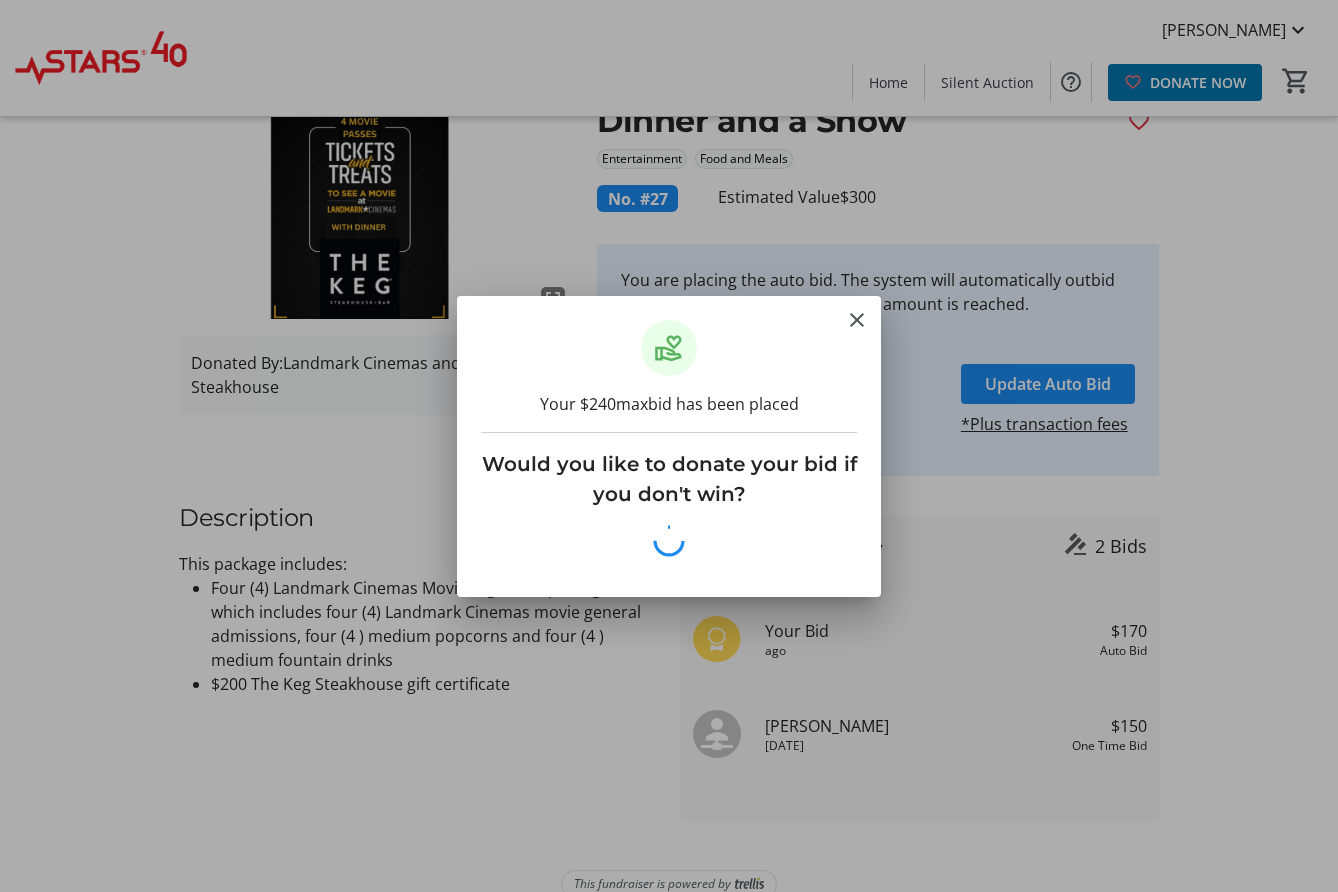 scroll, scrollTop: 0, scrollLeft: 0, axis: both 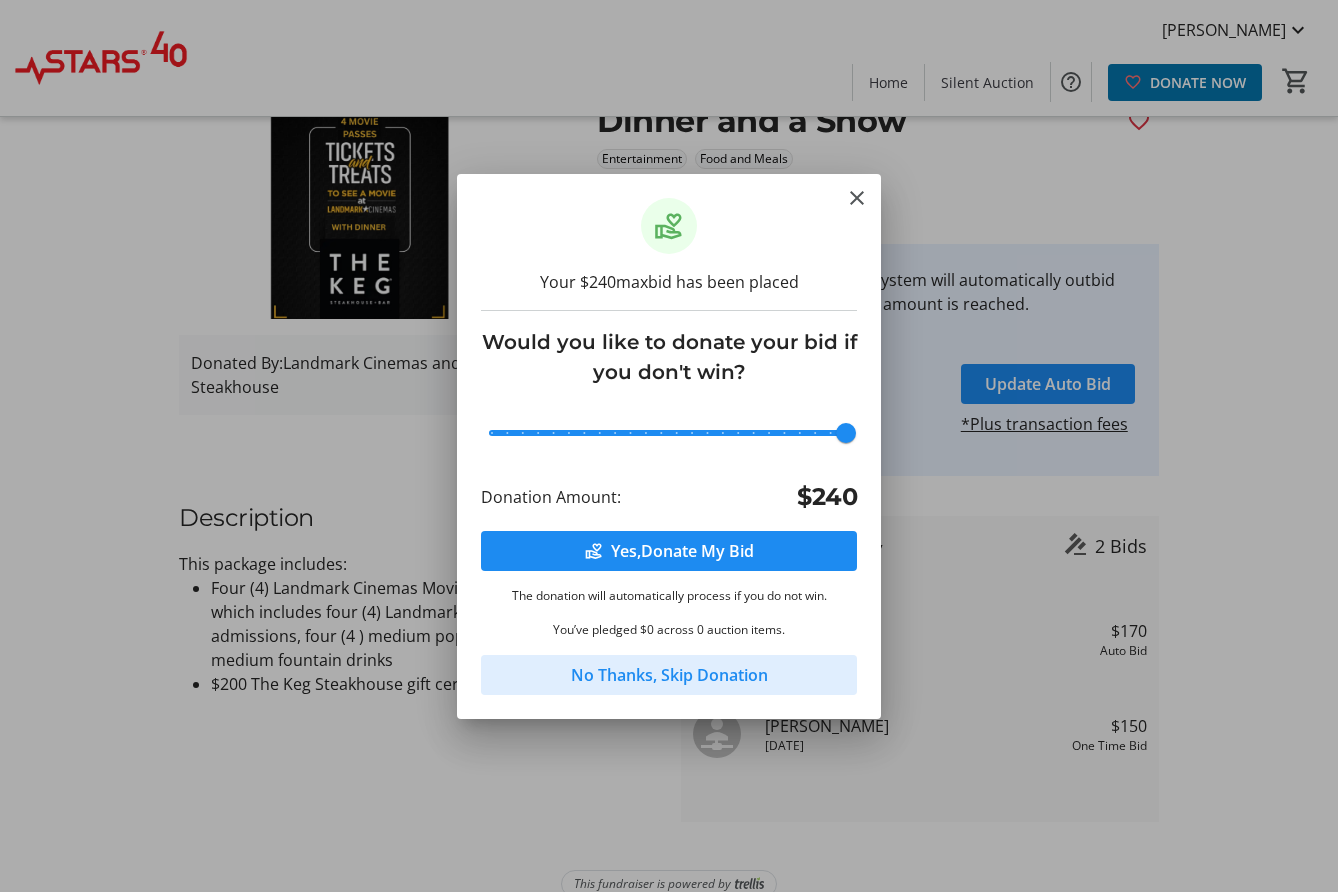 click on "No Thanks, Skip Donation" at bounding box center [669, 675] 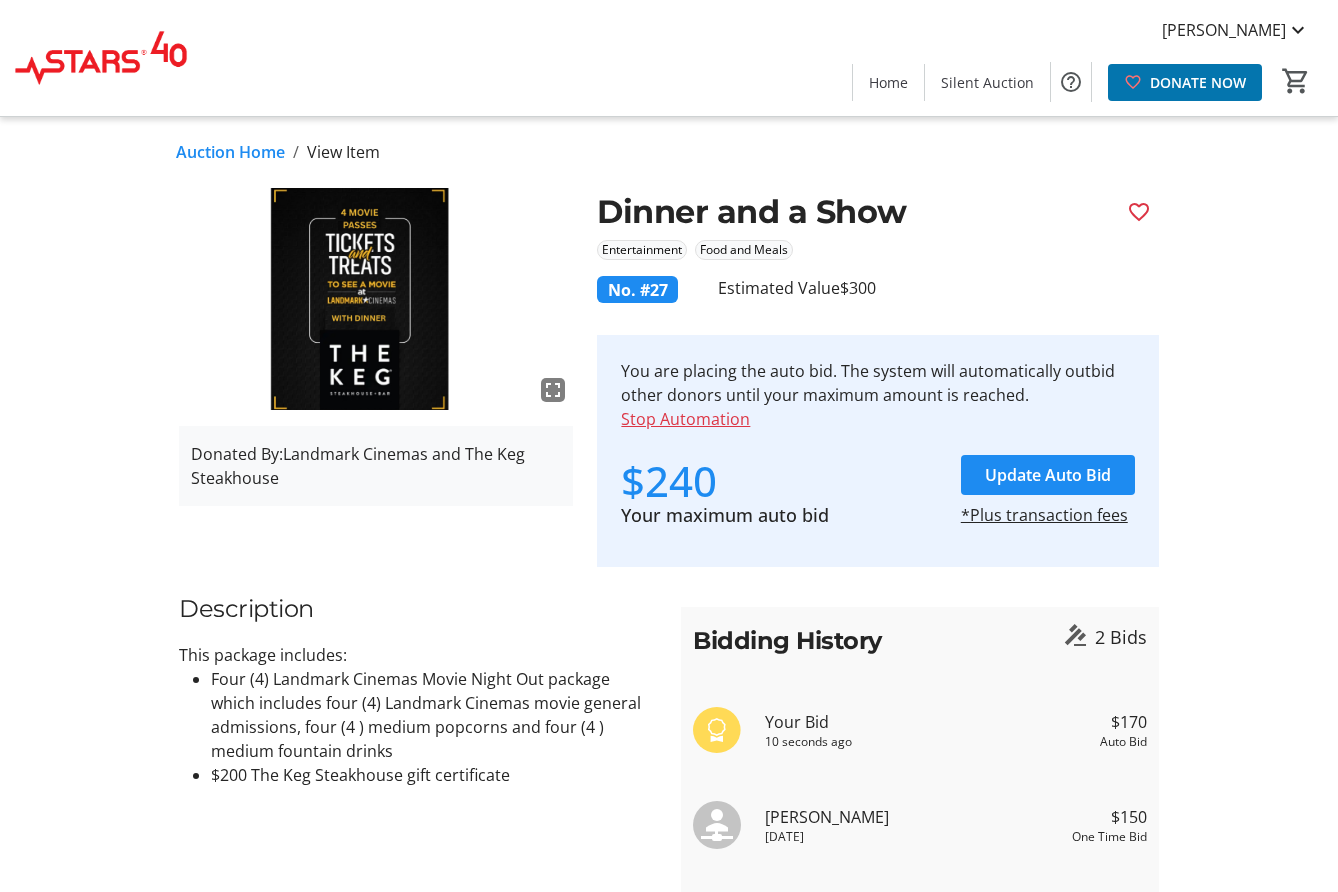 scroll, scrollTop: 0, scrollLeft: 0, axis: both 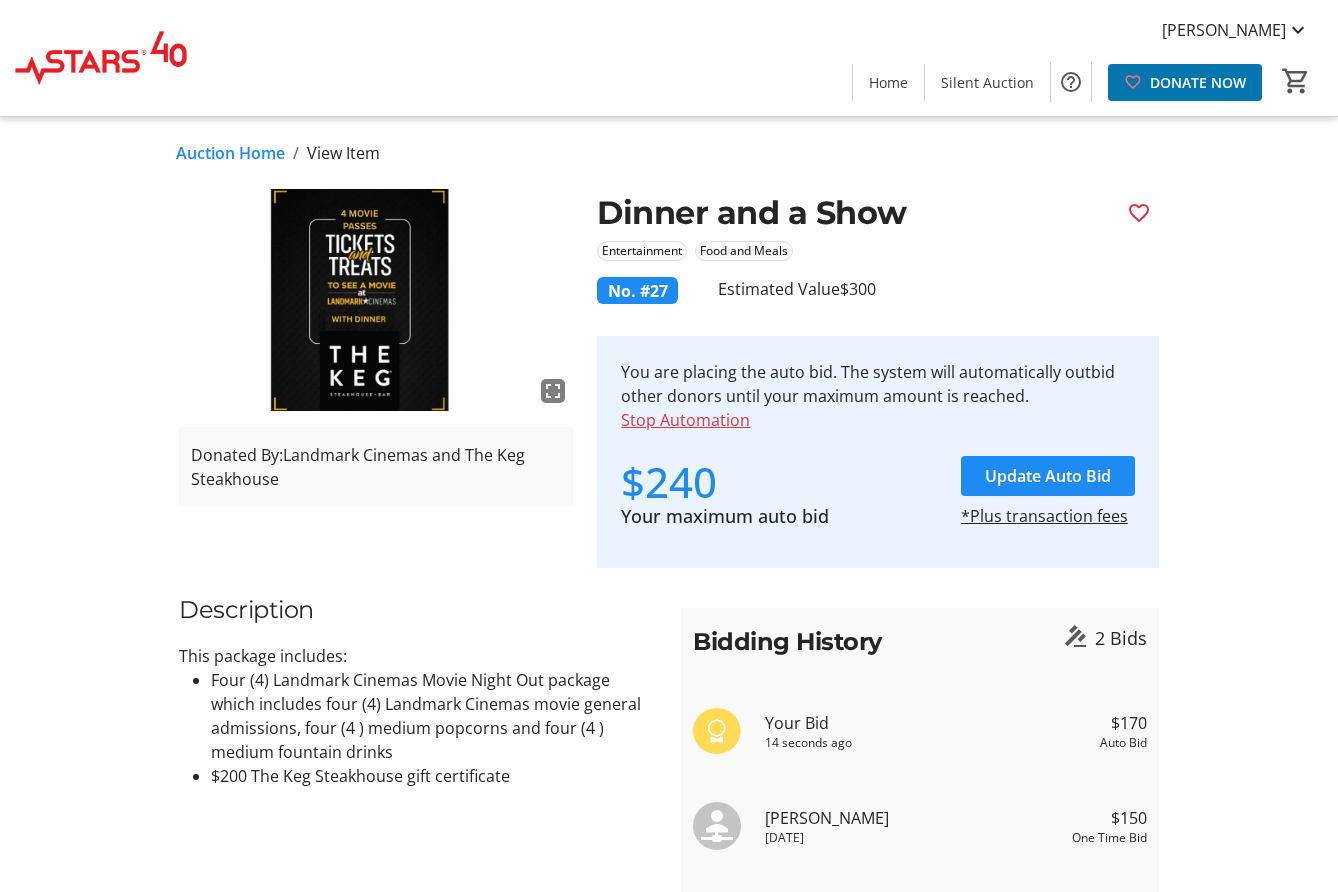 click on "Auction Home" 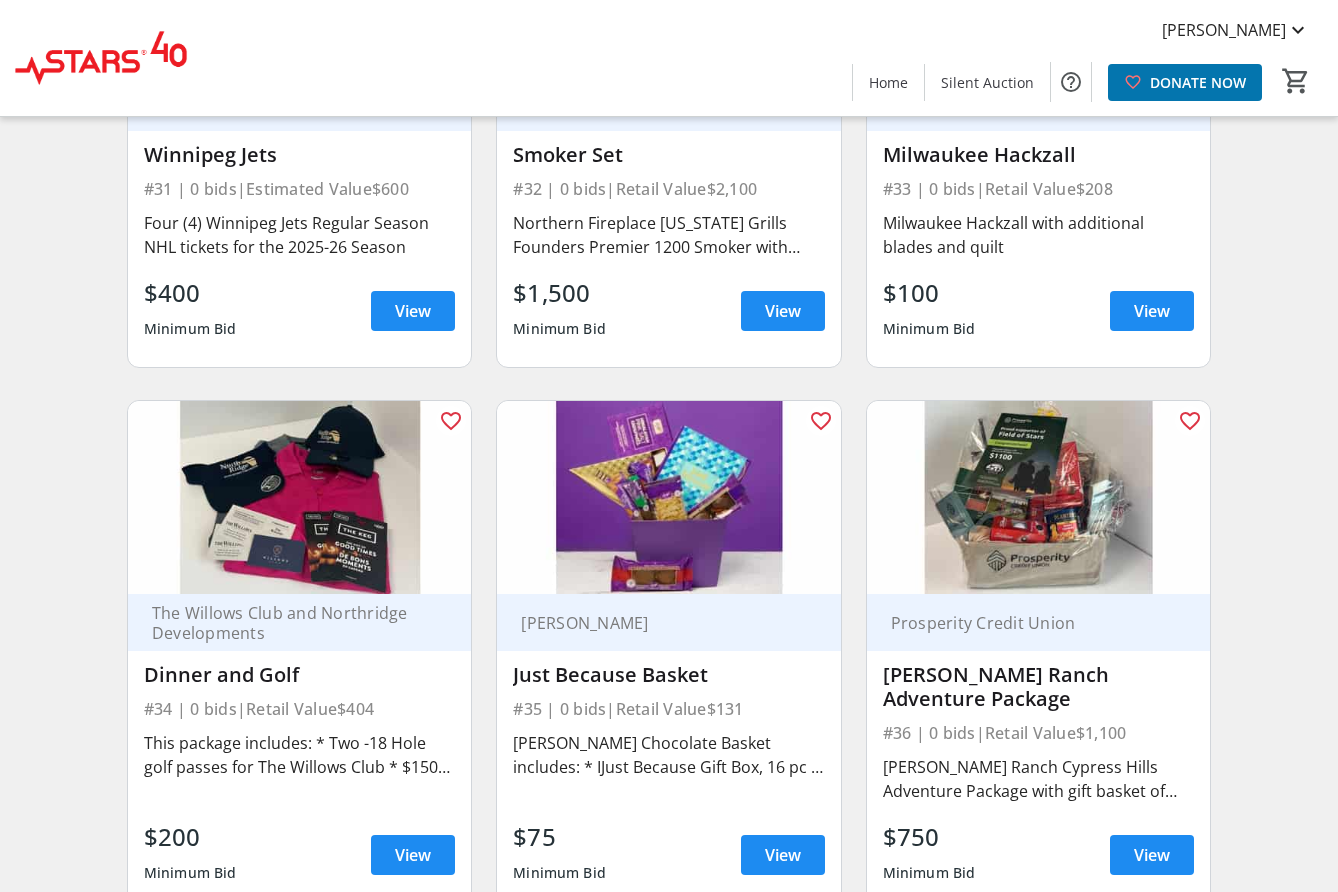 scroll, scrollTop: 5900, scrollLeft: 0, axis: vertical 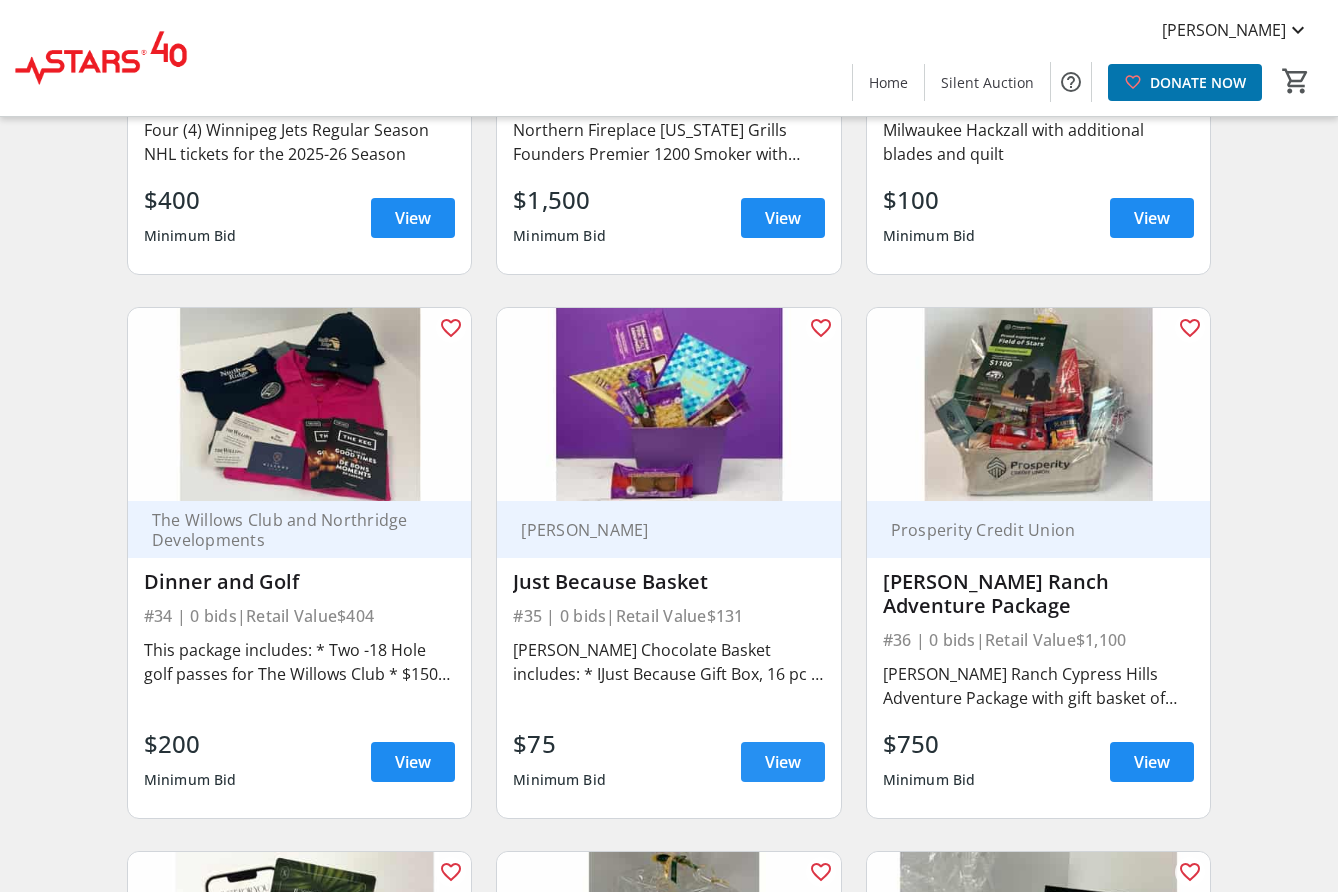 click at bounding box center (783, 762) 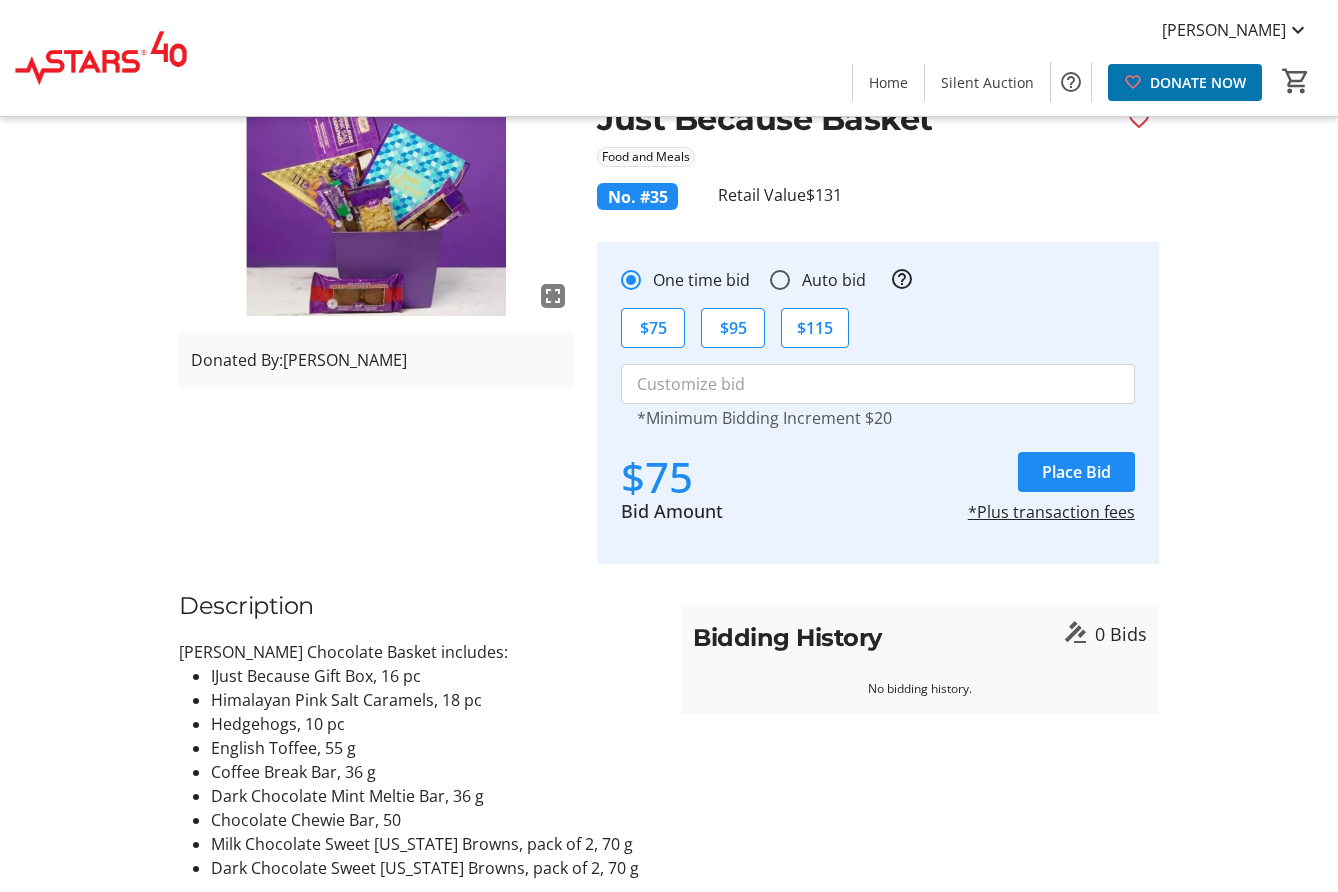scroll, scrollTop: 0, scrollLeft: 0, axis: both 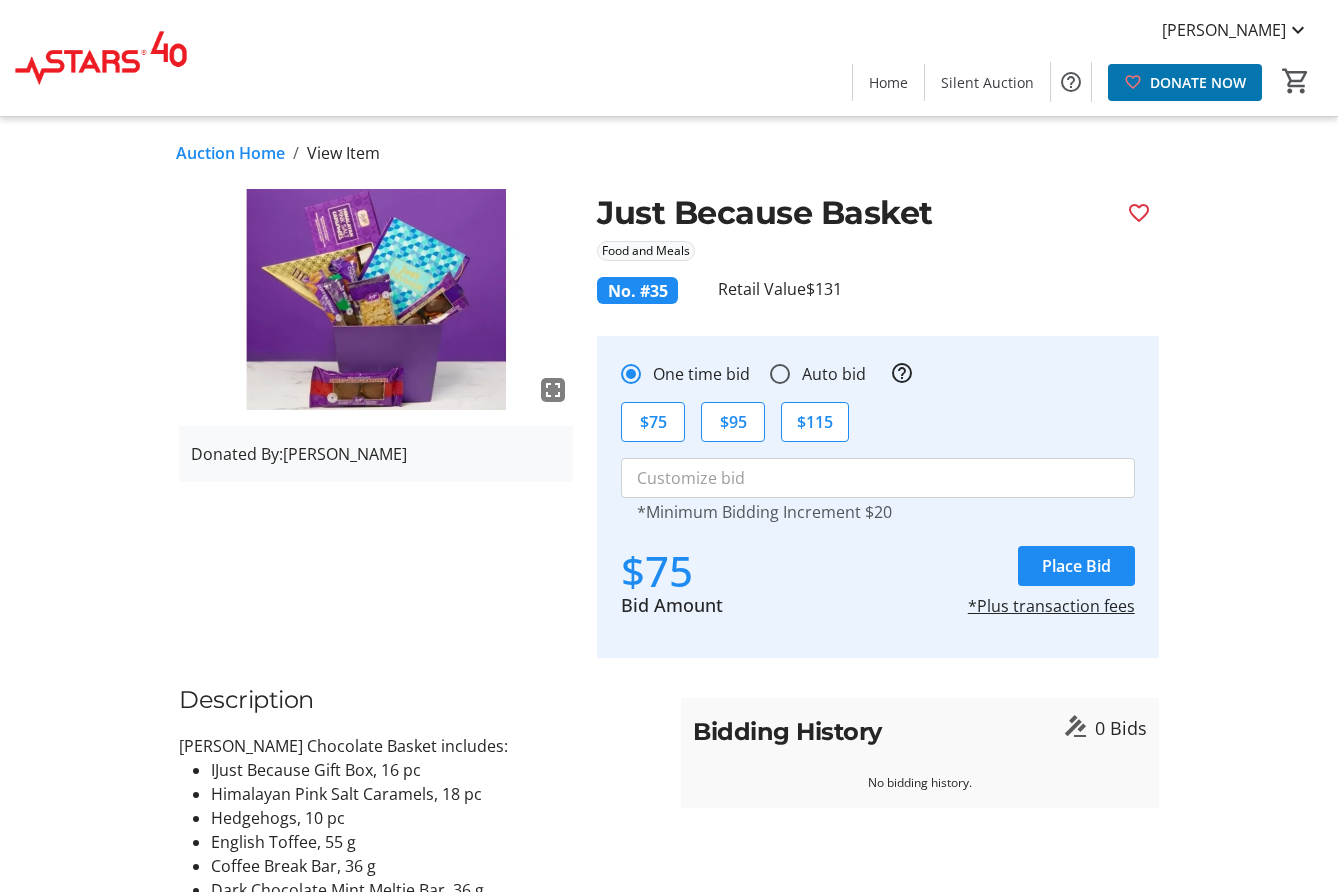 click on "Auction Home" 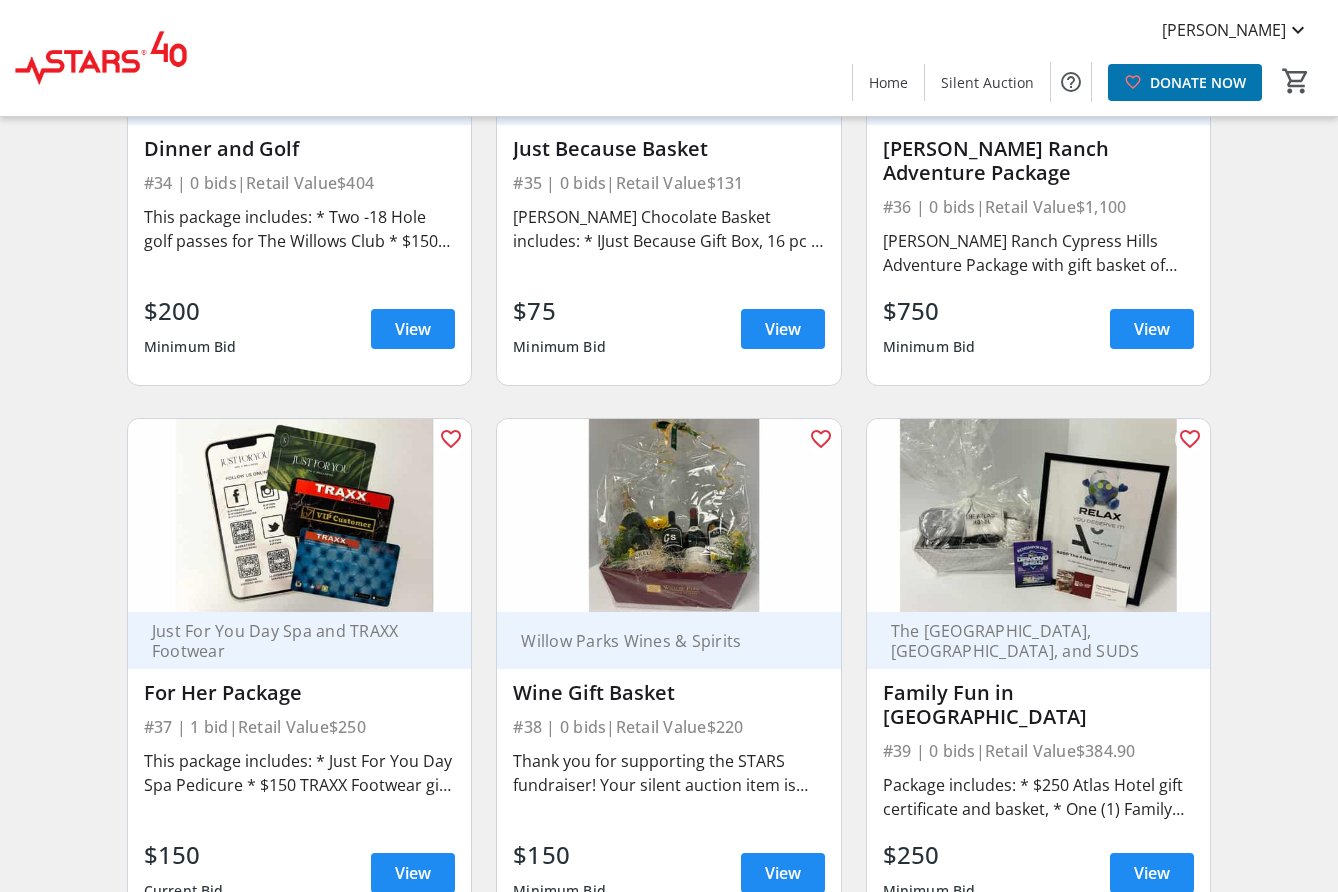 scroll, scrollTop: 6400, scrollLeft: 0, axis: vertical 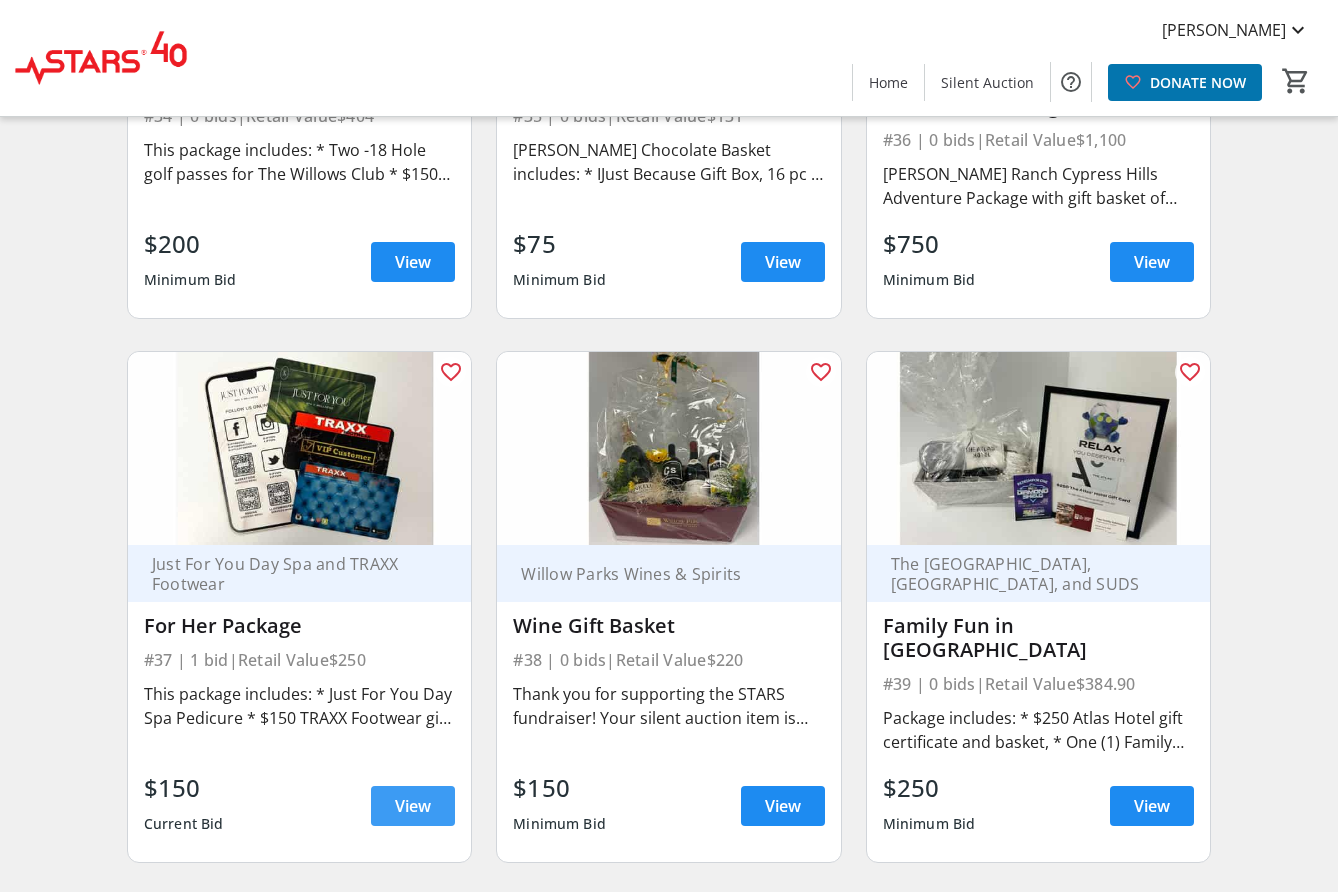 click on "View" at bounding box center [413, 806] 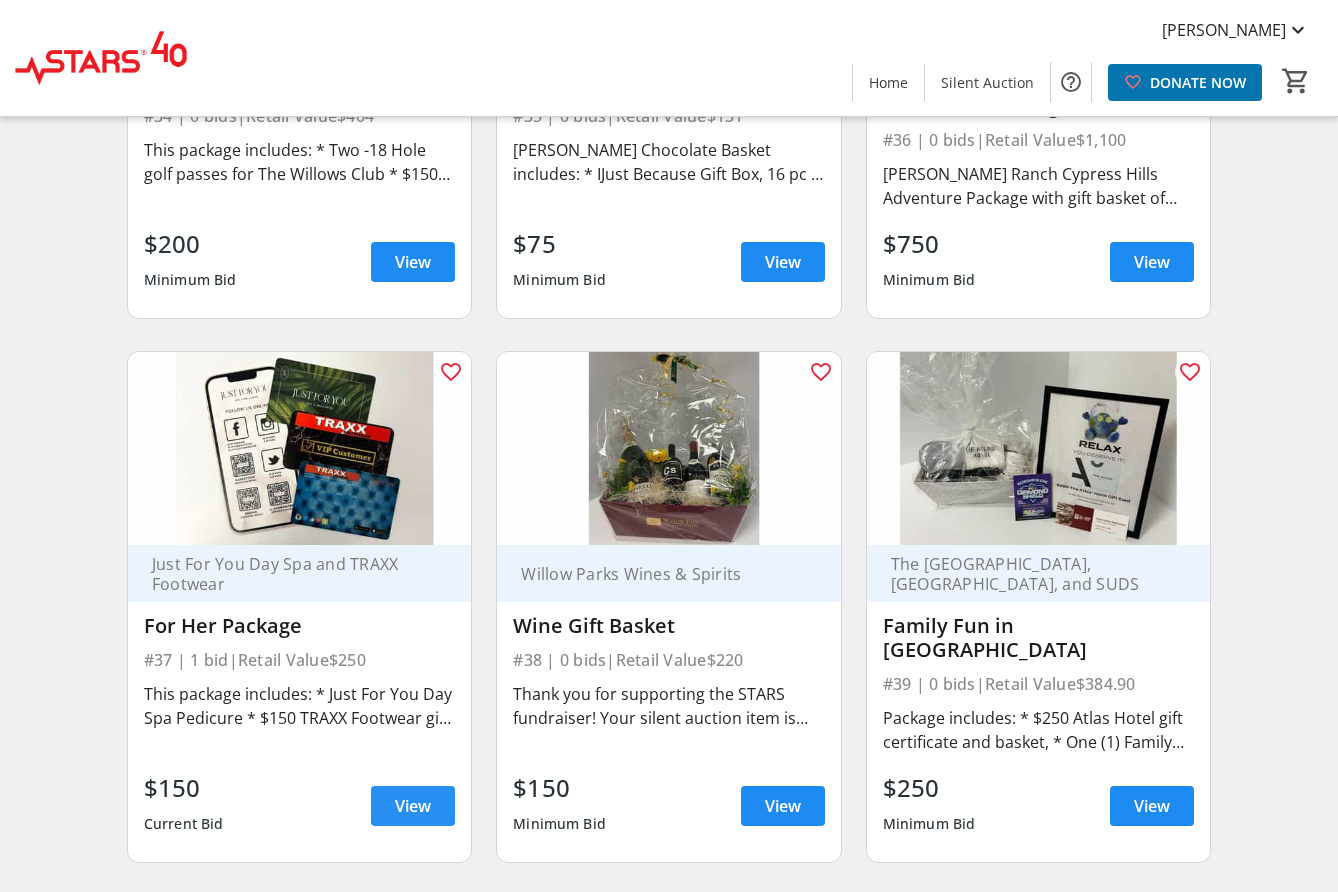 scroll, scrollTop: 0, scrollLeft: 0, axis: both 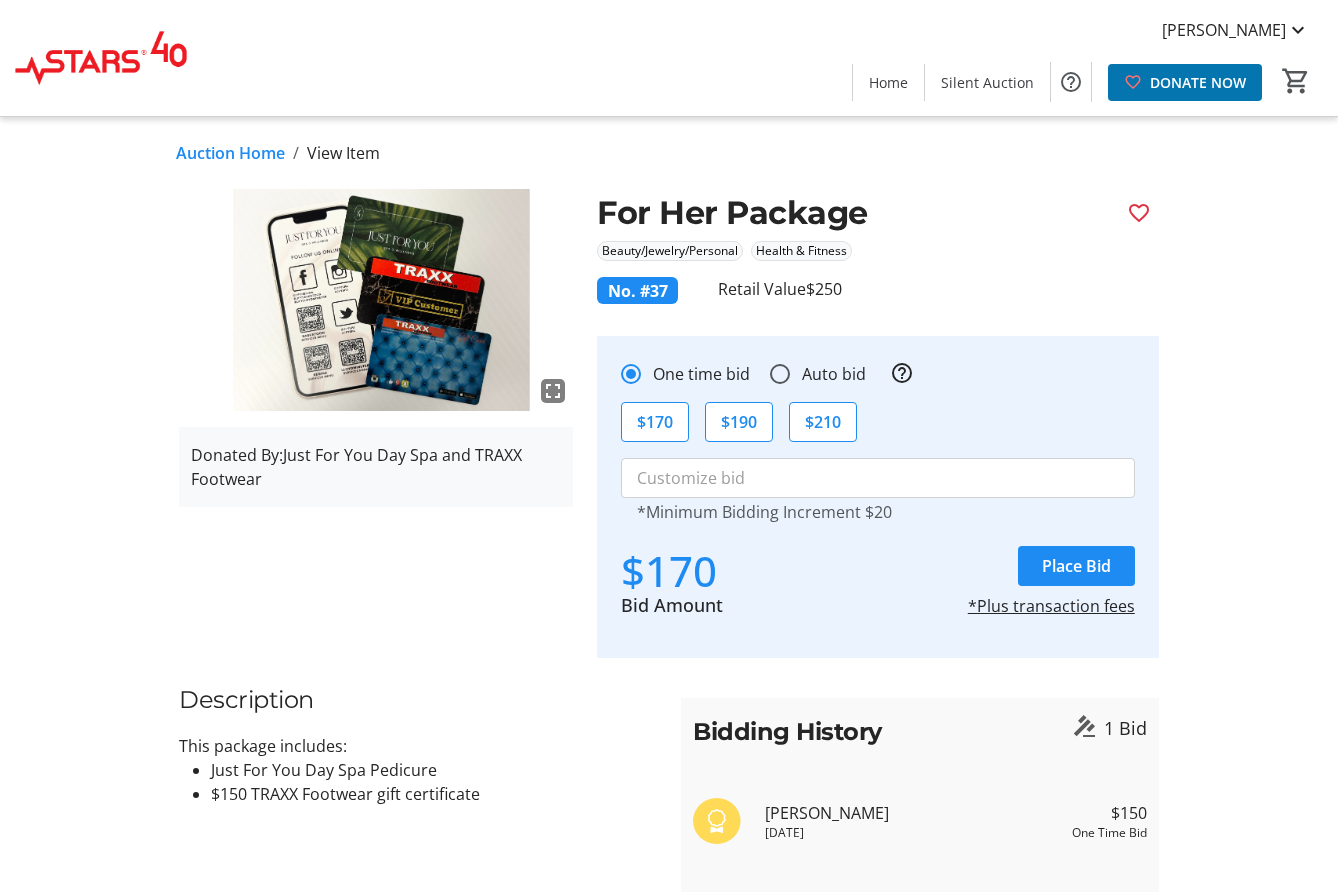 click on "Auction Home" 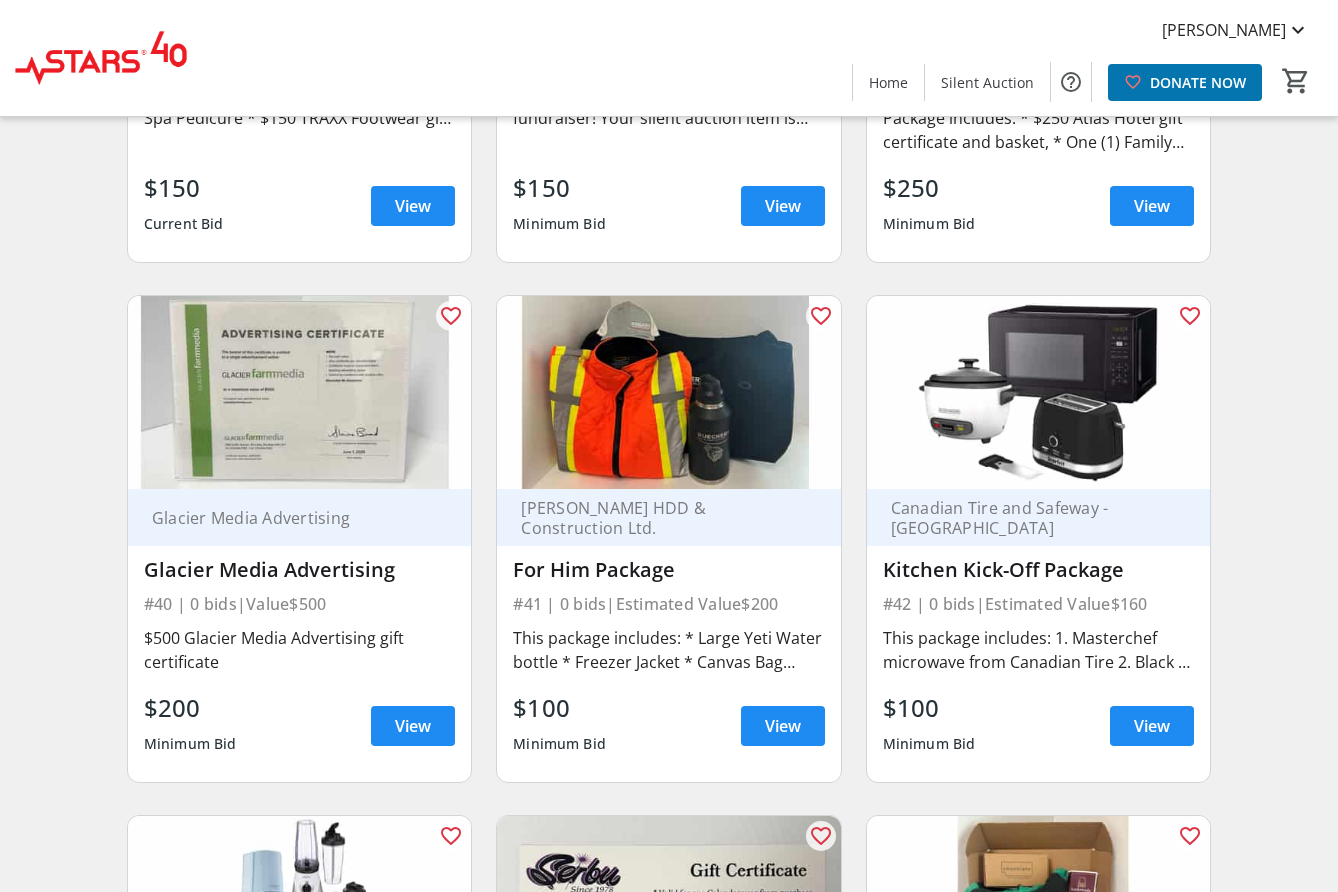 scroll, scrollTop: 7100, scrollLeft: 0, axis: vertical 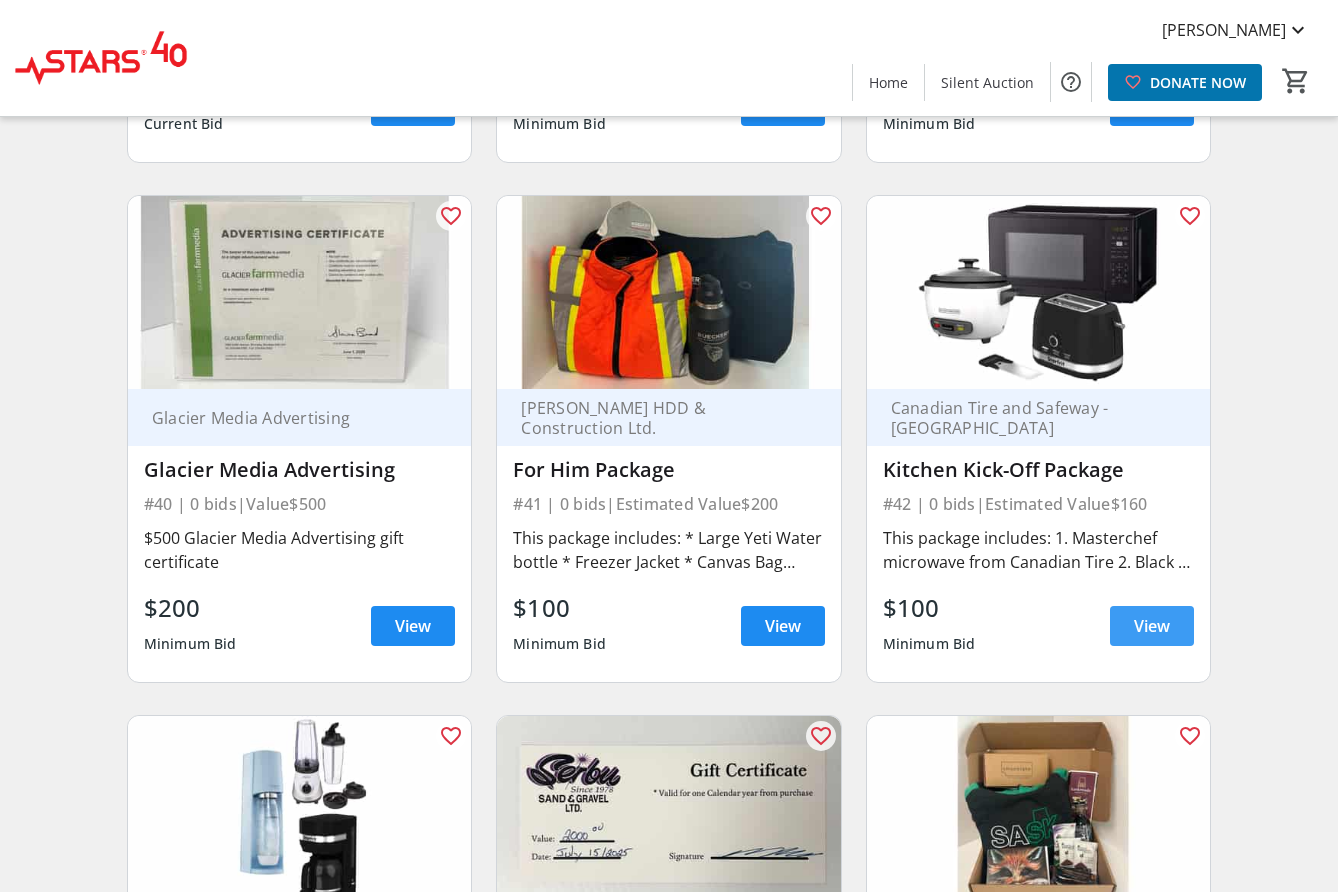 click on "View" at bounding box center (1152, 626) 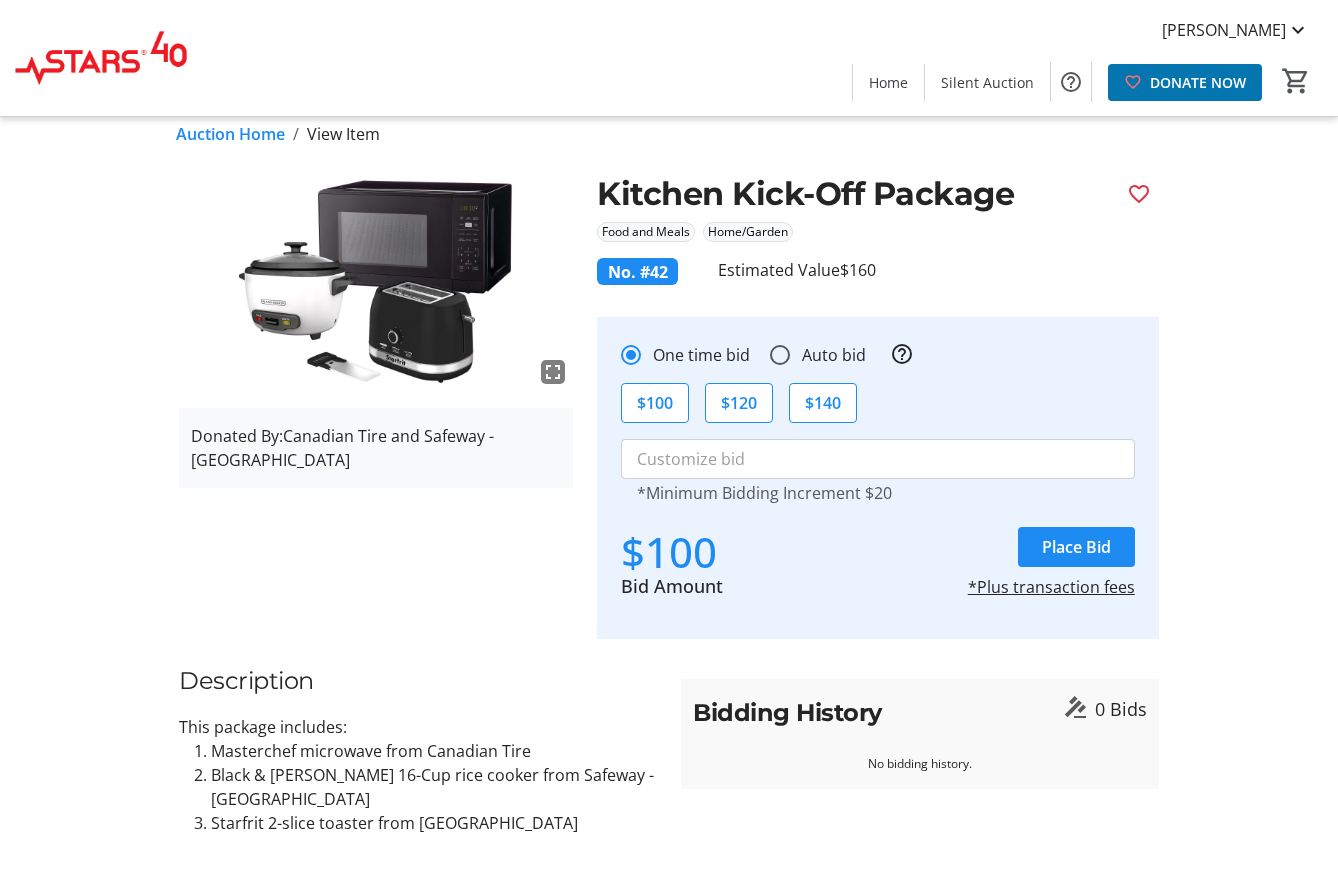 scroll, scrollTop: 0, scrollLeft: 0, axis: both 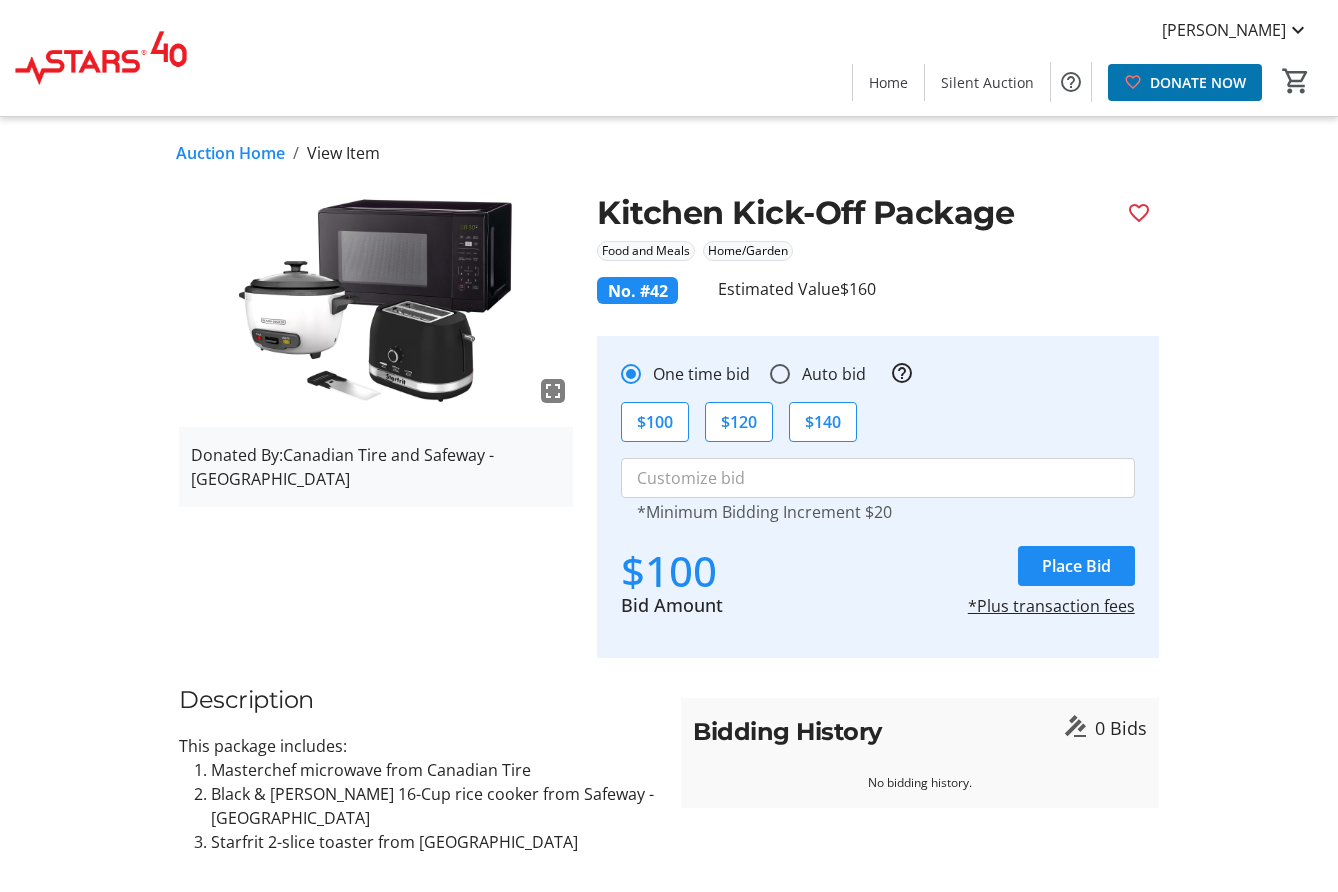 click on "Auction Home" 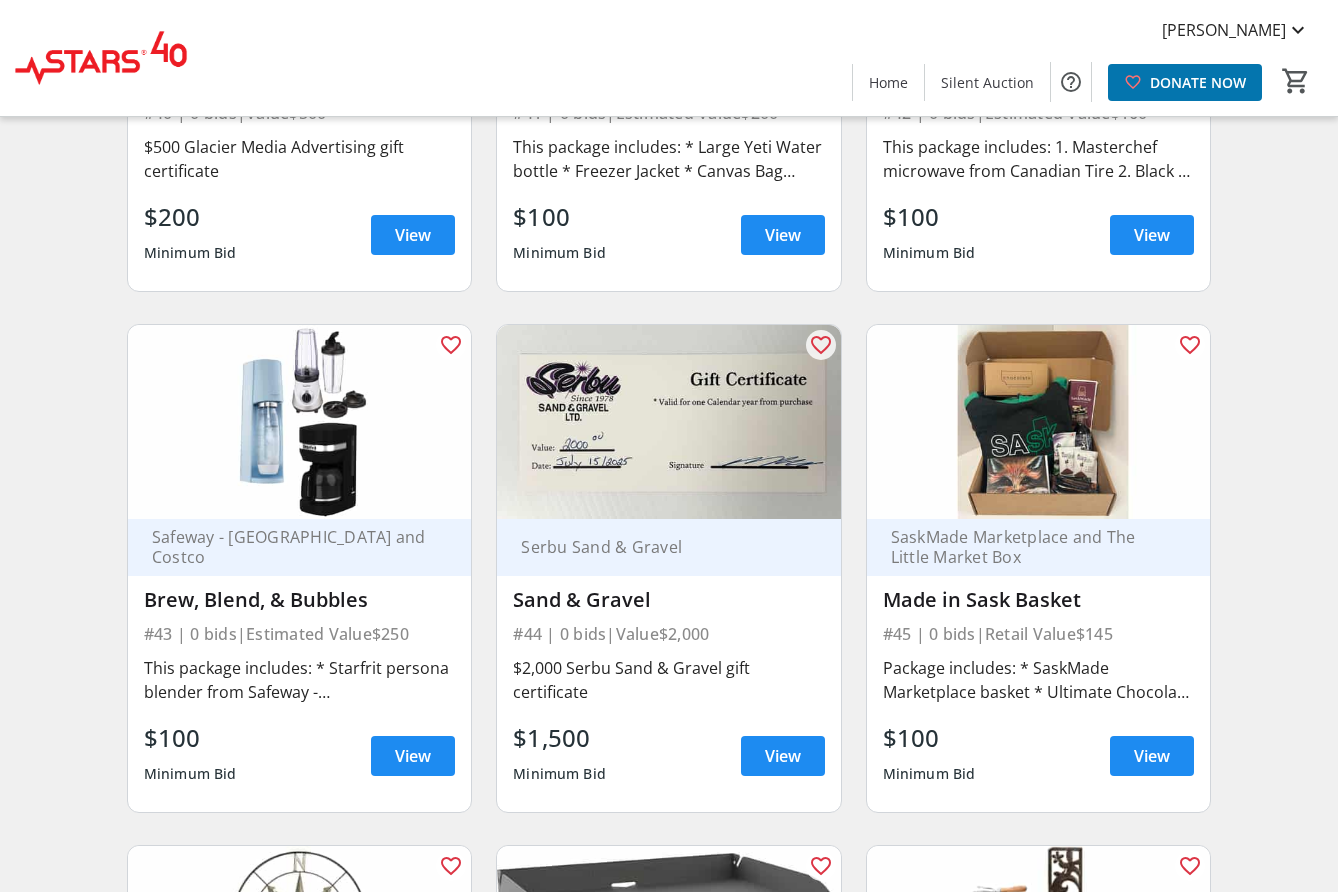 scroll, scrollTop: 7500, scrollLeft: 0, axis: vertical 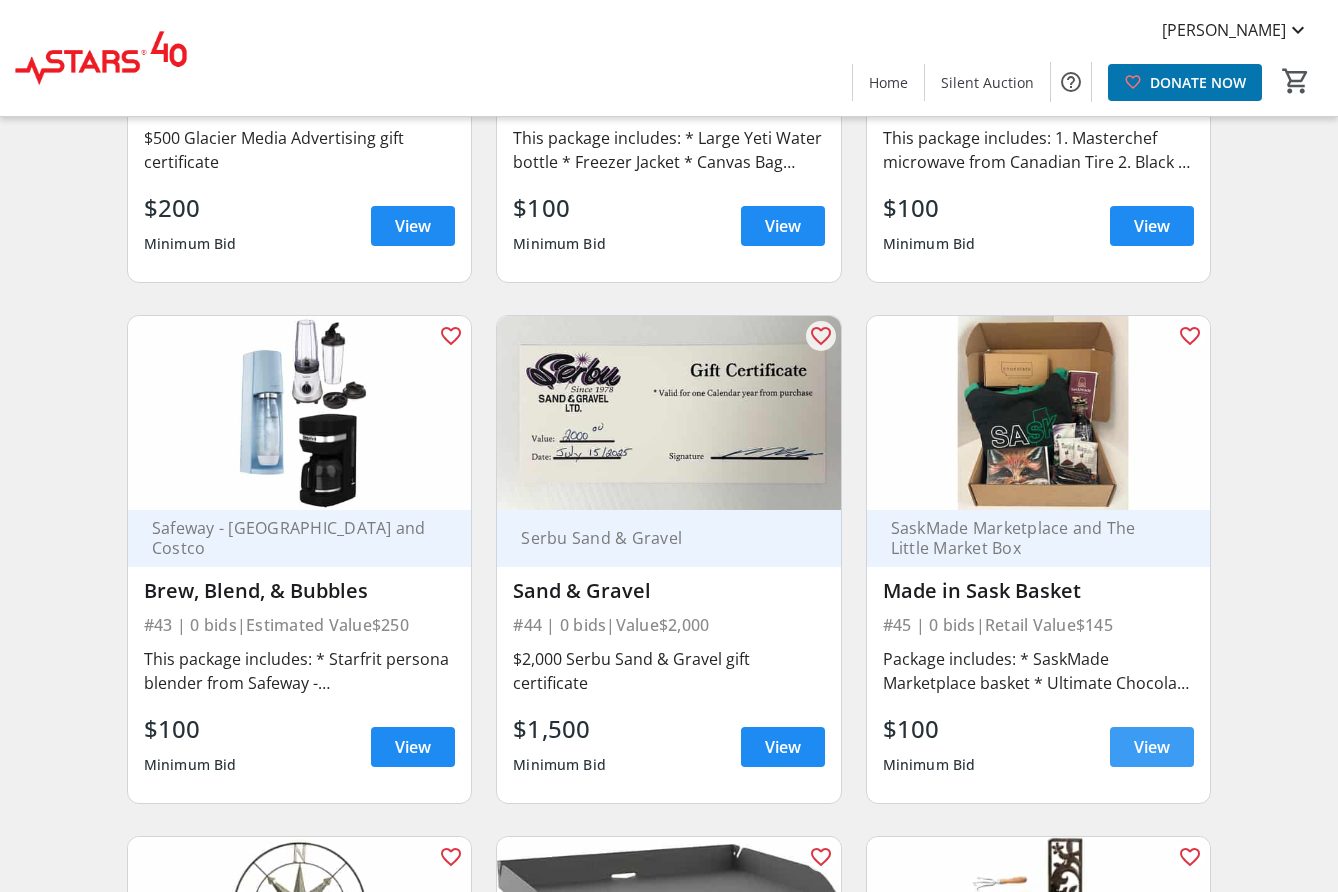 click on "View" at bounding box center [1152, 747] 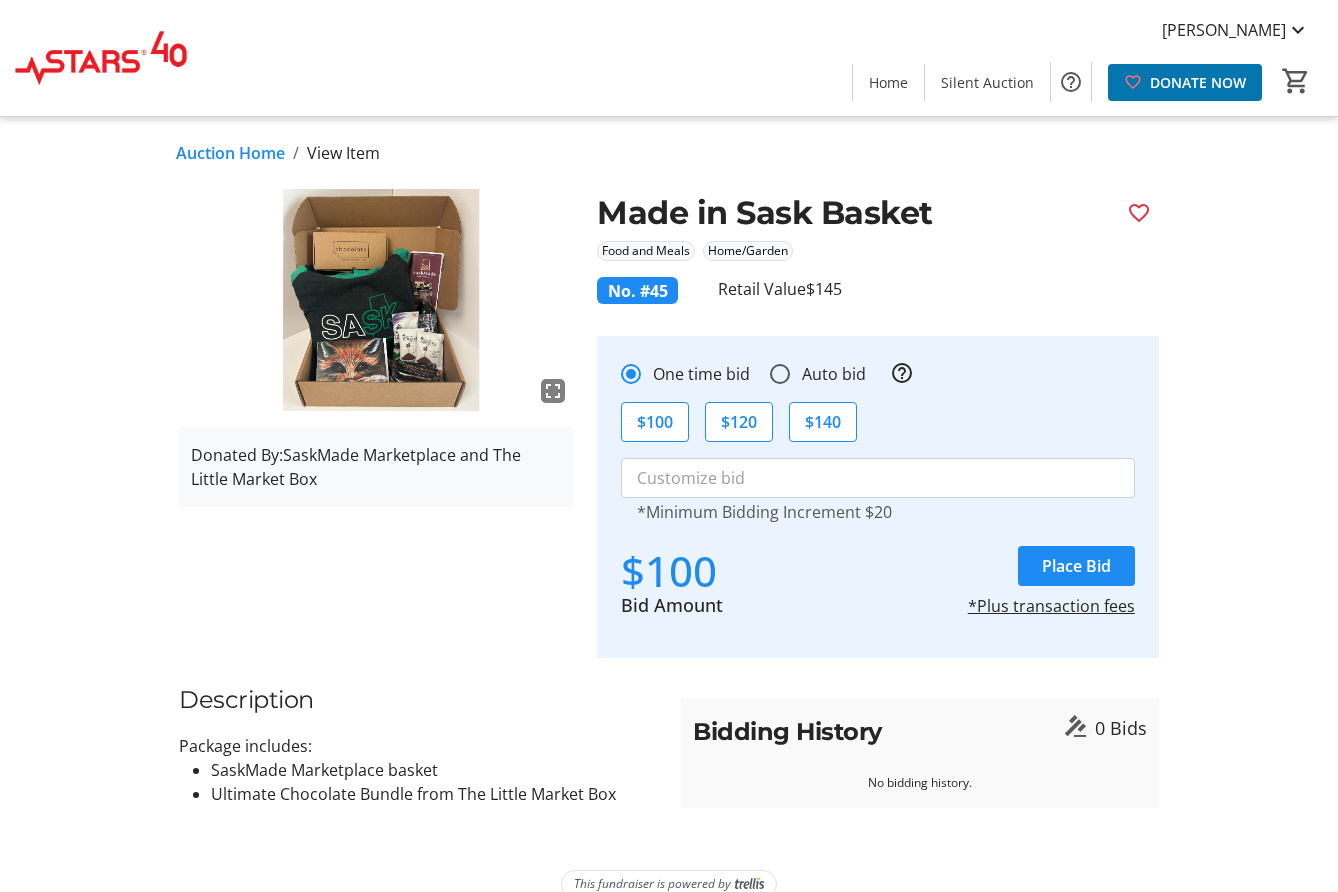 scroll, scrollTop: 6, scrollLeft: 0, axis: vertical 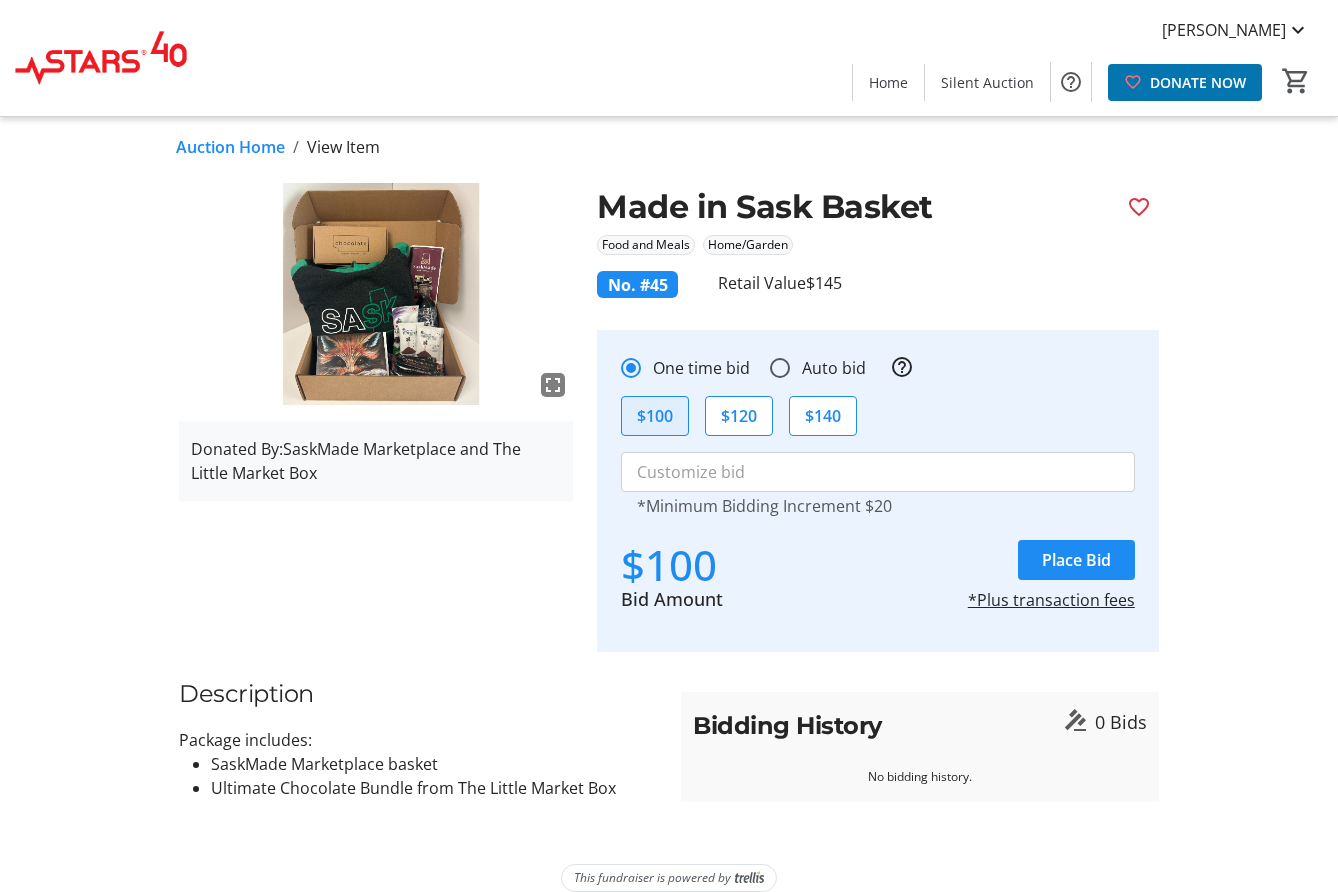 click on "$100" 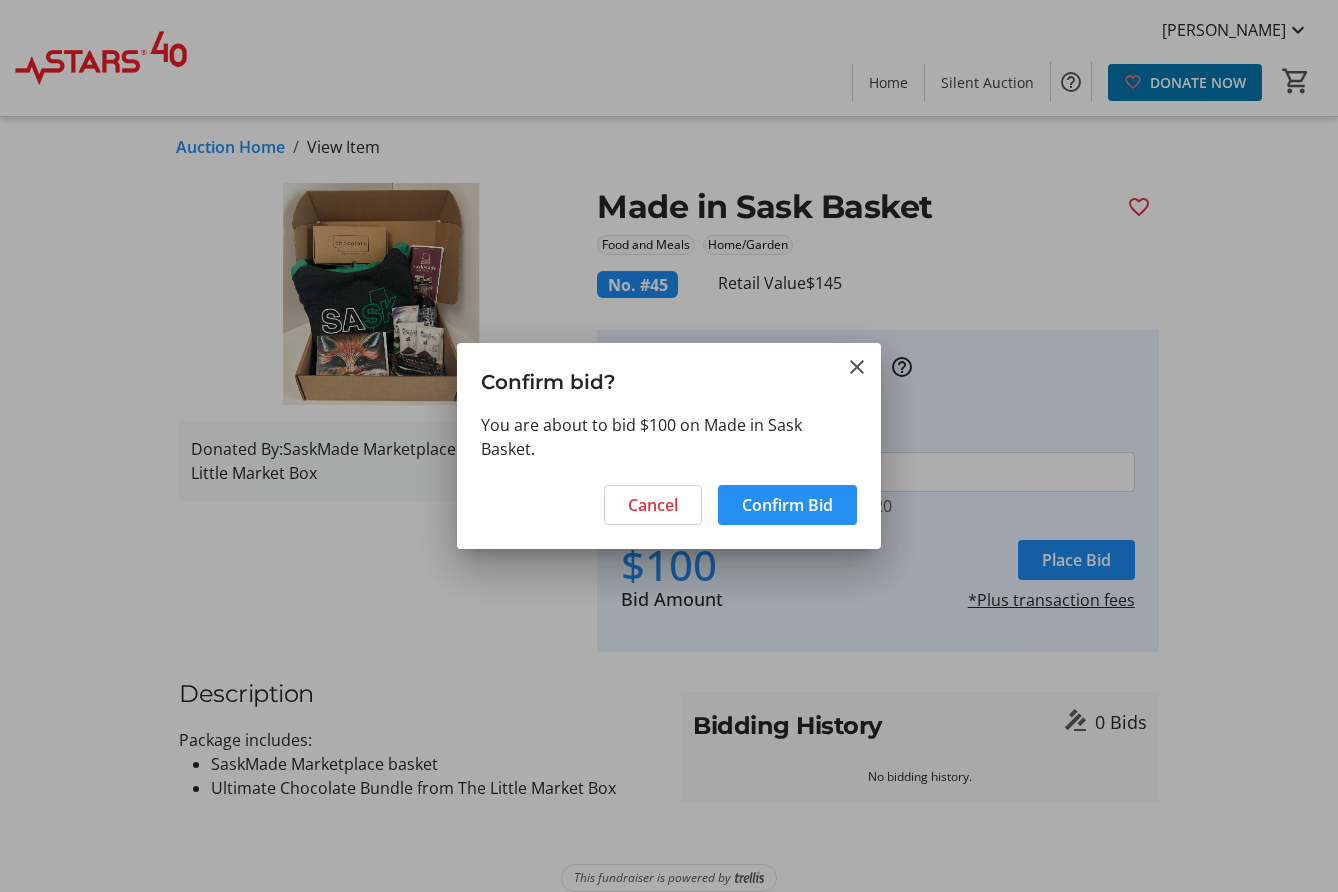 click on "Confirm Bid" at bounding box center [787, 505] 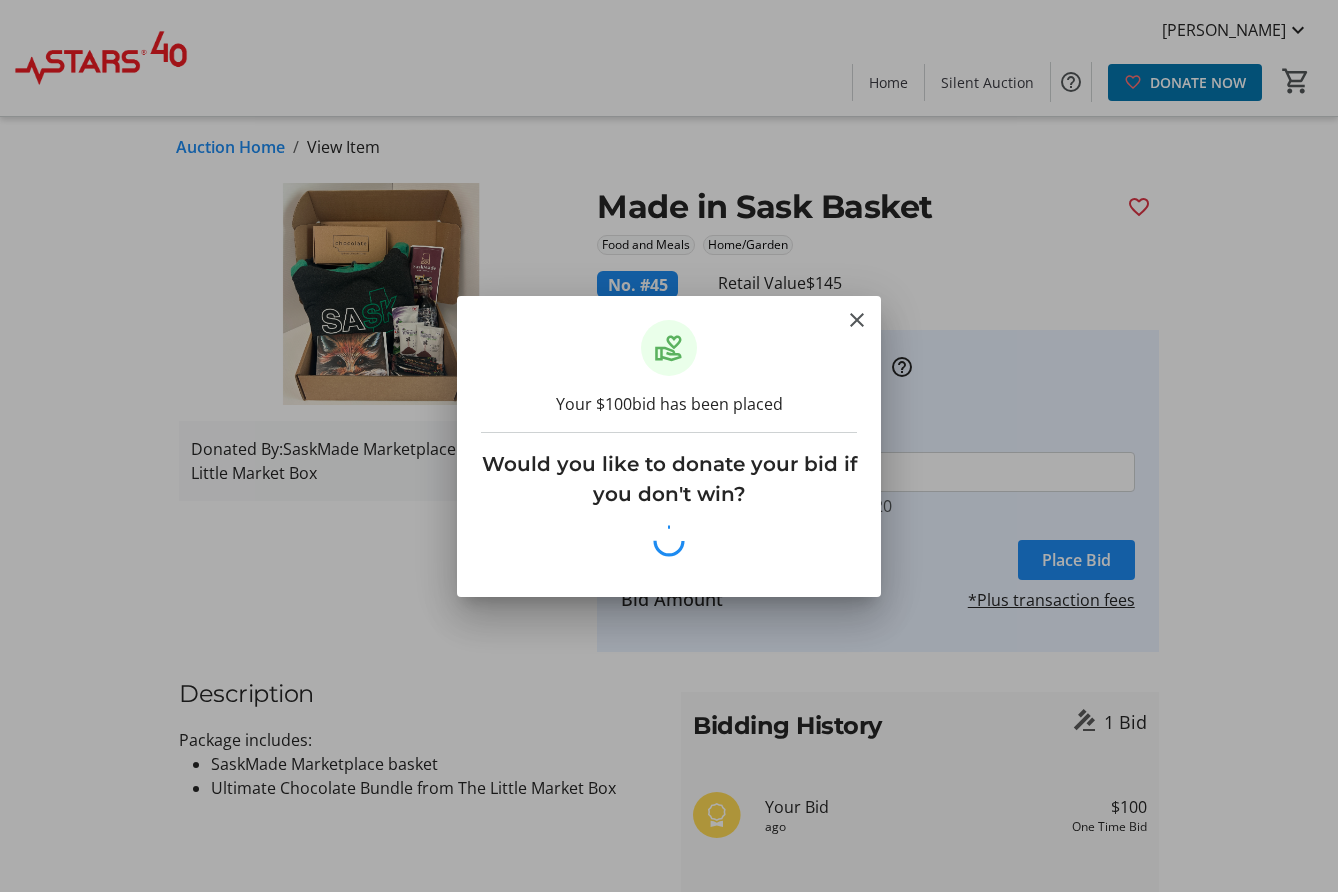scroll, scrollTop: 0, scrollLeft: 0, axis: both 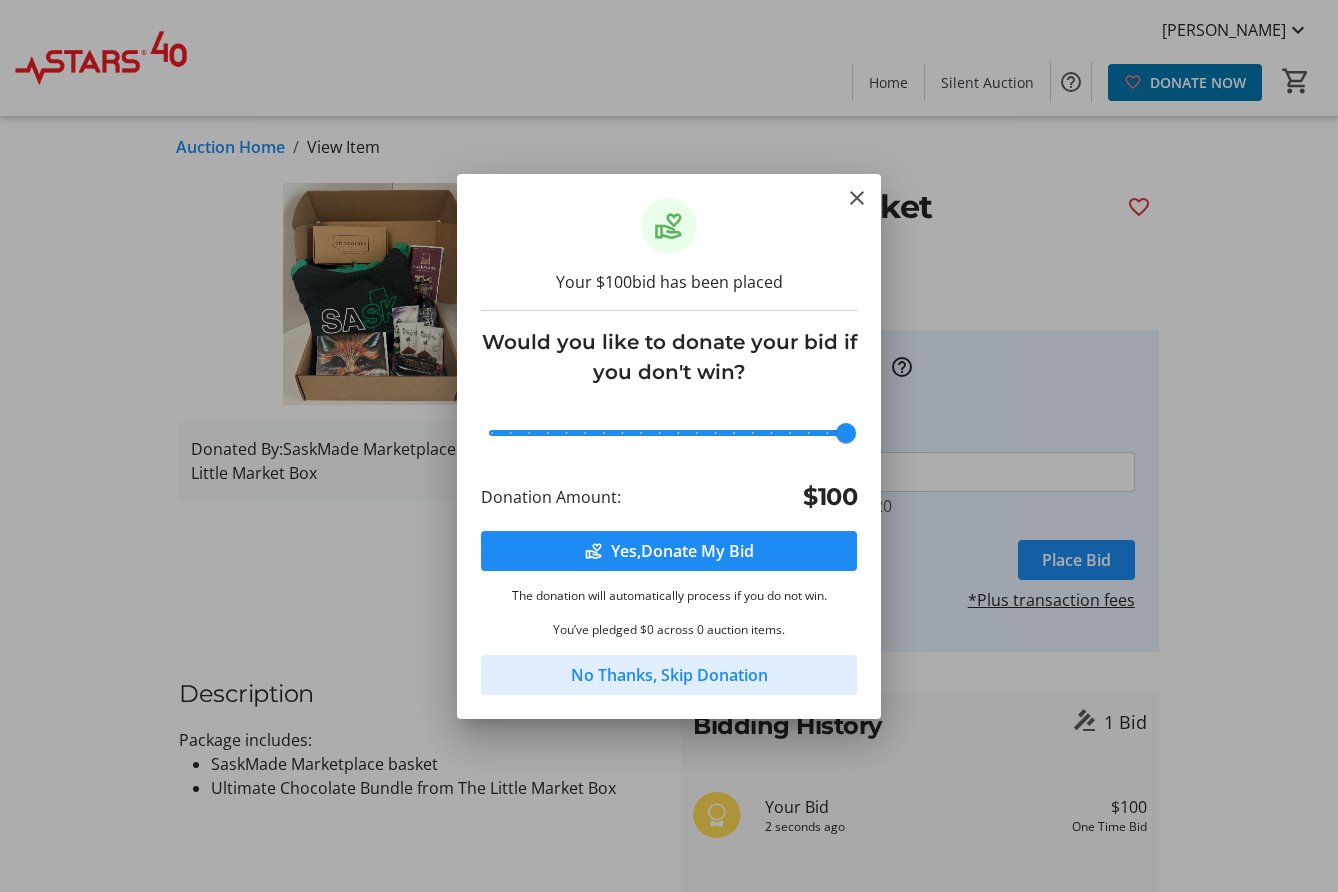 click on "No Thanks, Skip Donation" at bounding box center (669, 675) 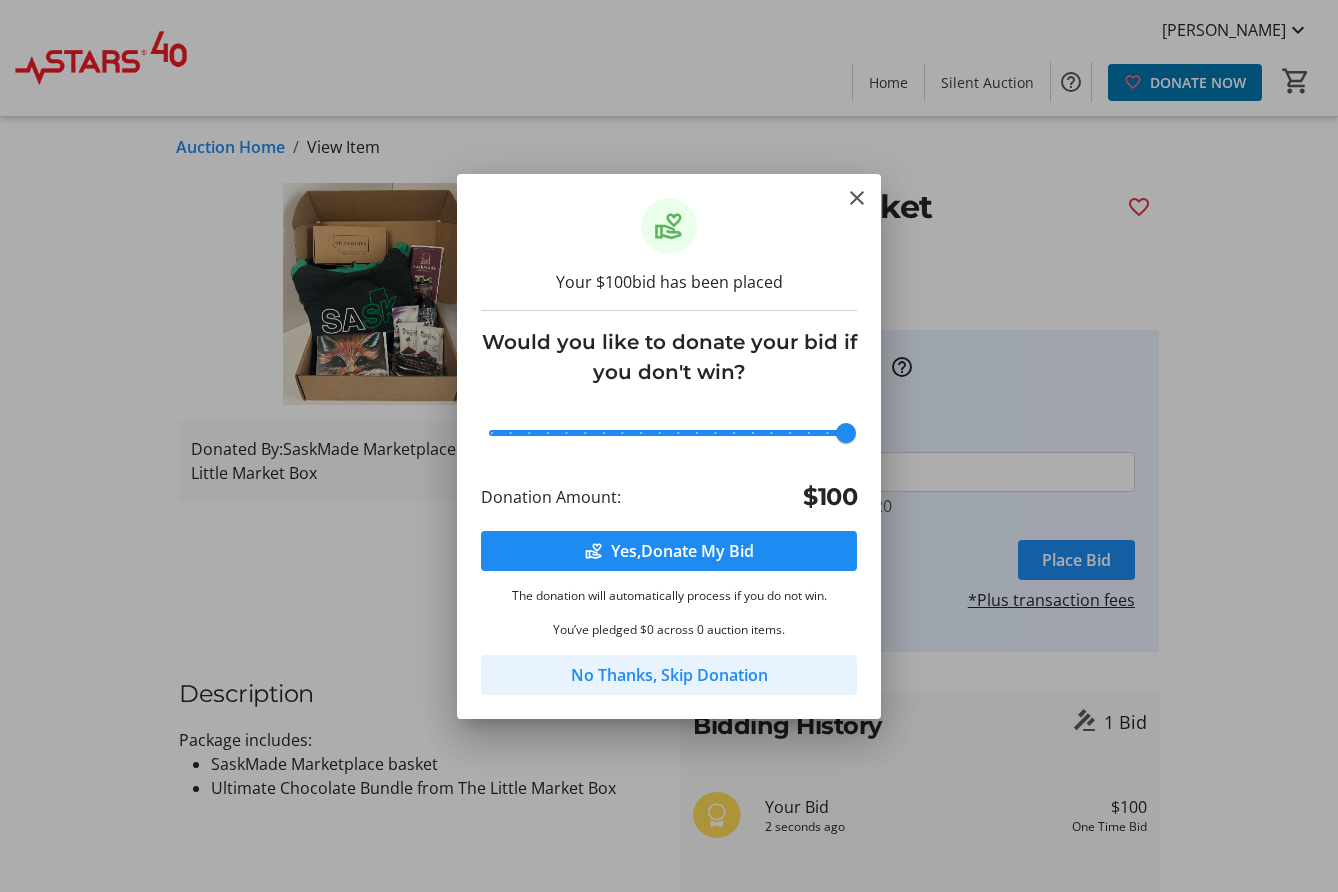 scroll, scrollTop: 6, scrollLeft: 0, axis: vertical 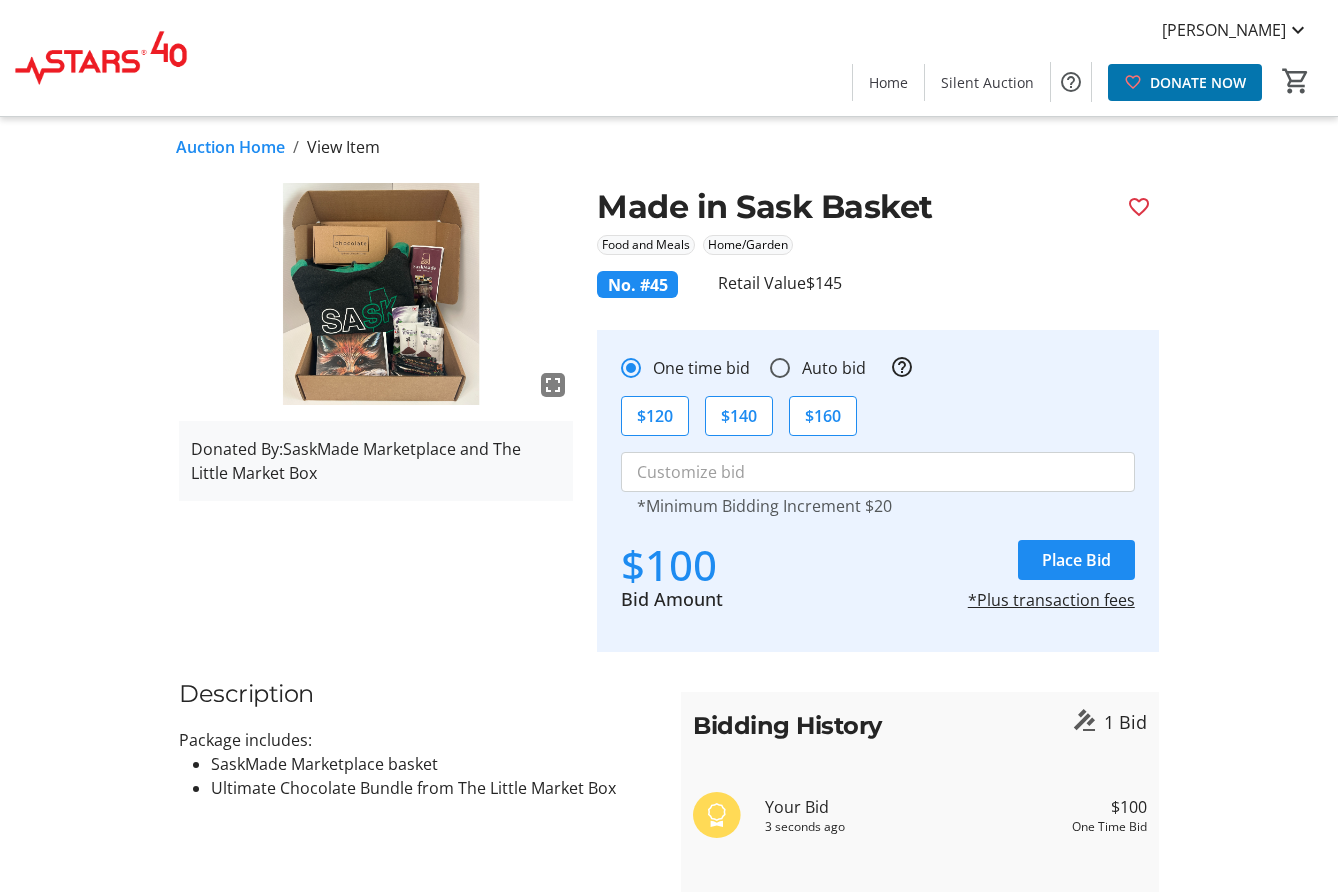 click on "Auction Home" 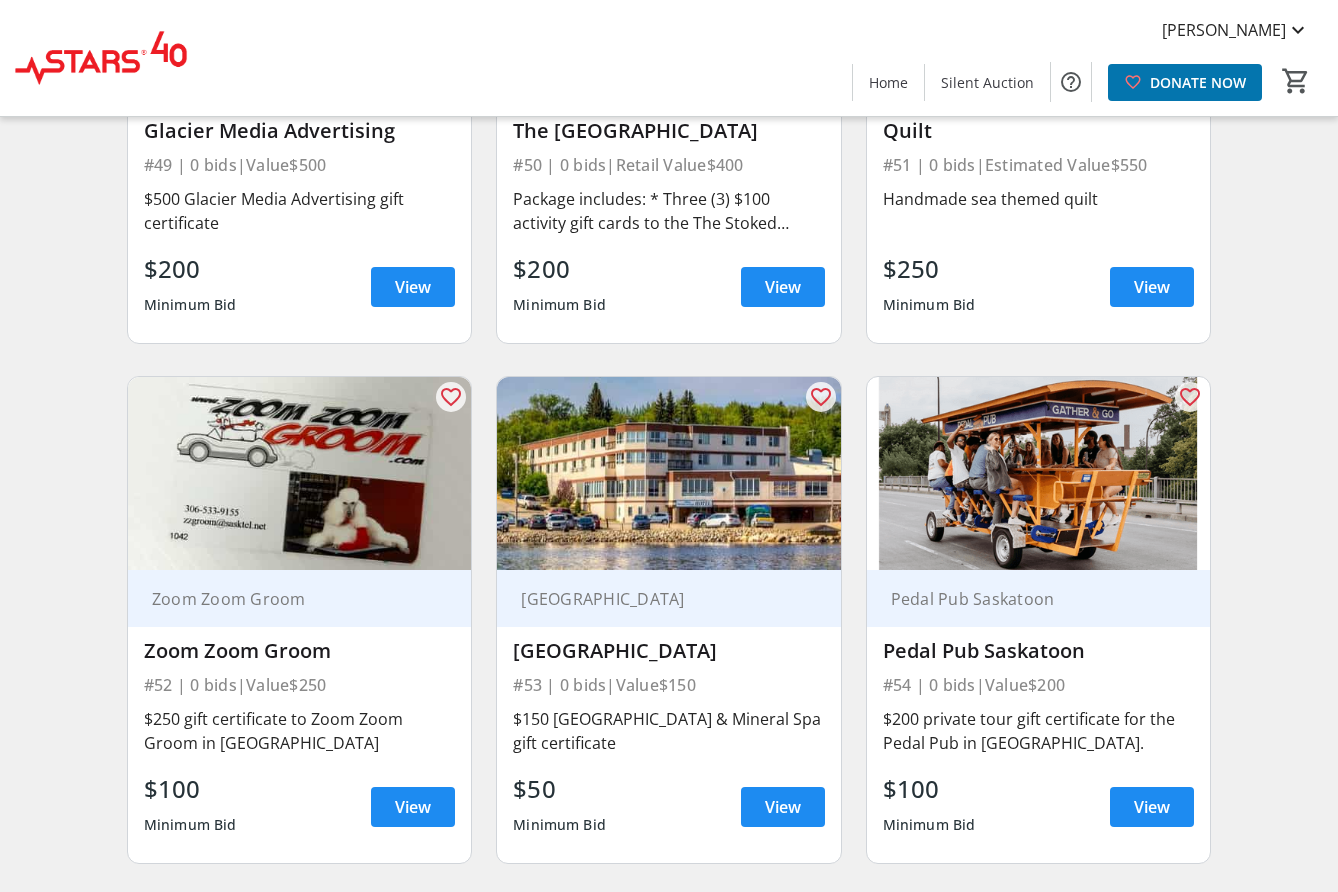 scroll, scrollTop: 9100, scrollLeft: 0, axis: vertical 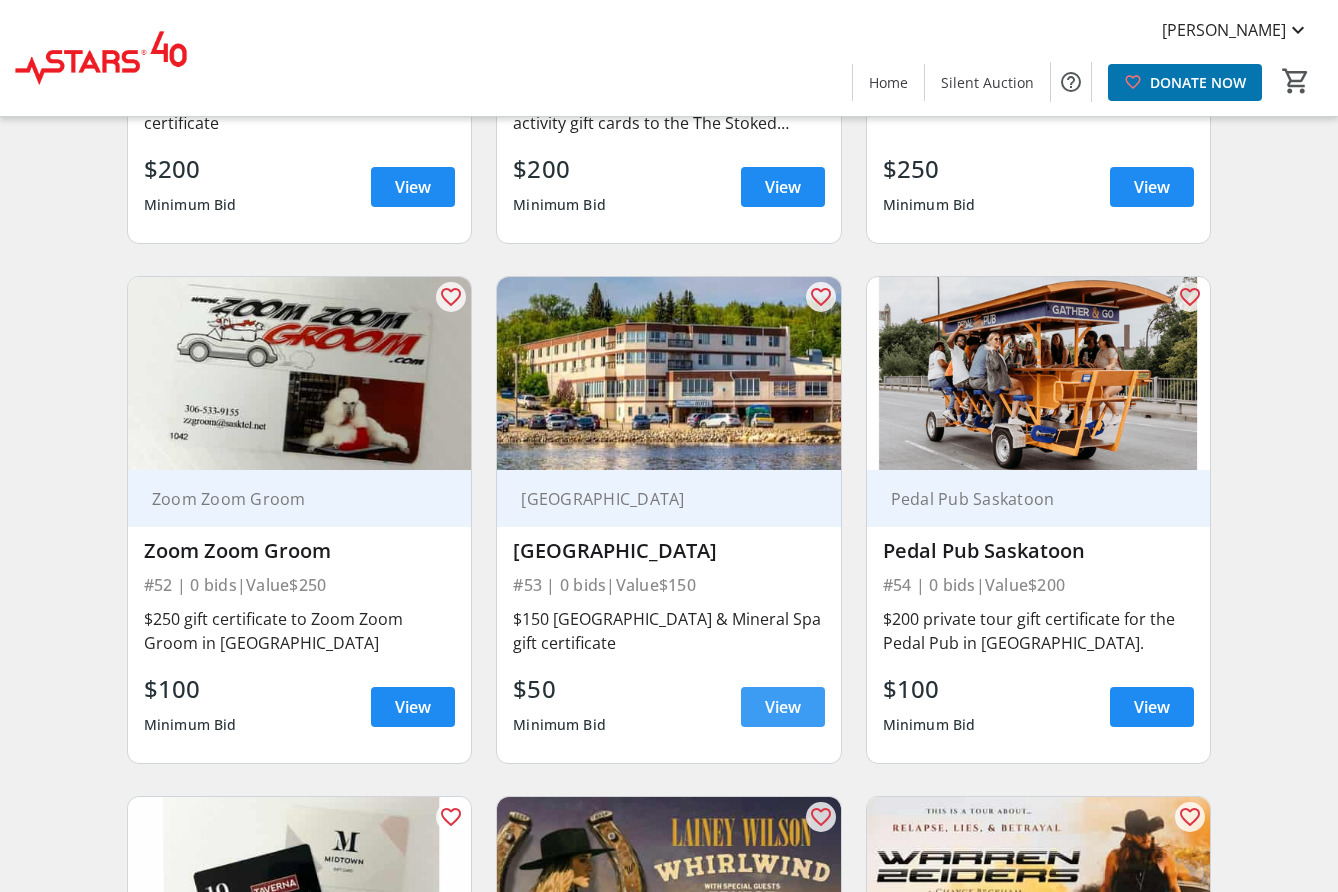 click on "View" at bounding box center (783, 707) 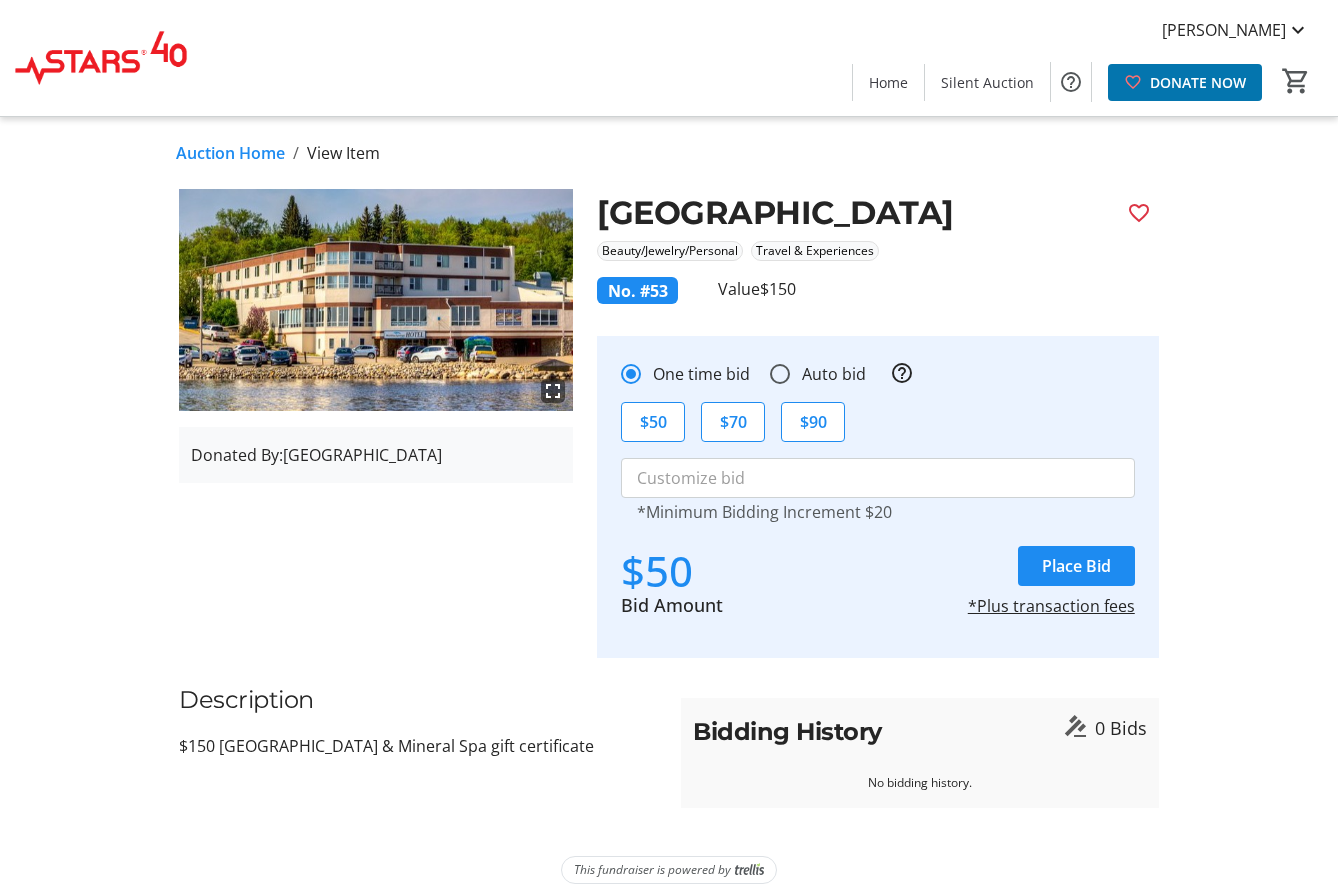 scroll, scrollTop: 0, scrollLeft: 0, axis: both 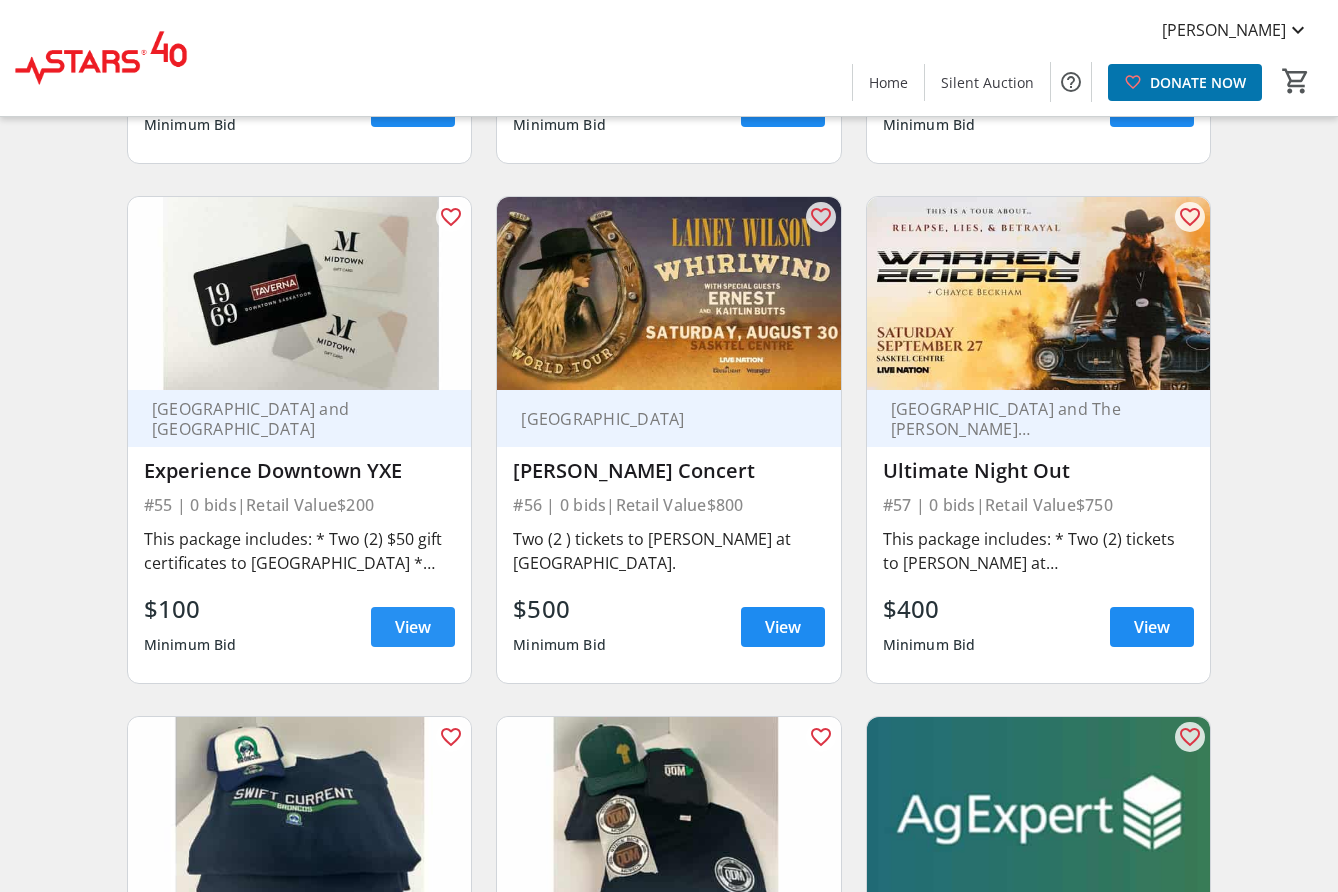 click on "View" at bounding box center [413, 627] 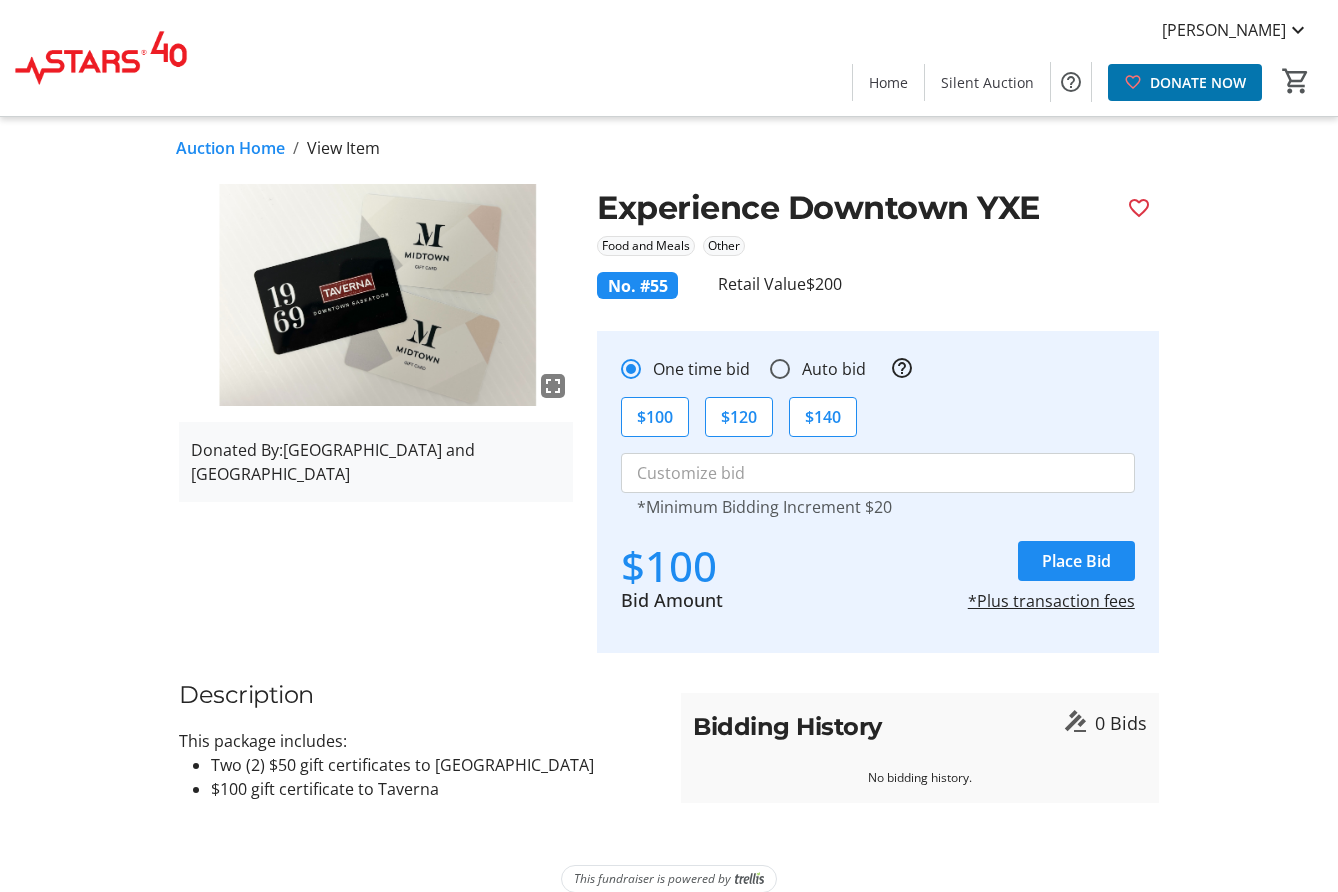 scroll, scrollTop: 6, scrollLeft: 0, axis: vertical 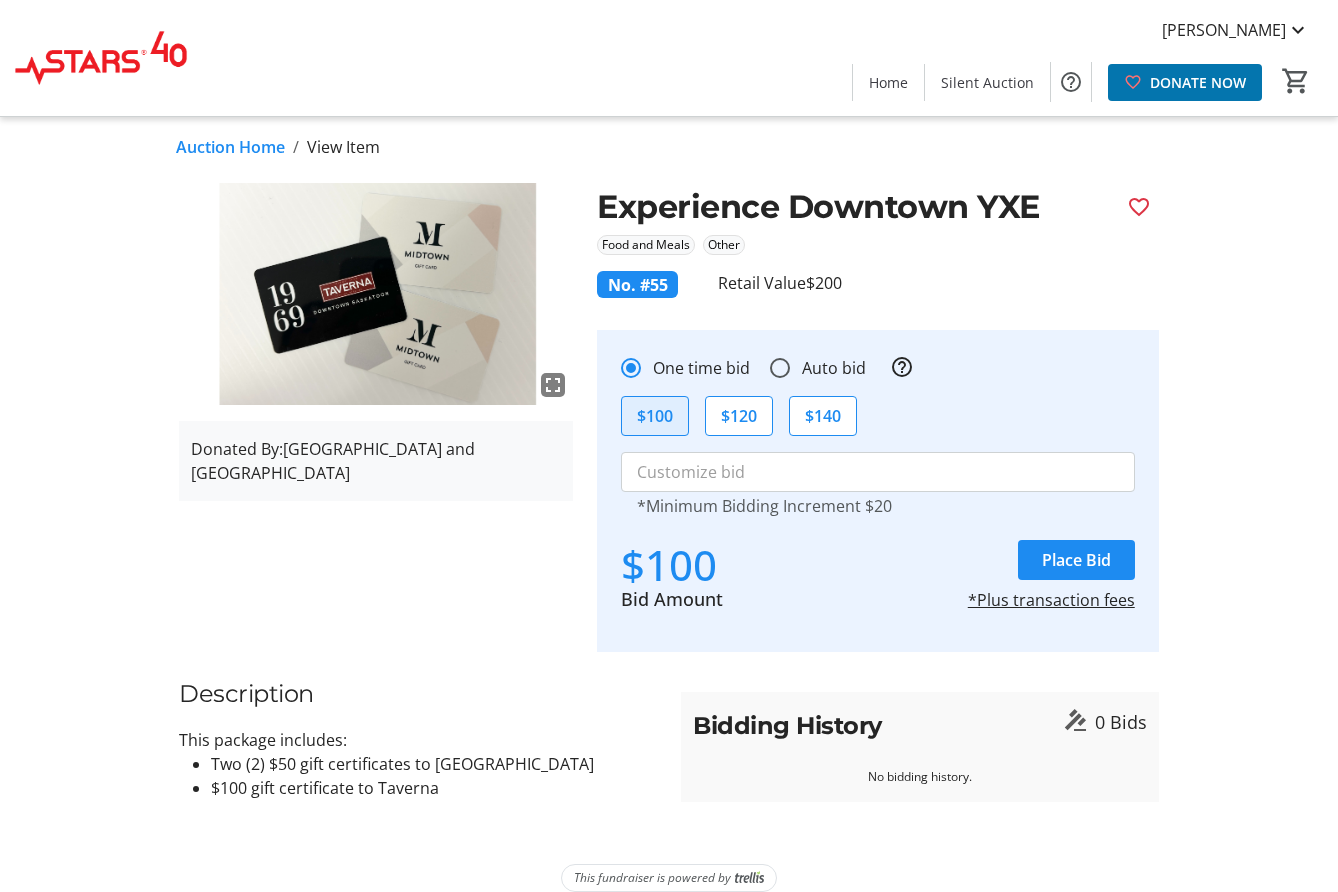 click on "$100" 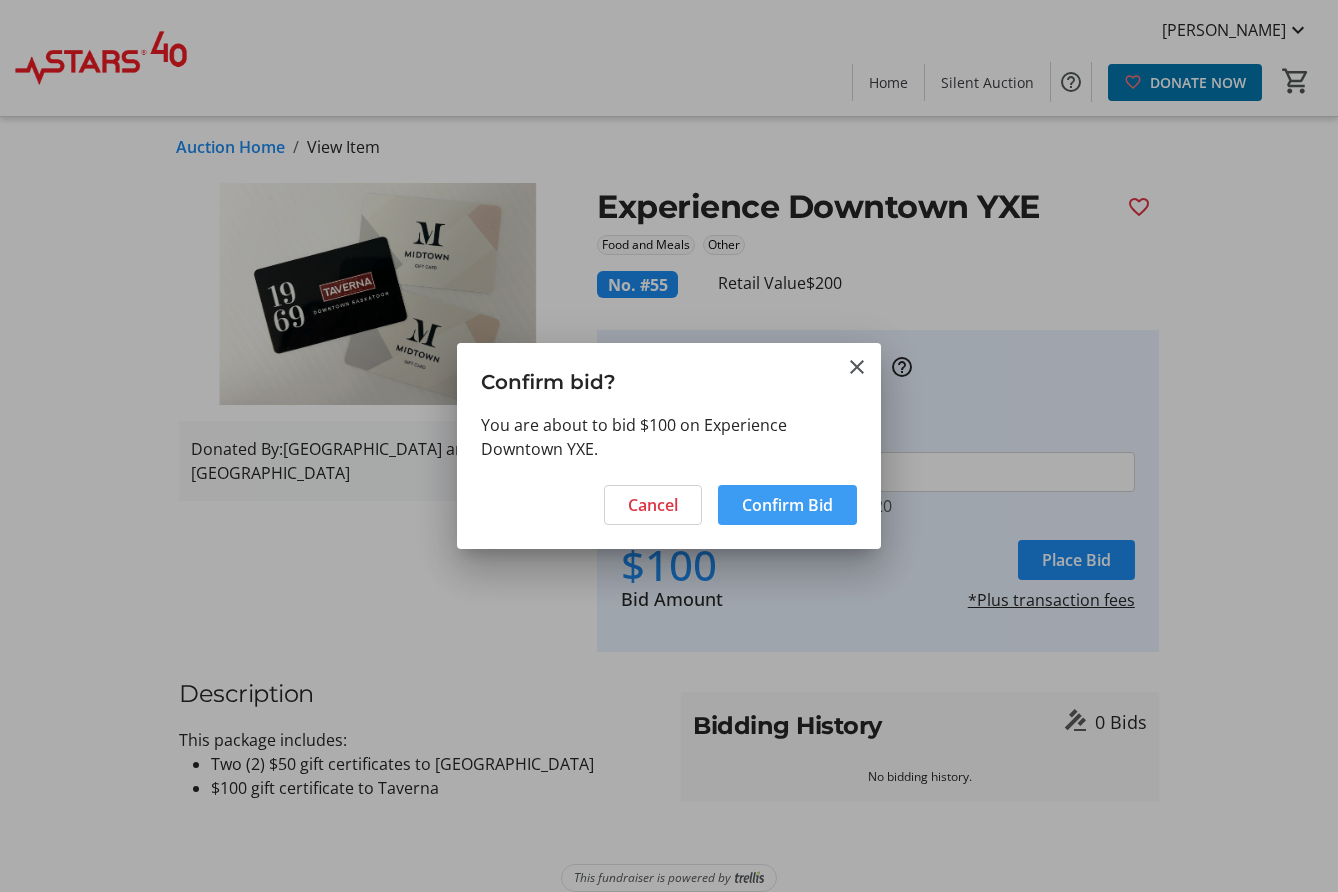 click on "Confirm Bid" at bounding box center [787, 505] 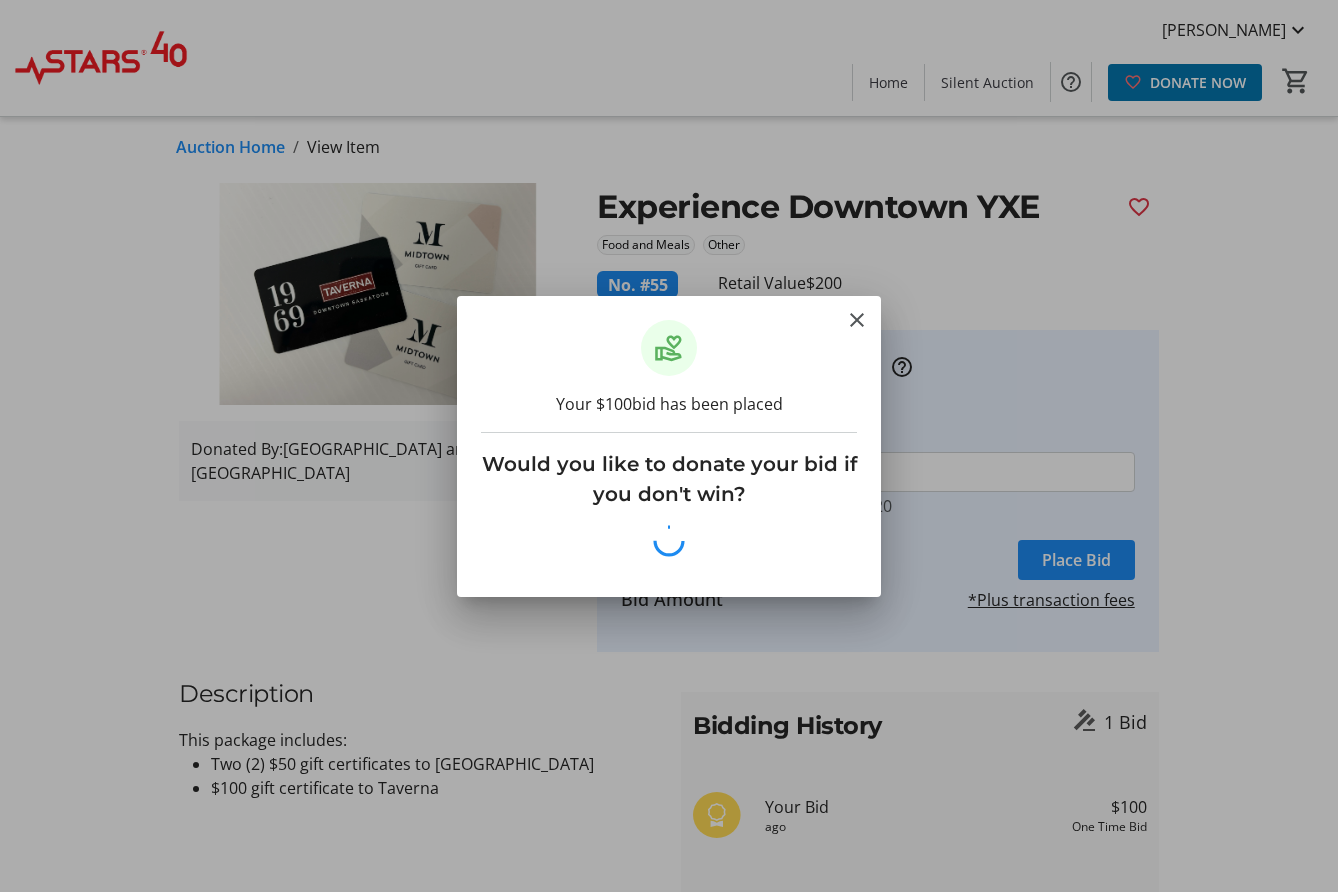 scroll, scrollTop: 0, scrollLeft: 0, axis: both 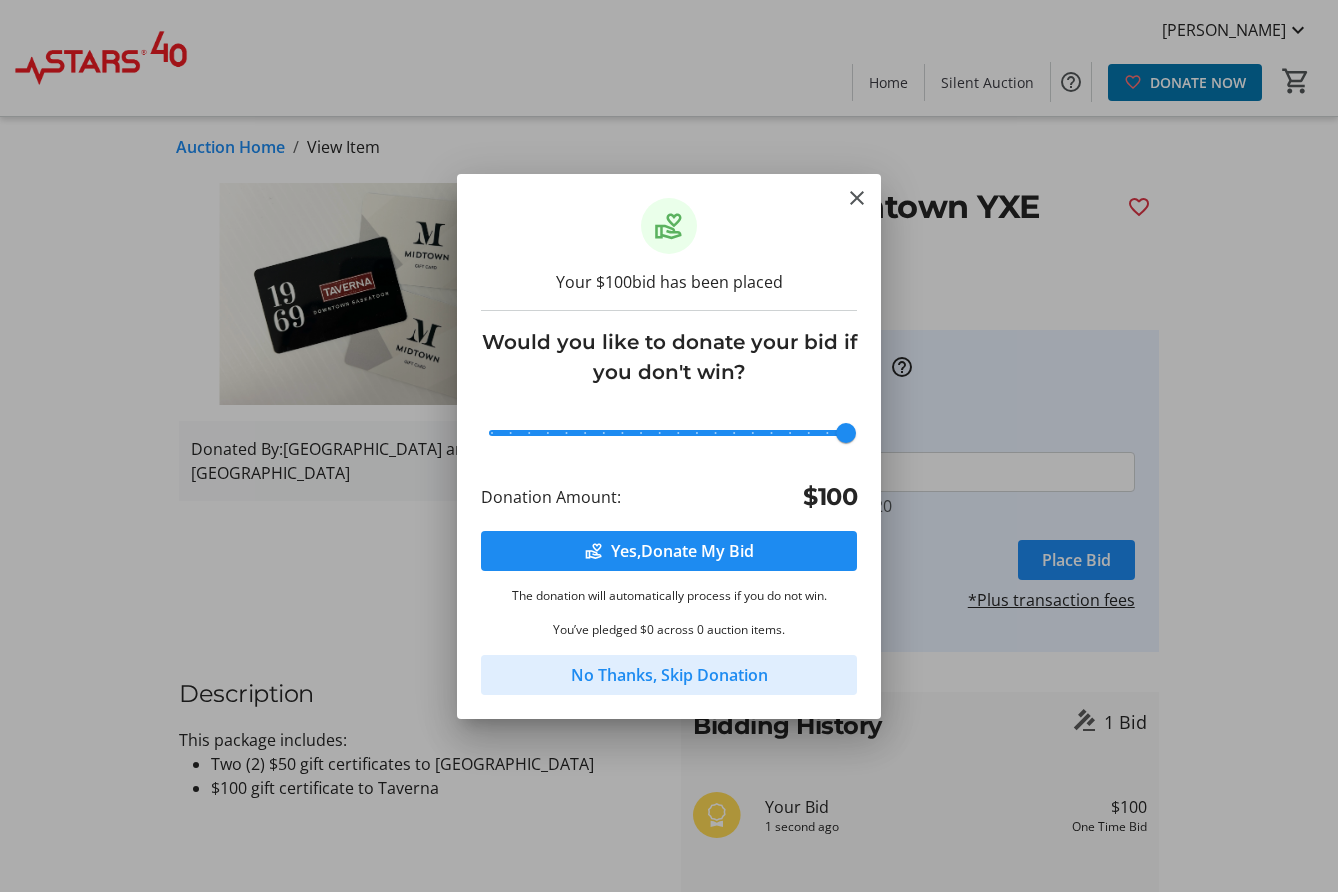 click on "No Thanks, Skip Donation" at bounding box center (669, 675) 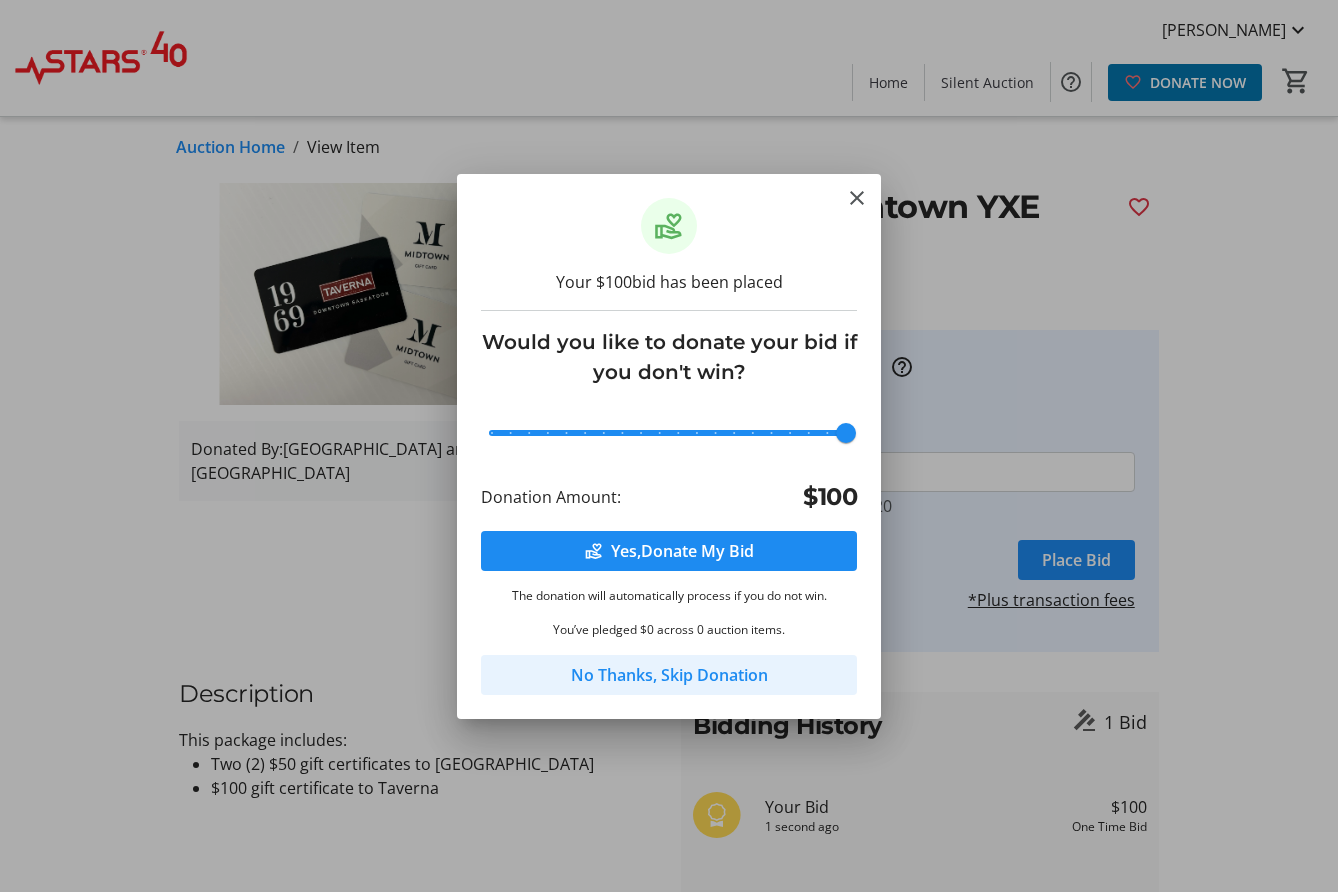 scroll, scrollTop: 6, scrollLeft: 0, axis: vertical 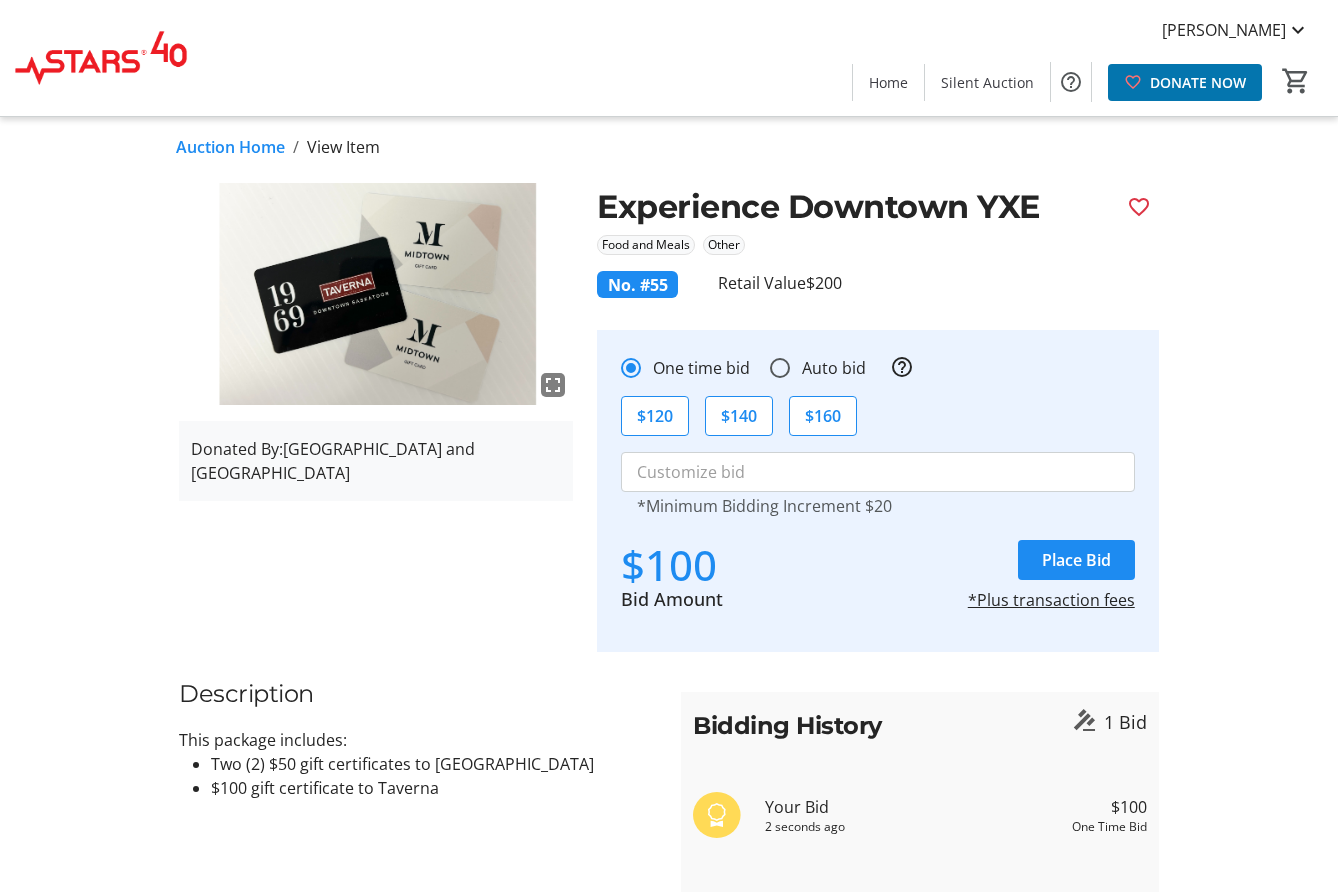 click on "Auction Home" 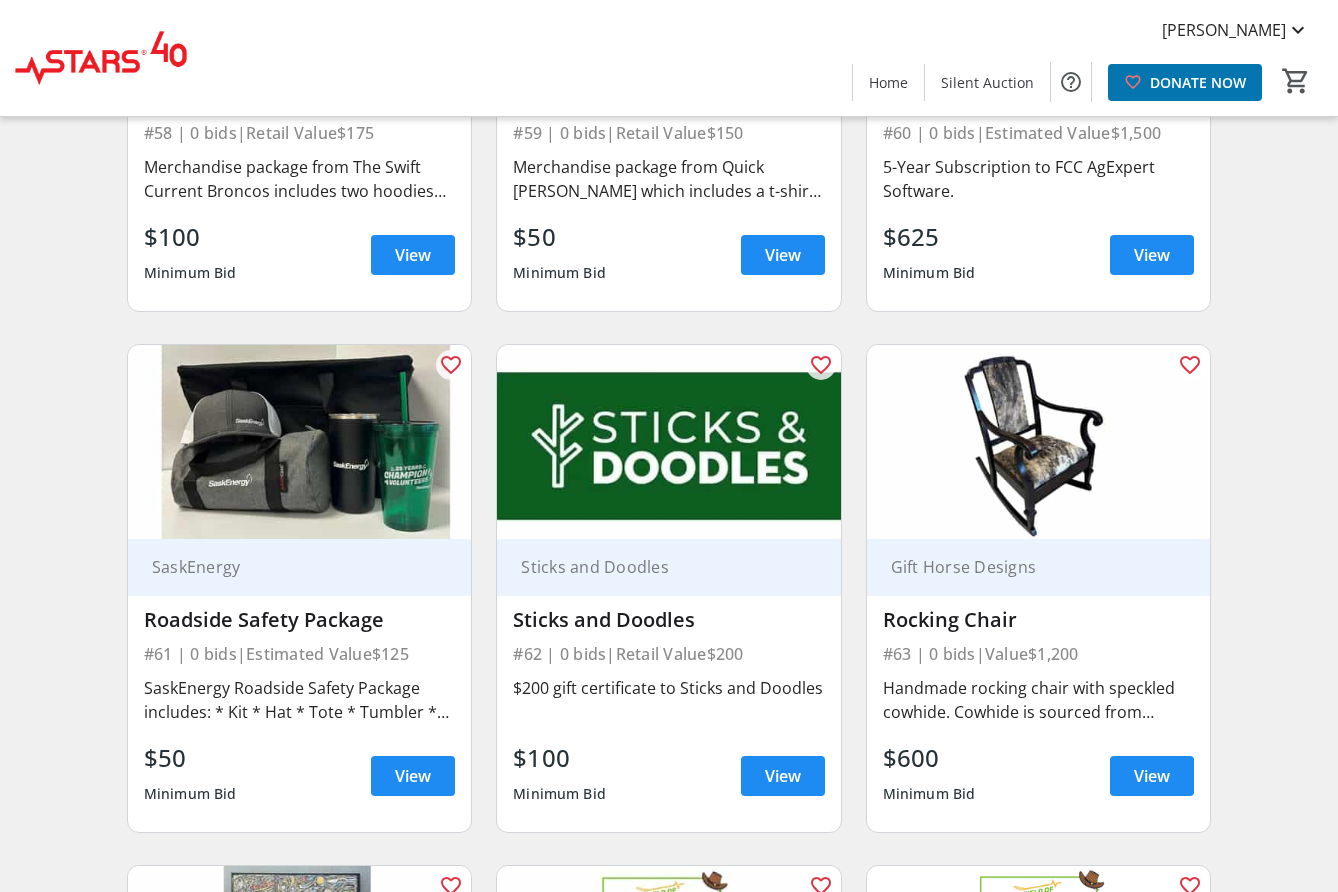 scroll, scrollTop: 10600, scrollLeft: 0, axis: vertical 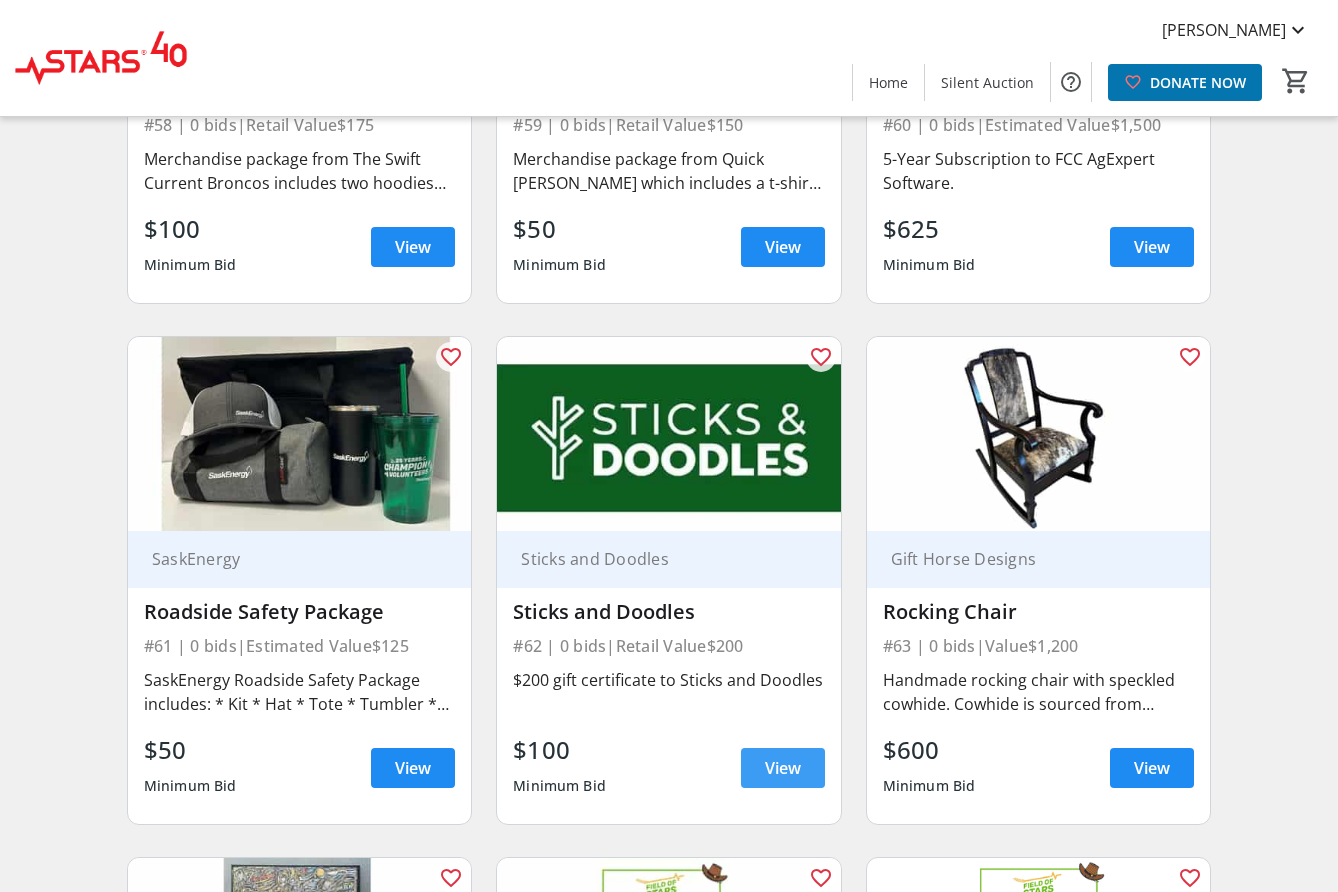 click on "View" at bounding box center [783, 768] 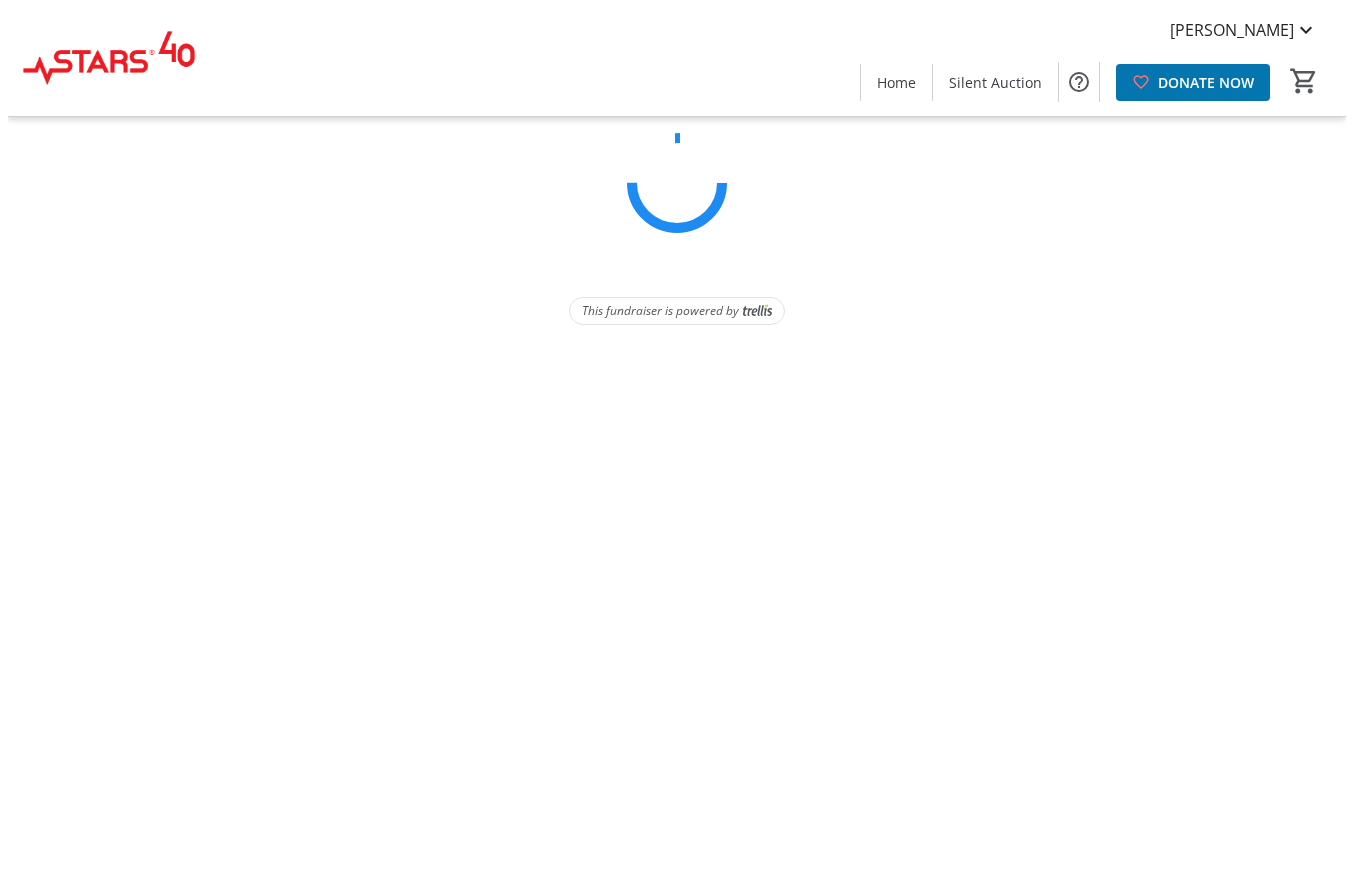 scroll, scrollTop: 0, scrollLeft: 0, axis: both 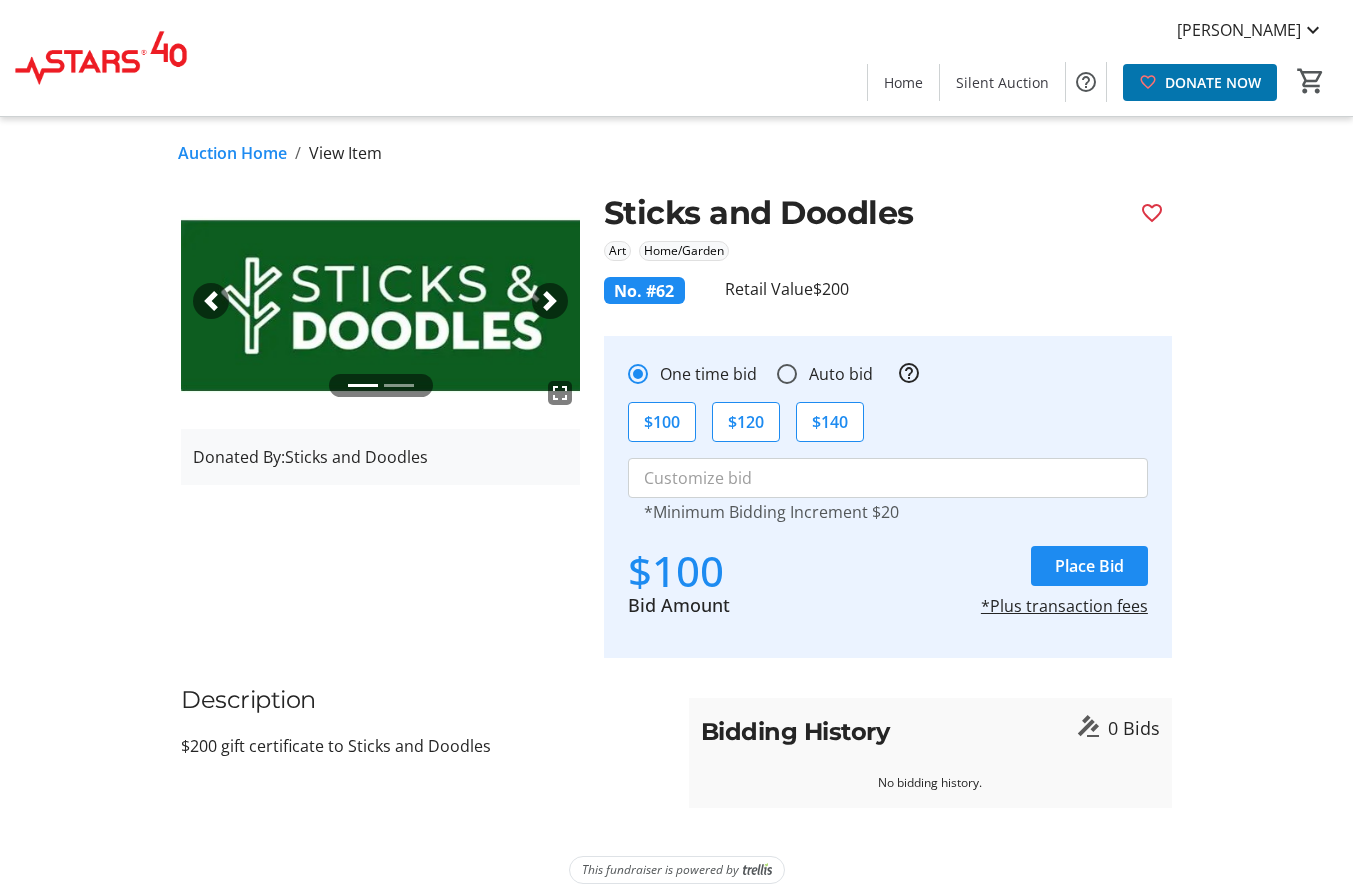 click on "Auction Home" 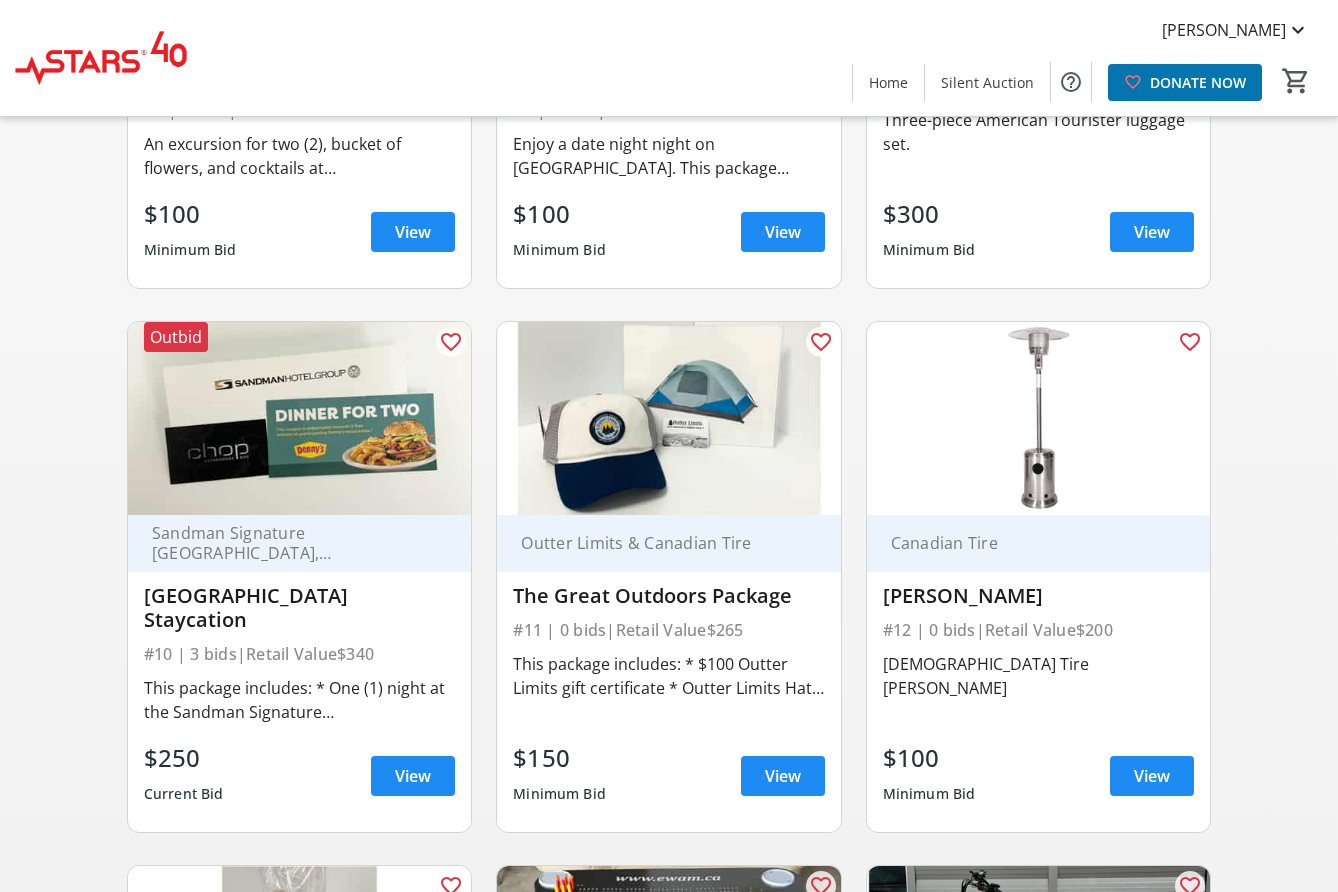 scroll, scrollTop: 1680, scrollLeft: 0, axis: vertical 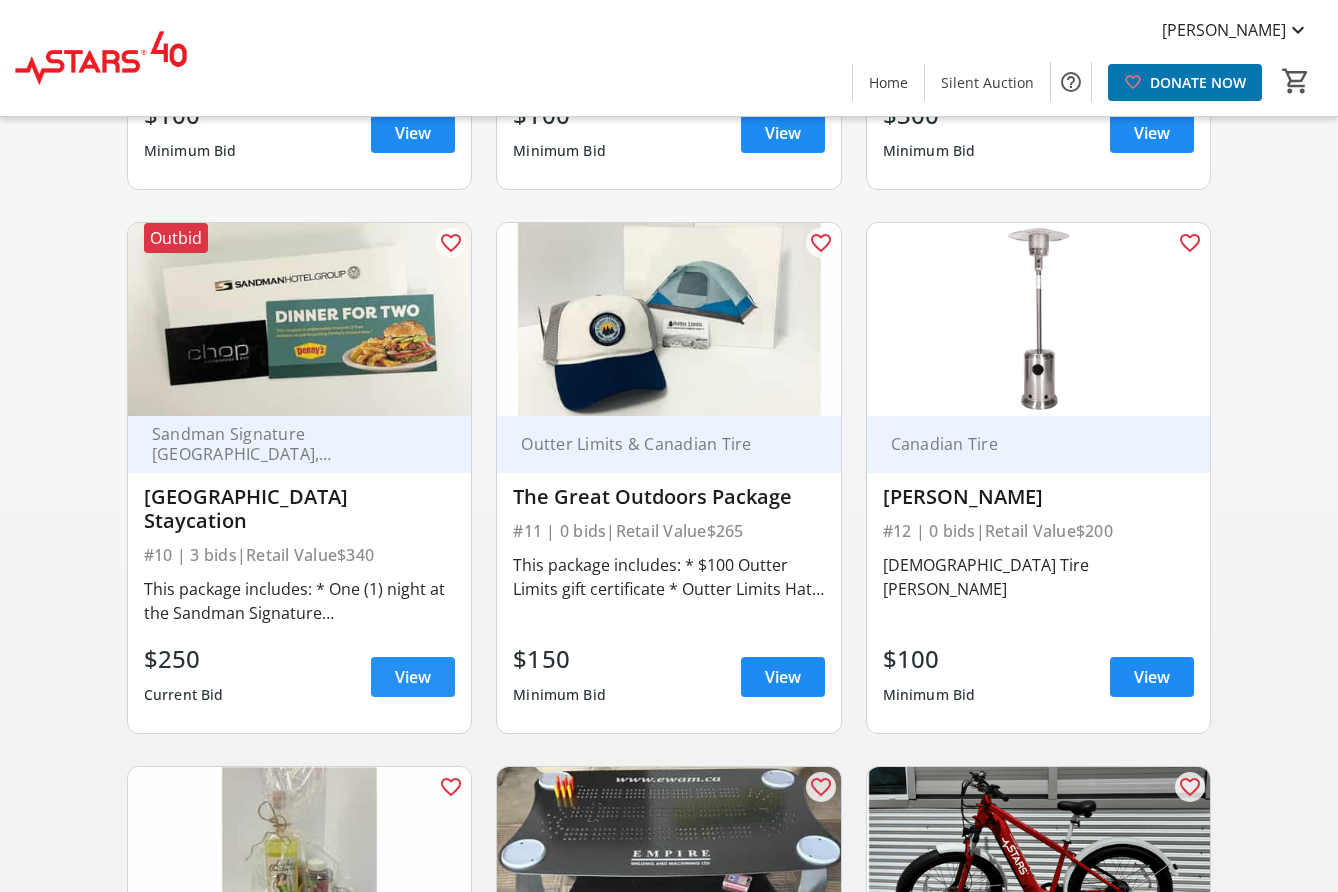 click on "View" at bounding box center (413, 677) 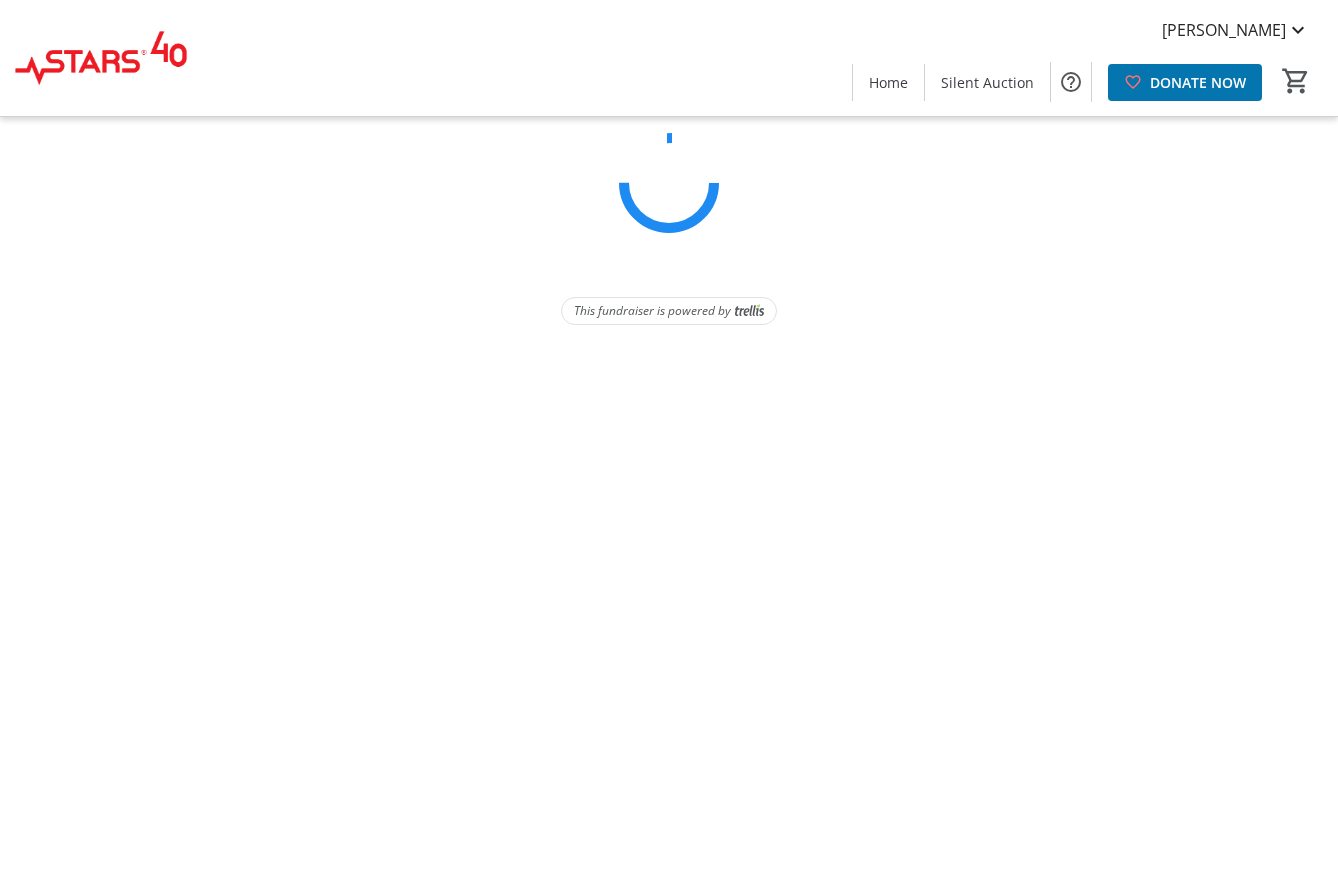 scroll, scrollTop: 0, scrollLeft: 0, axis: both 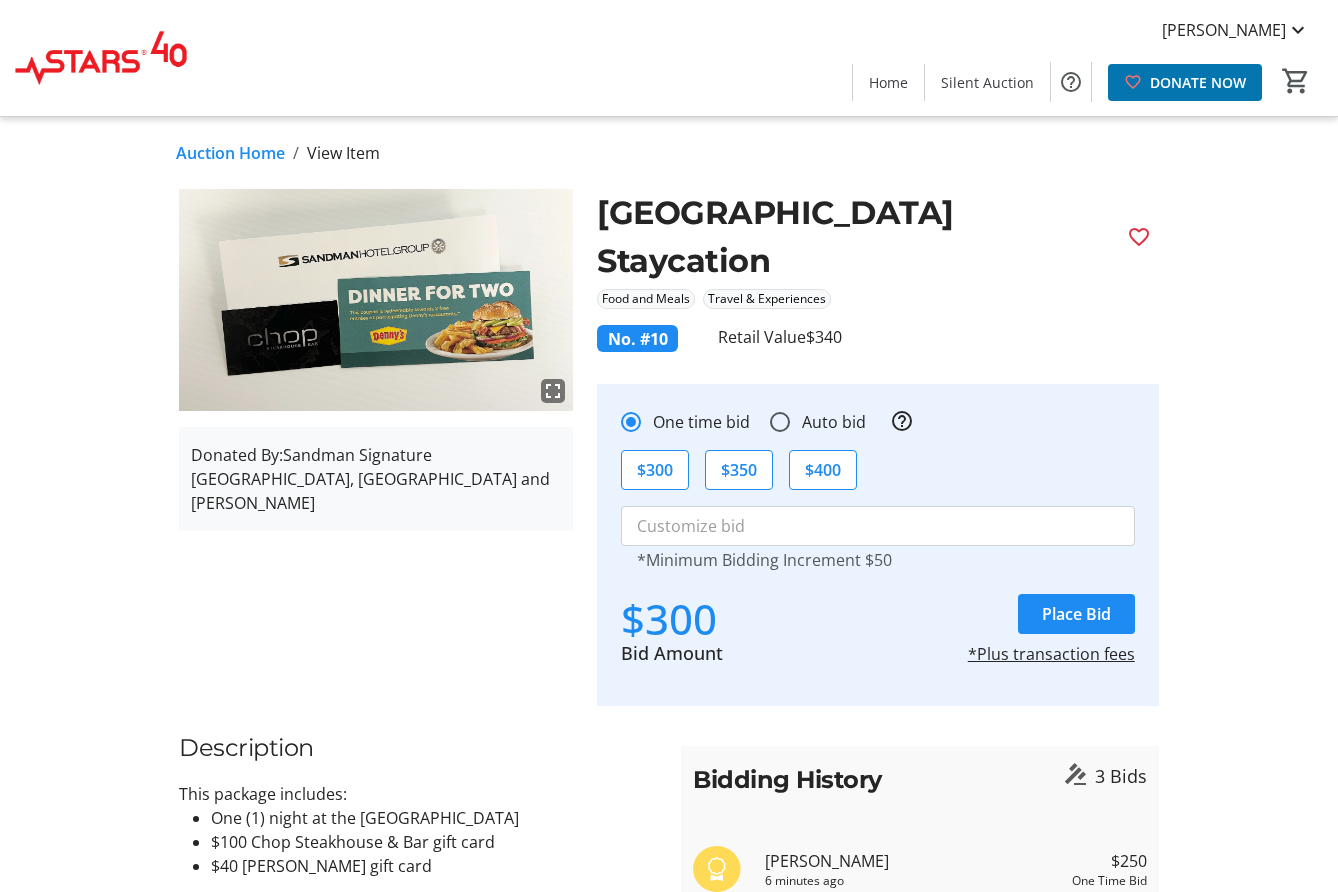 click on "Auction Home" 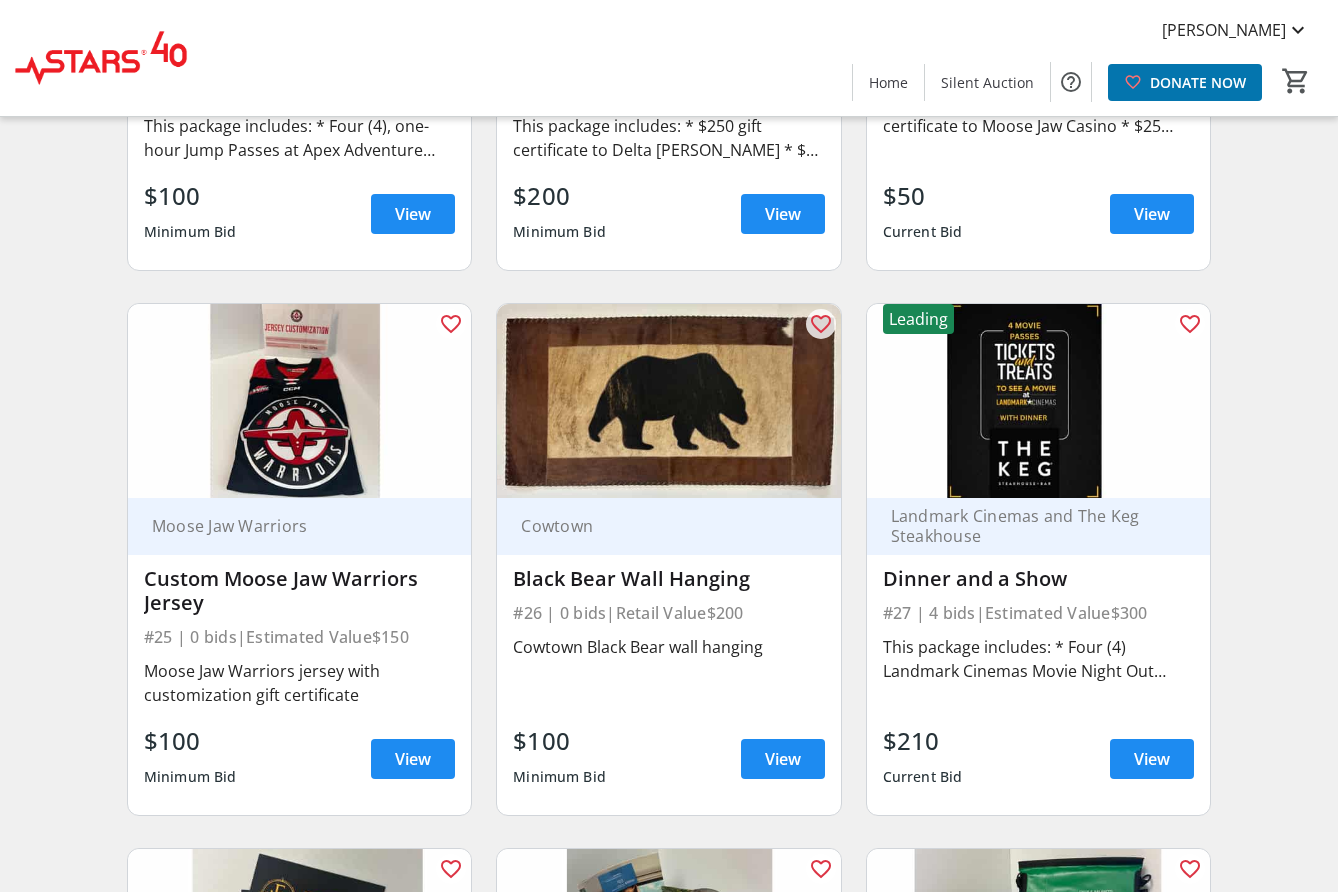 scroll, scrollTop: 4380, scrollLeft: 0, axis: vertical 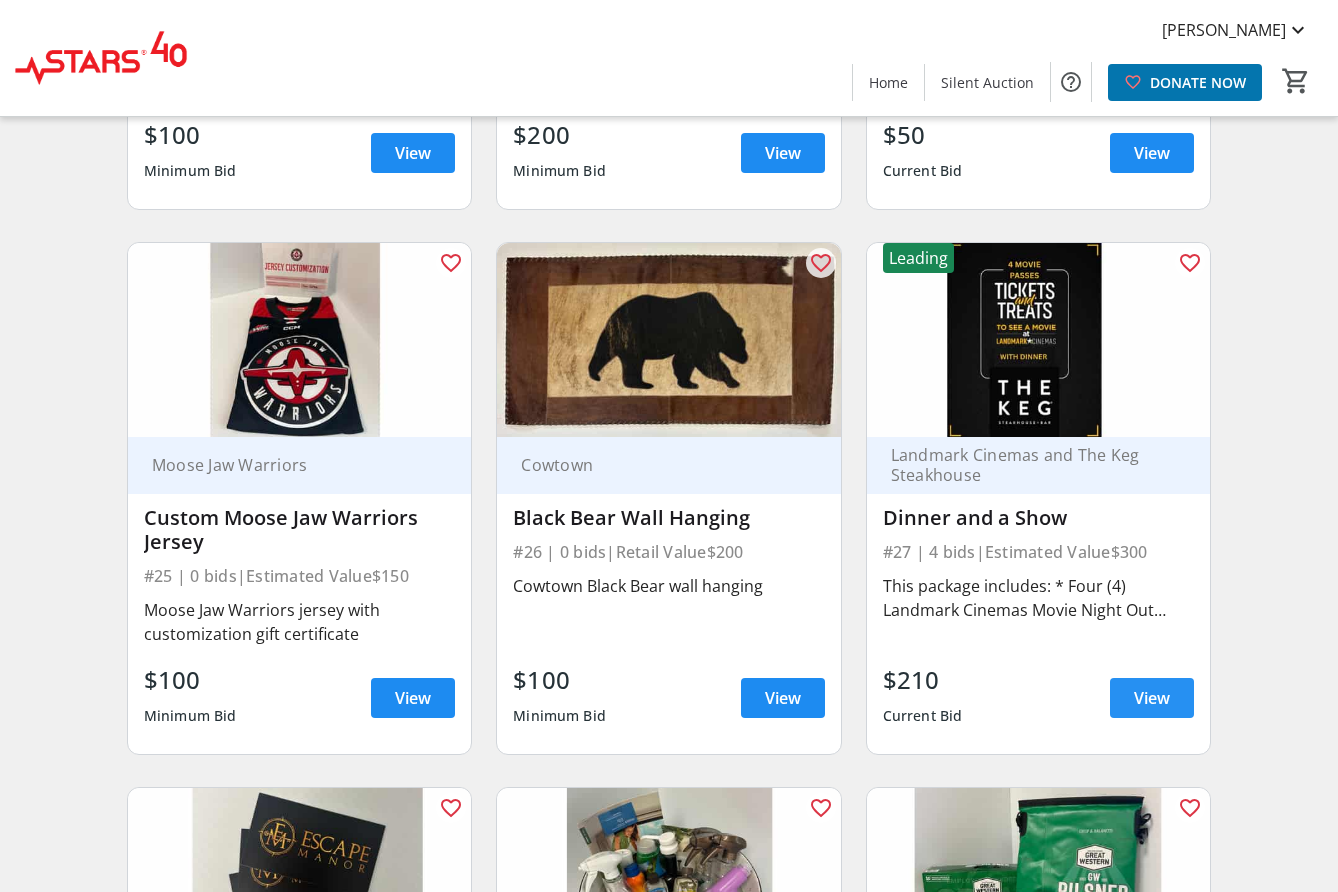 click on "View" at bounding box center [1152, 698] 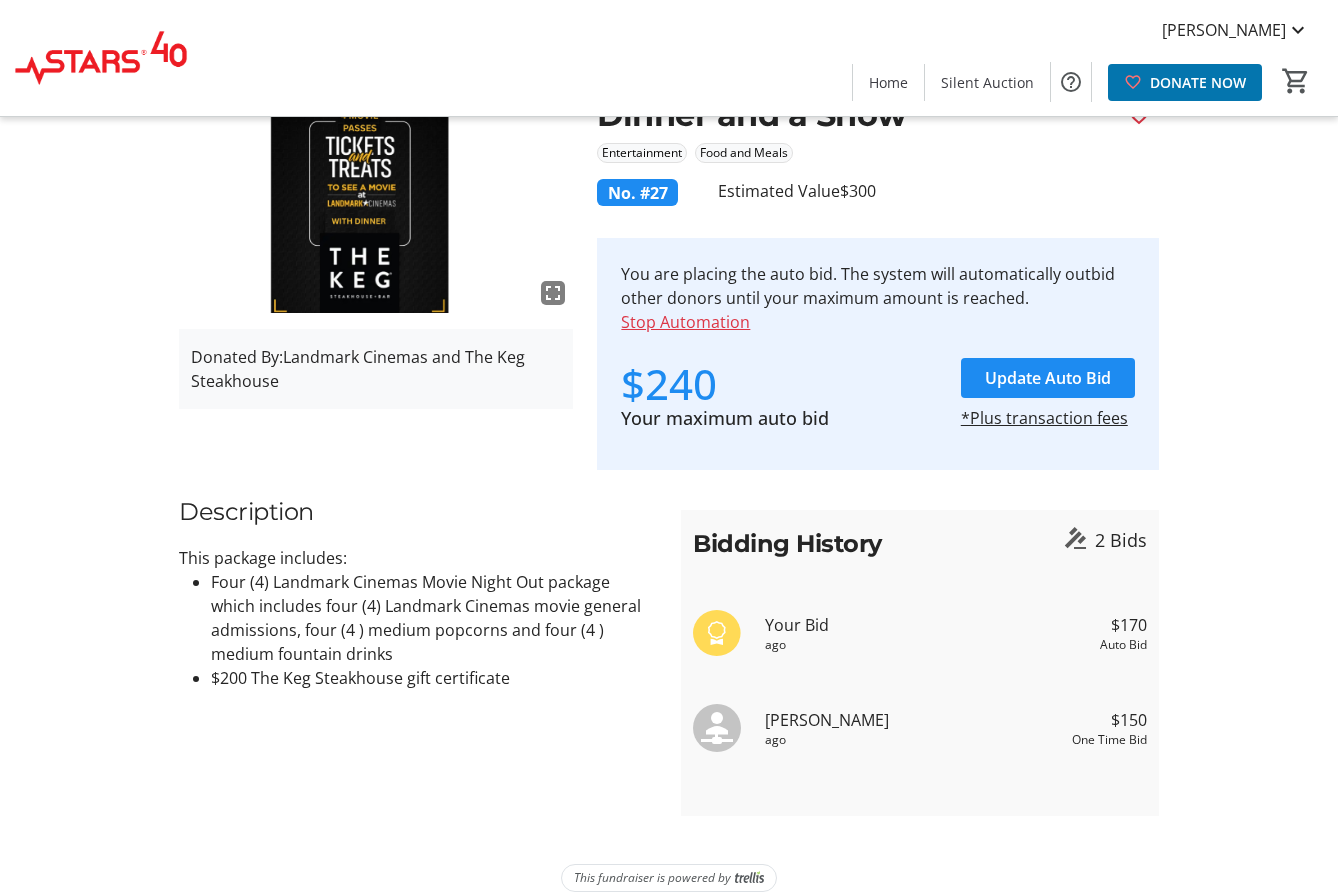 scroll, scrollTop: 0, scrollLeft: 0, axis: both 